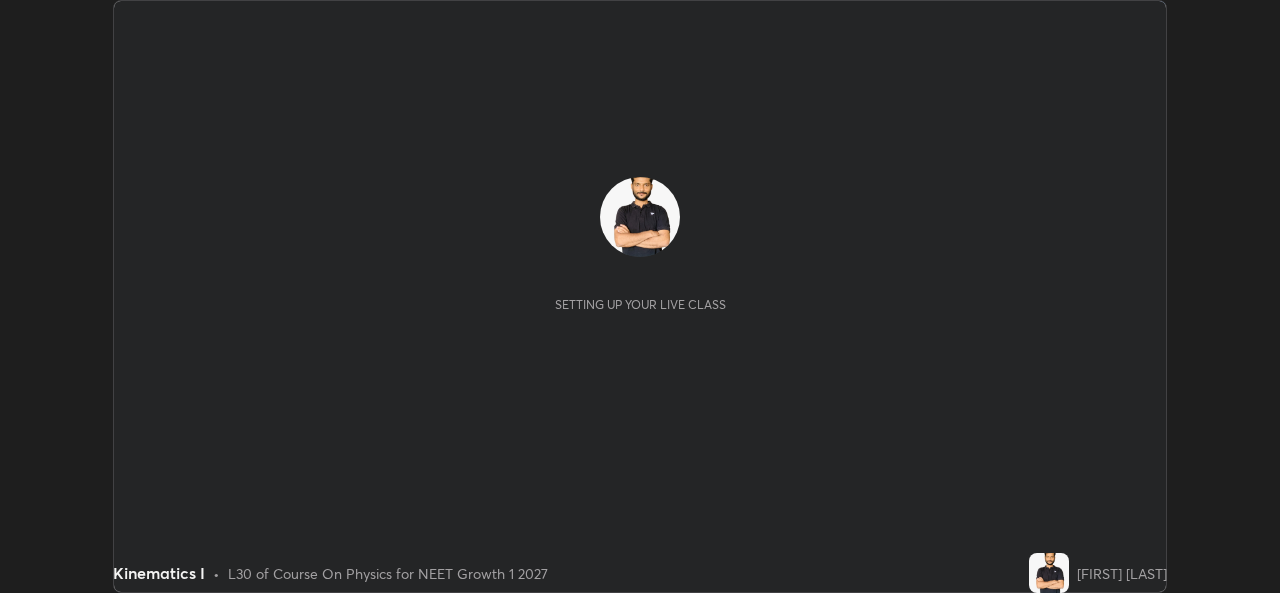 scroll, scrollTop: 0, scrollLeft: 0, axis: both 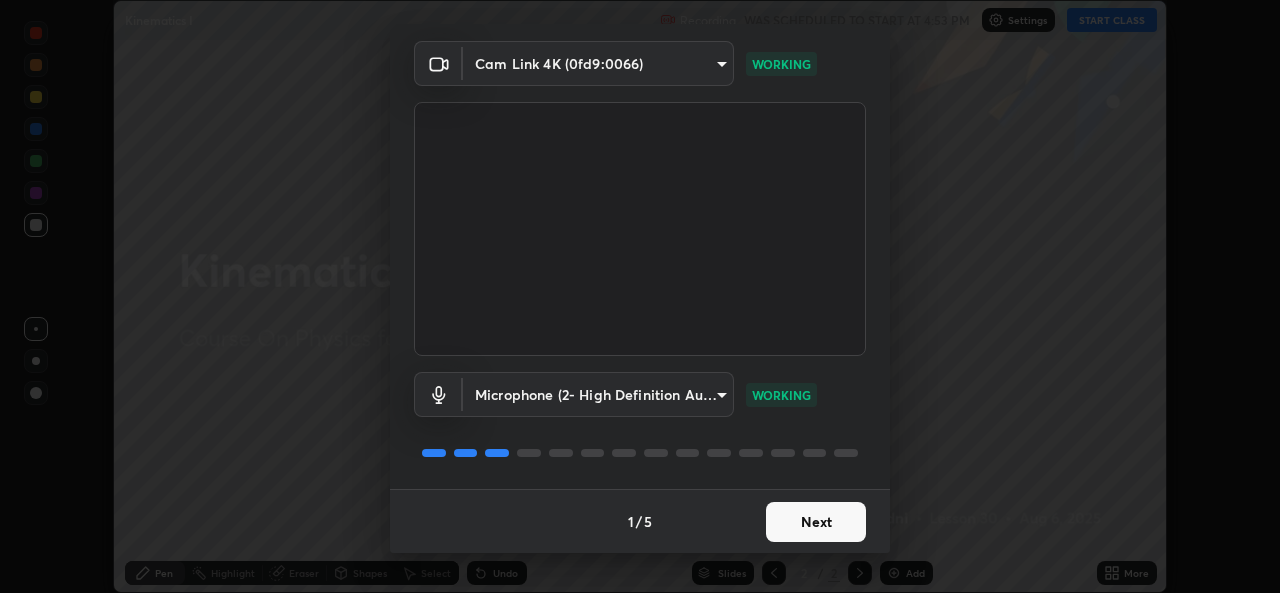 click on "Next" at bounding box center (816, 522) 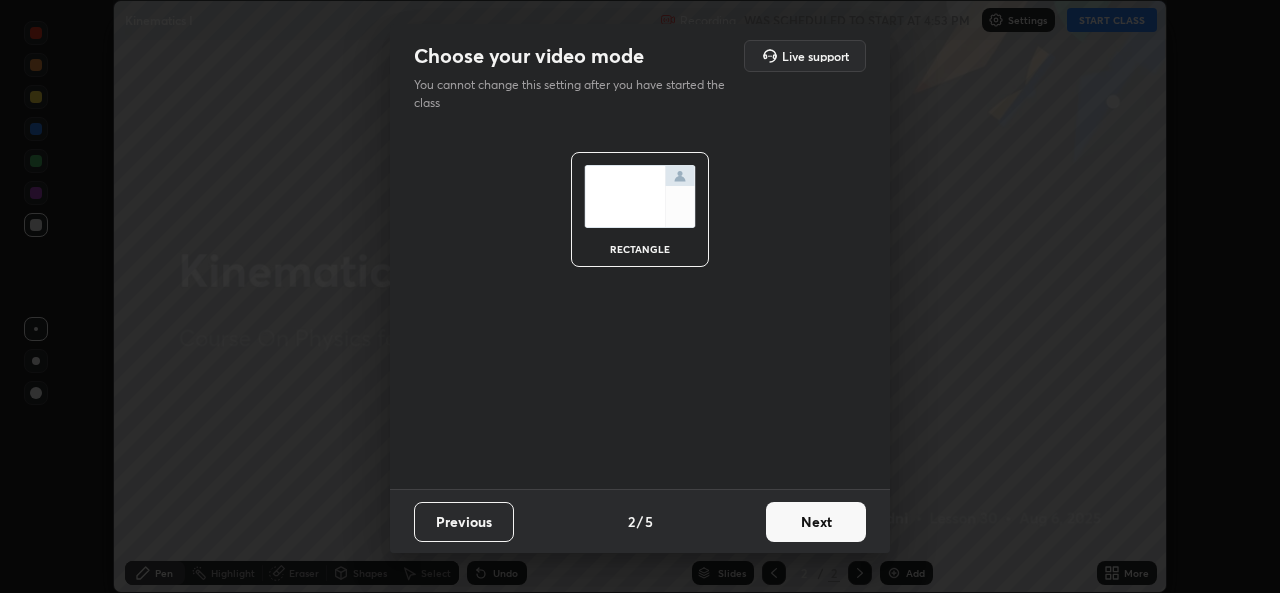 scroll, scrollTop: 0, scrollLeft: 0, axis: both 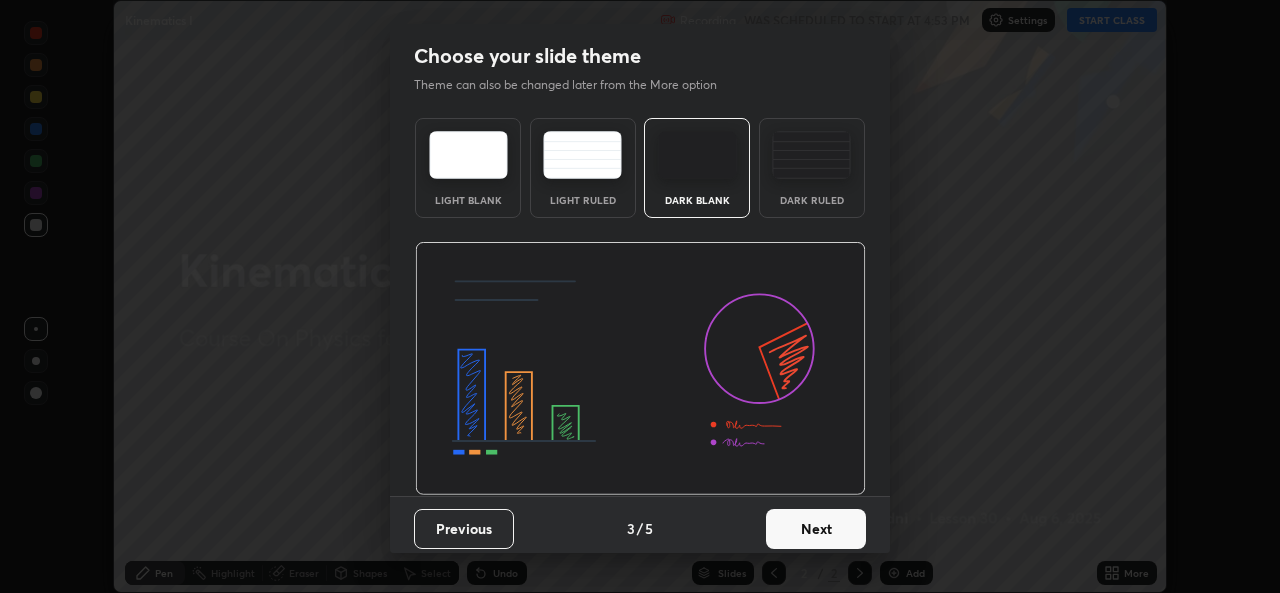 click on "Next" at bounding box center (816, 529) 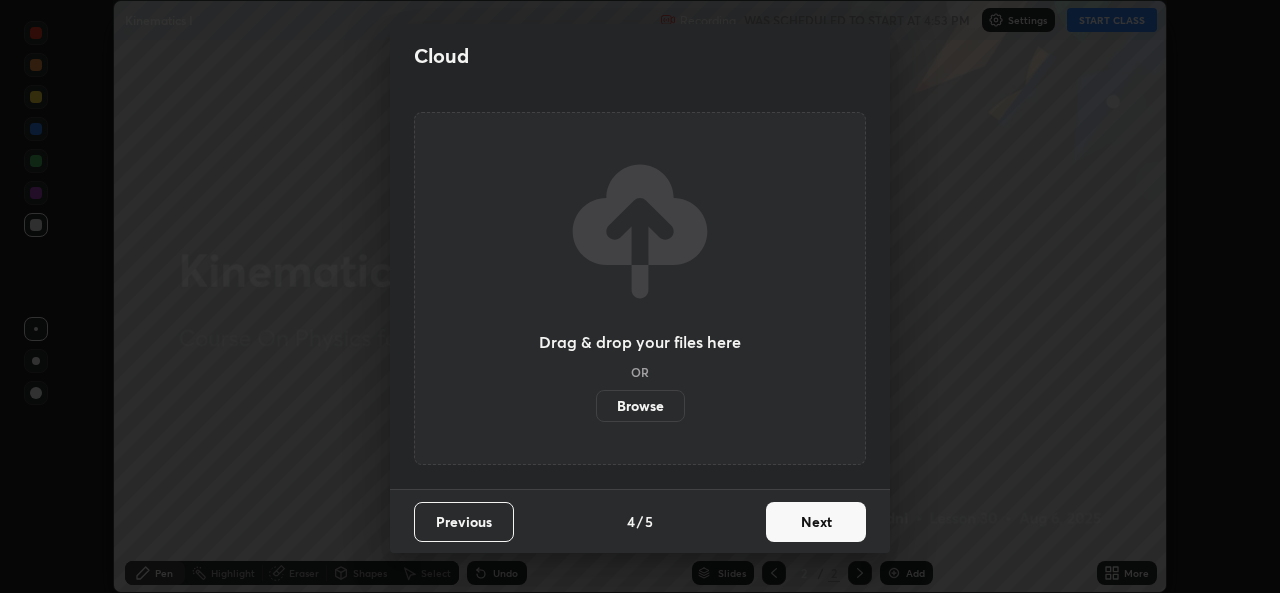 click on "Next" at bounding box center (816, 522) 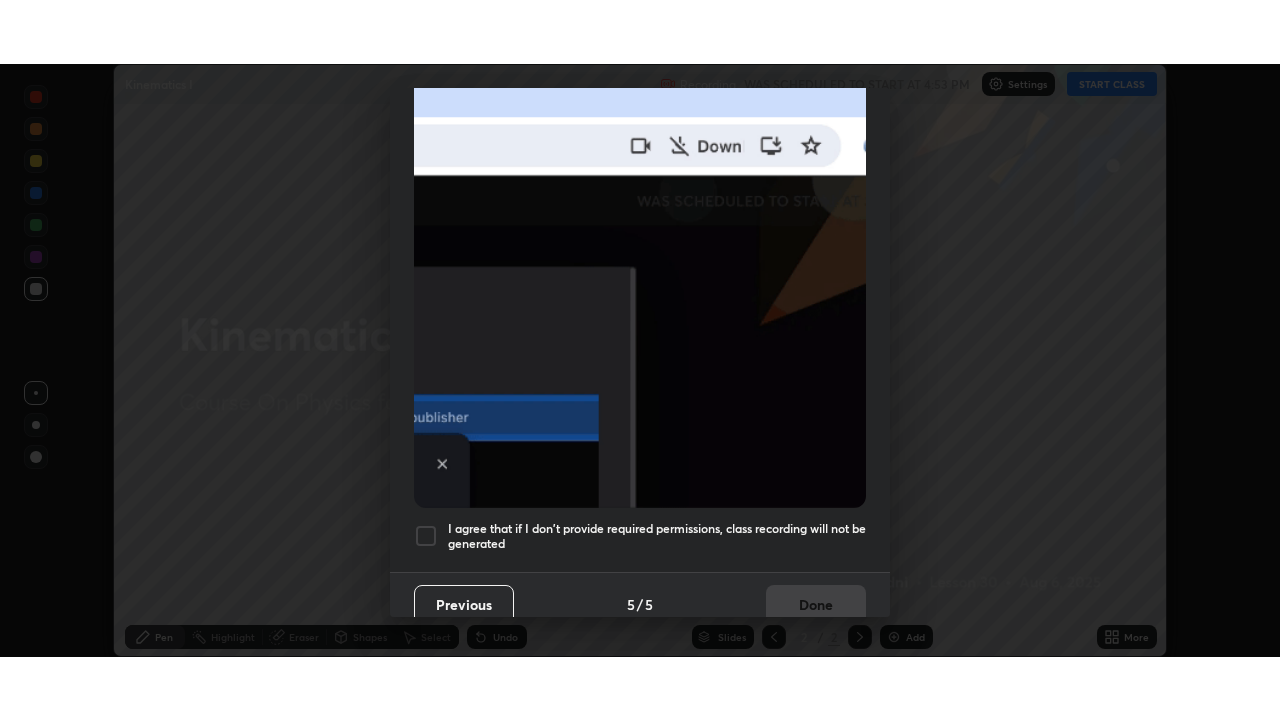 scroll, scrollTop: 471, scrollLeft: 0, axis: vertical 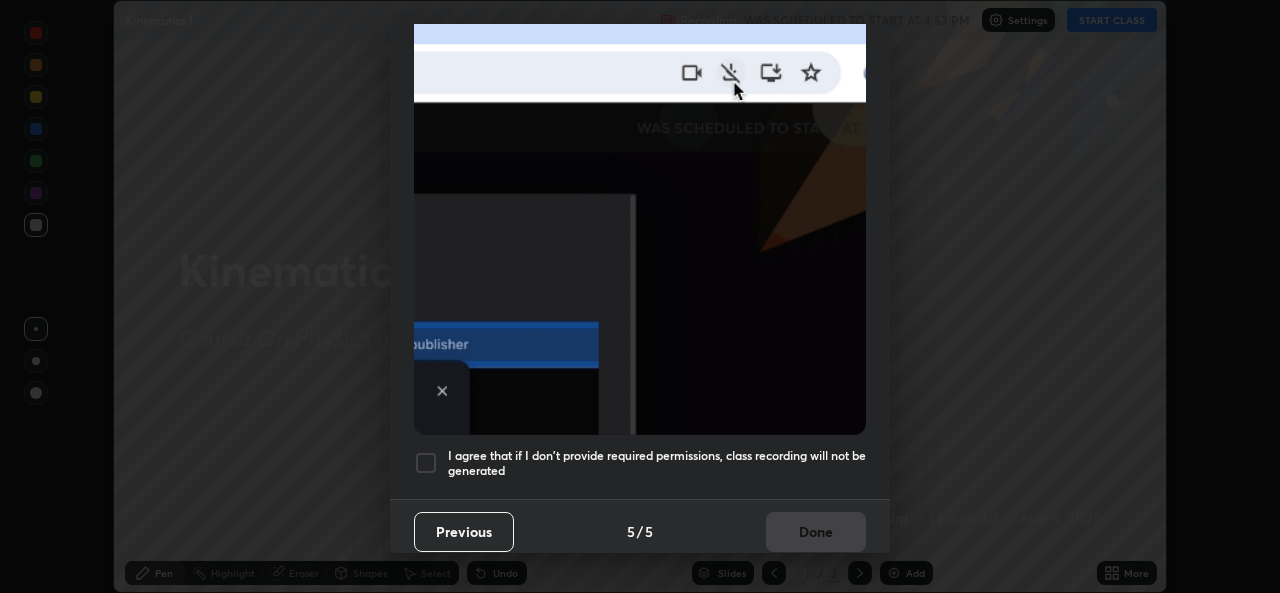 click on "I agree that if I don't provide required permissions, class recording will not be generated" at bounding box center (657, 463) 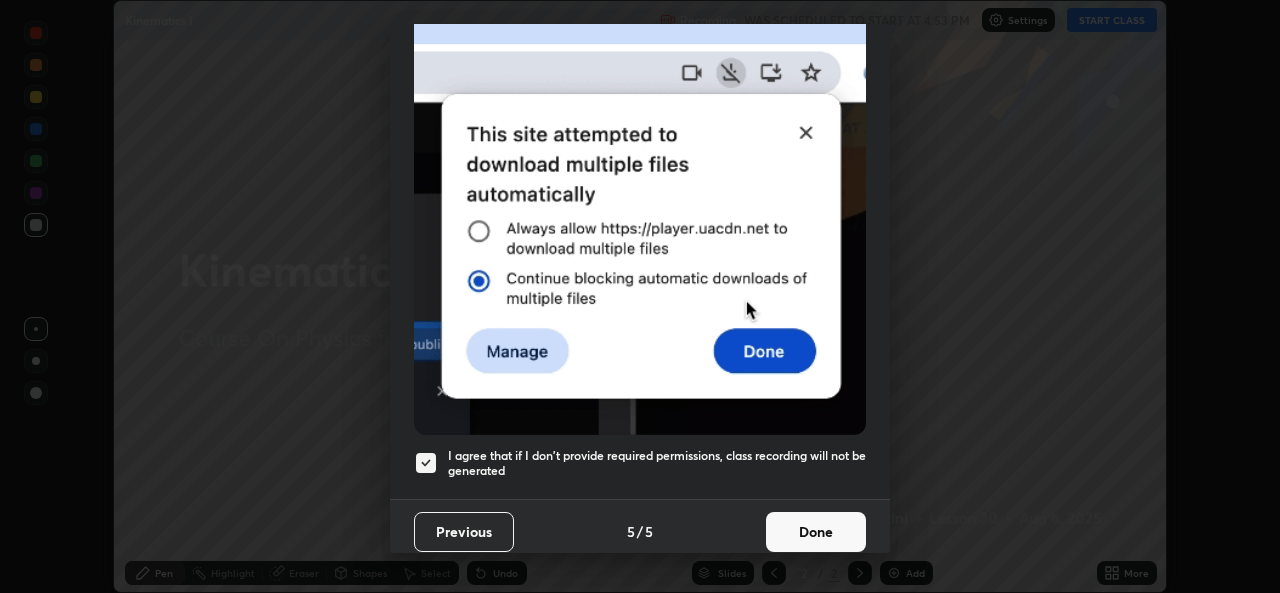 click on "Done" at bounding box center [816, 532] 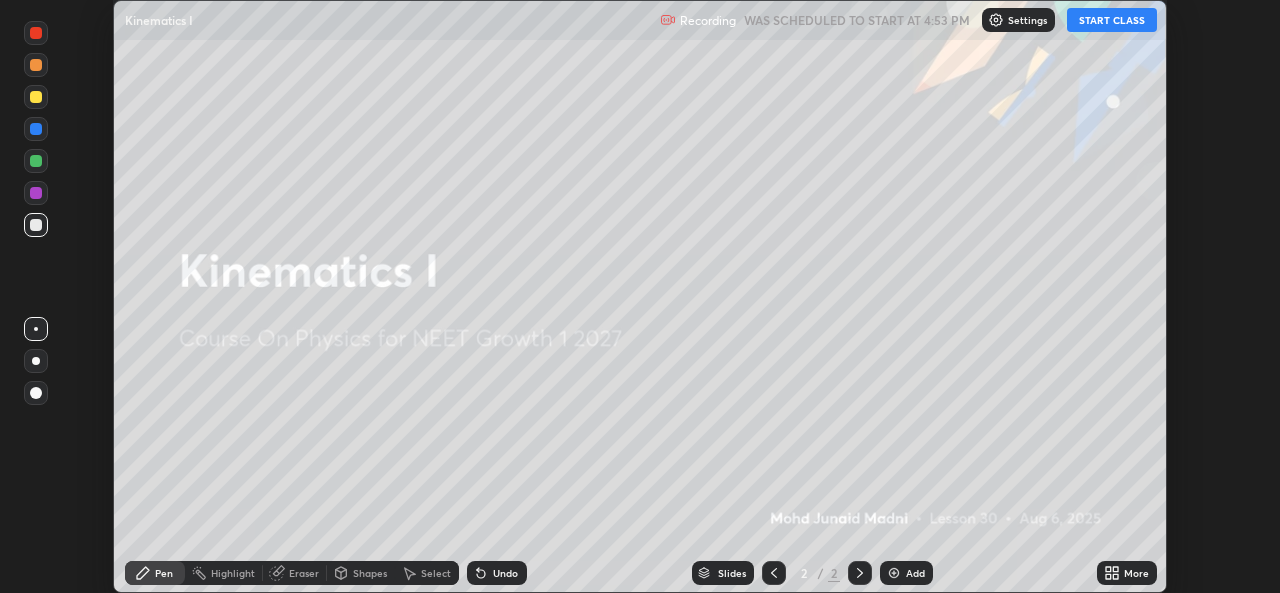 click on "START CLASS" at bounding box center (1112, 20) 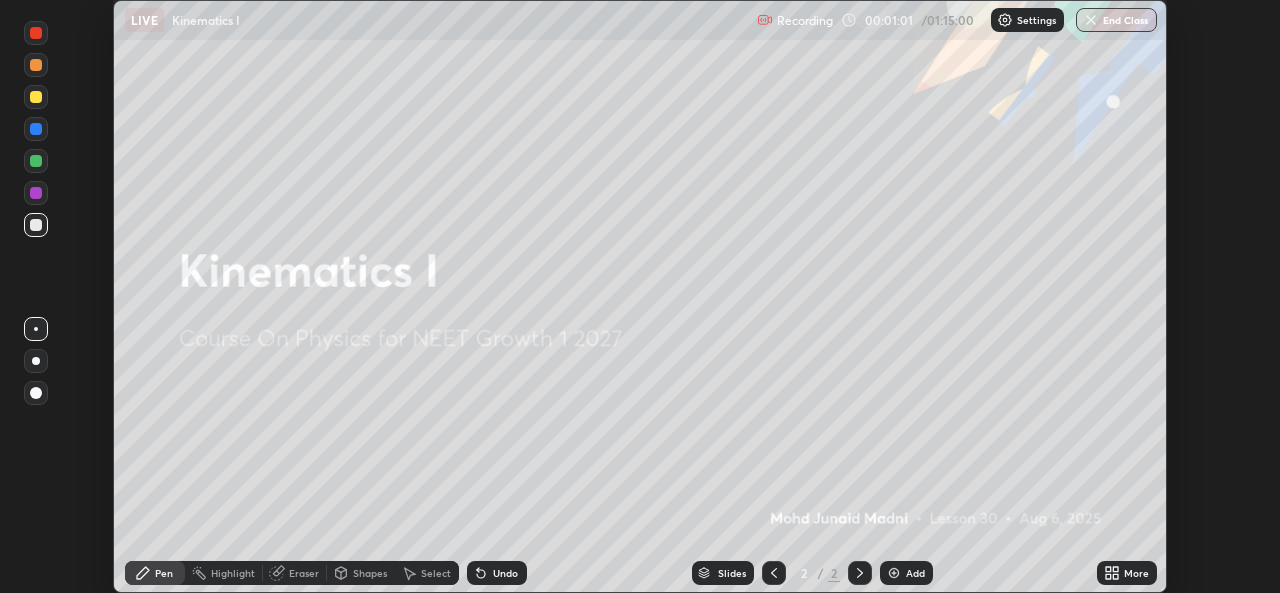 click 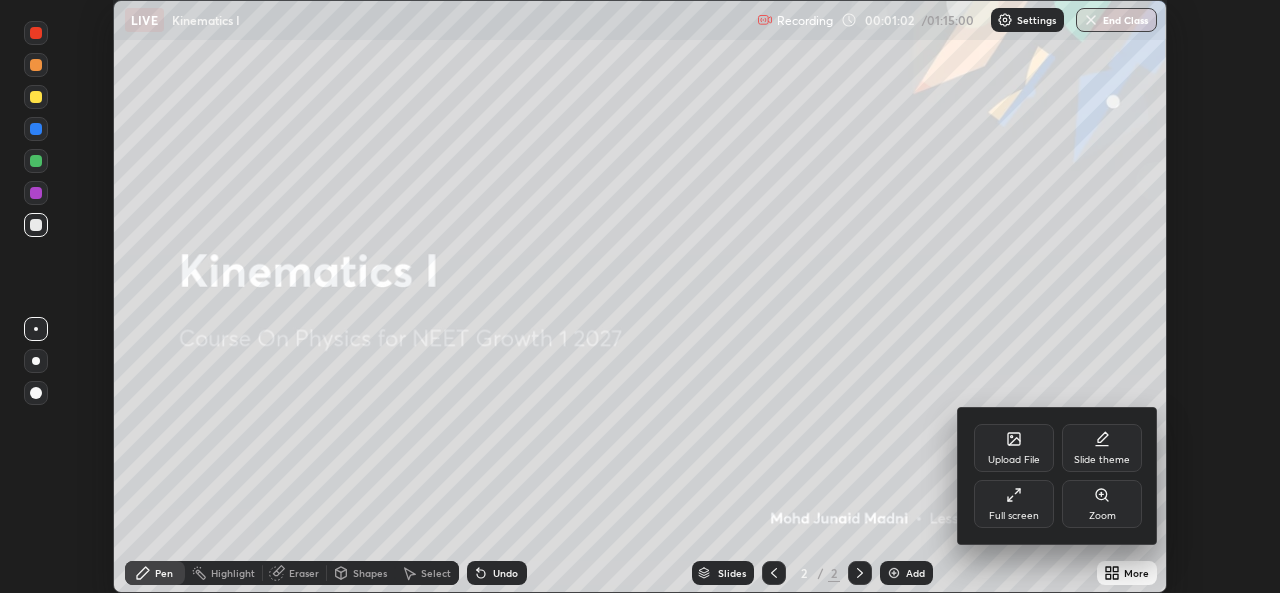 click 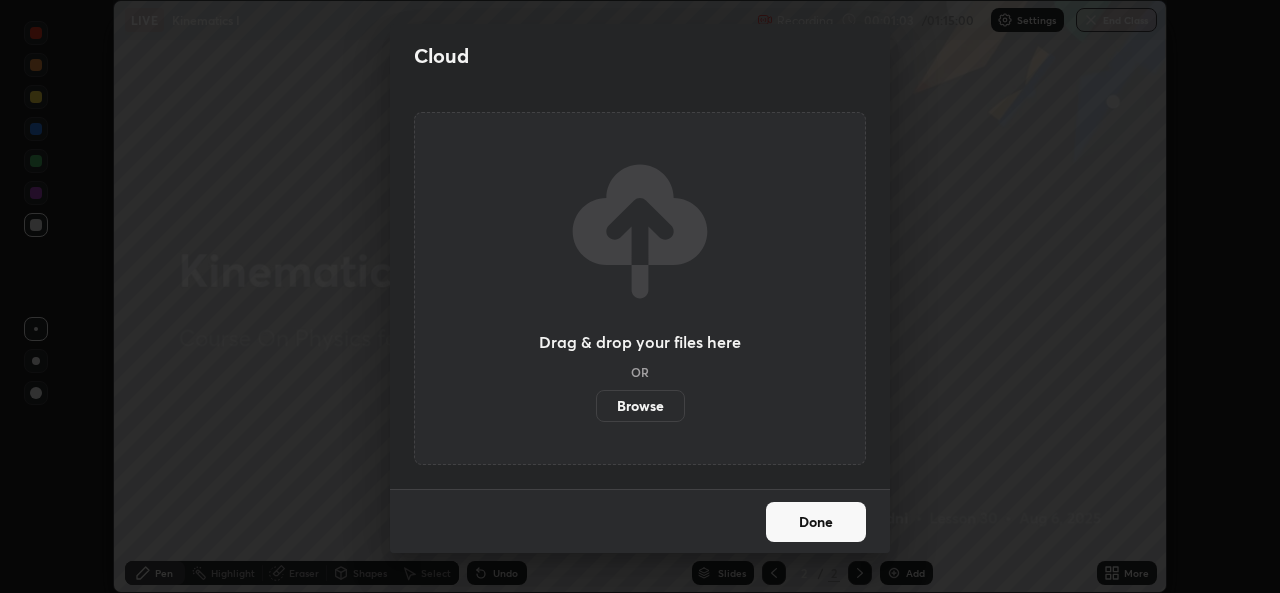 click on "Browse" at bounding box center (640, 406) 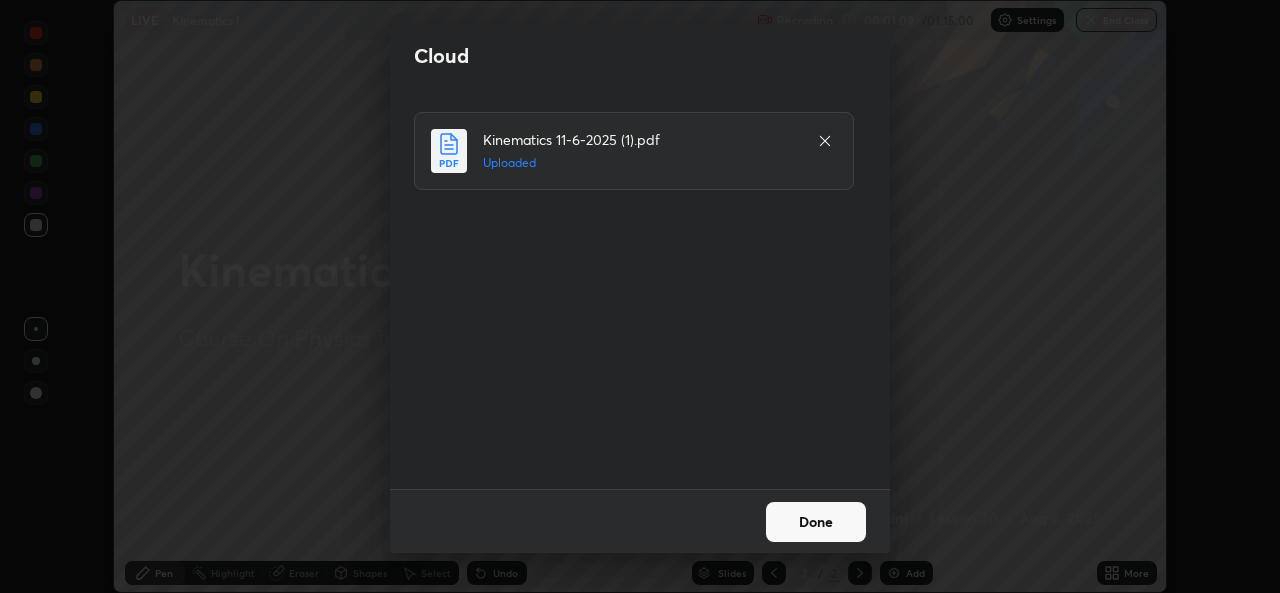 click on "Done" at bounding box center (816, 522) 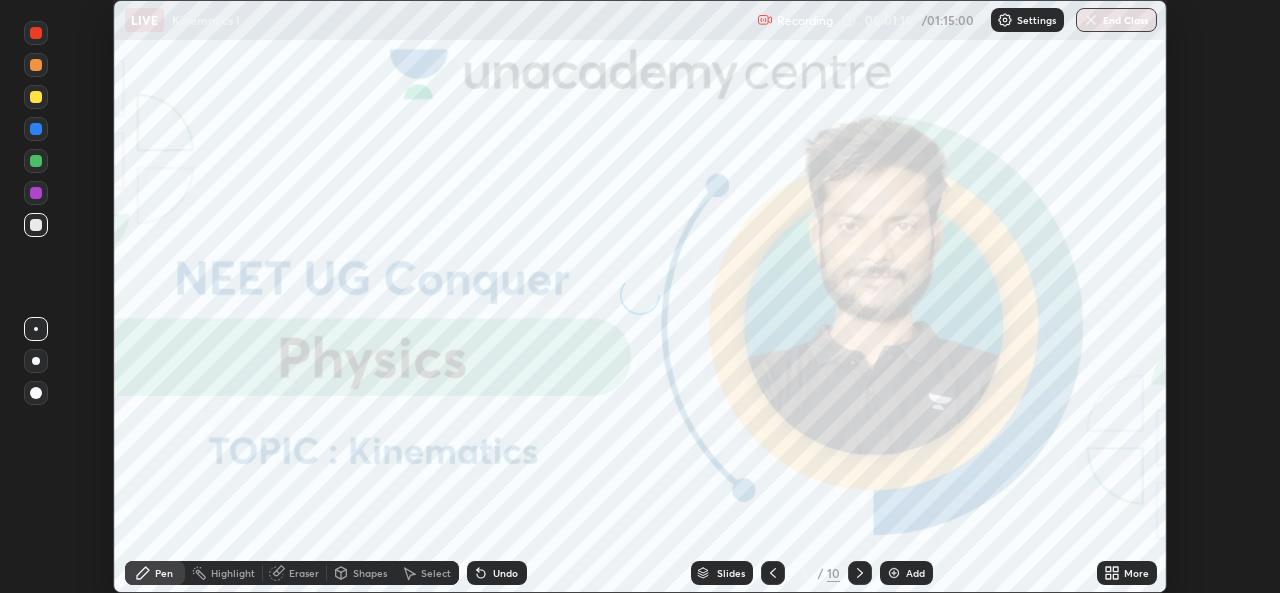 click 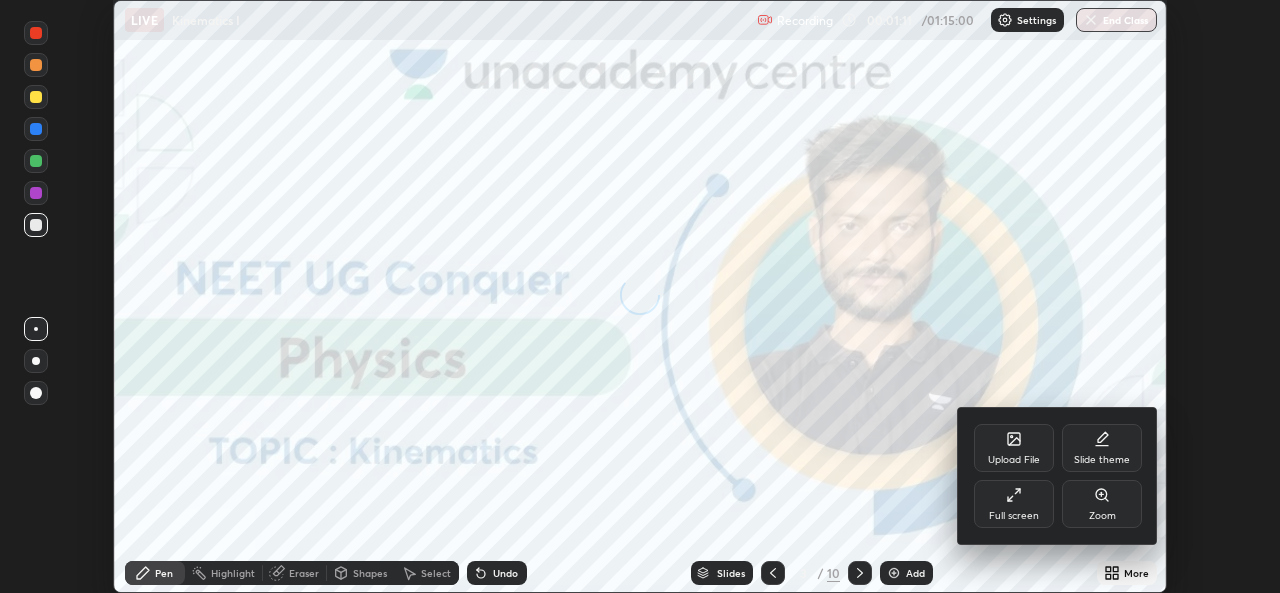 click 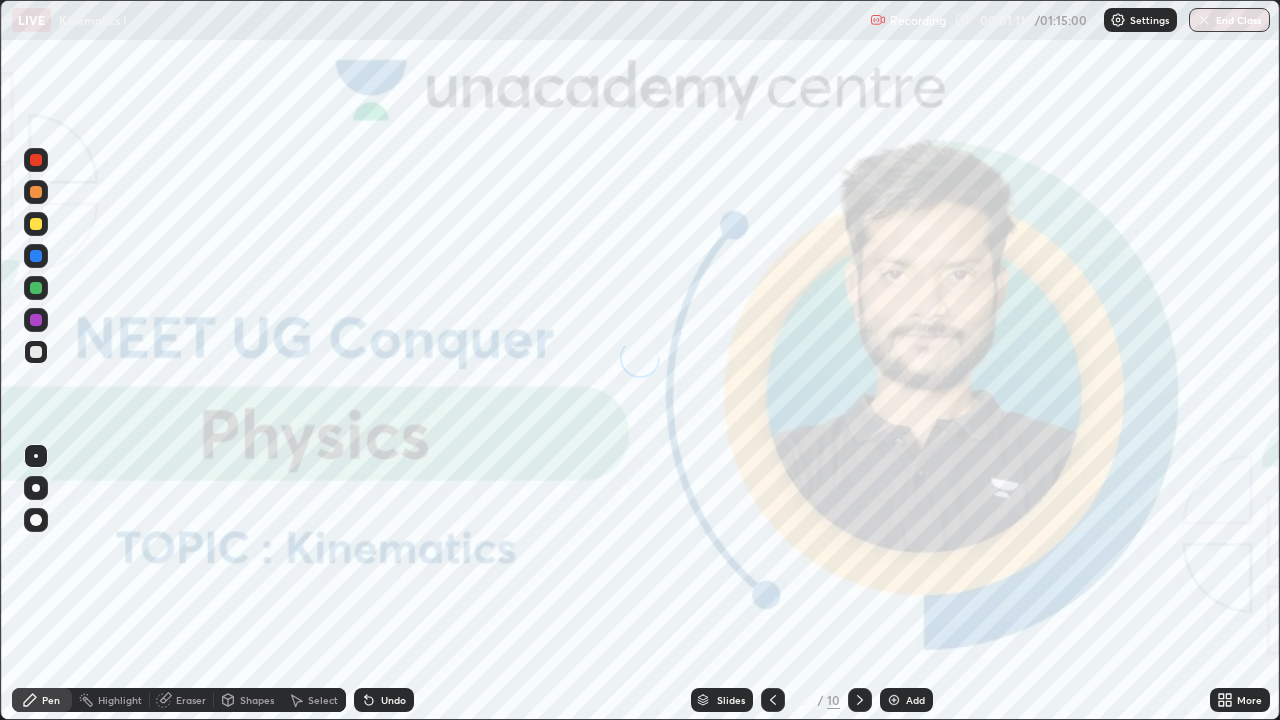 scroll, scrollTop: 99280, scrollLeft: 98720, axis: both 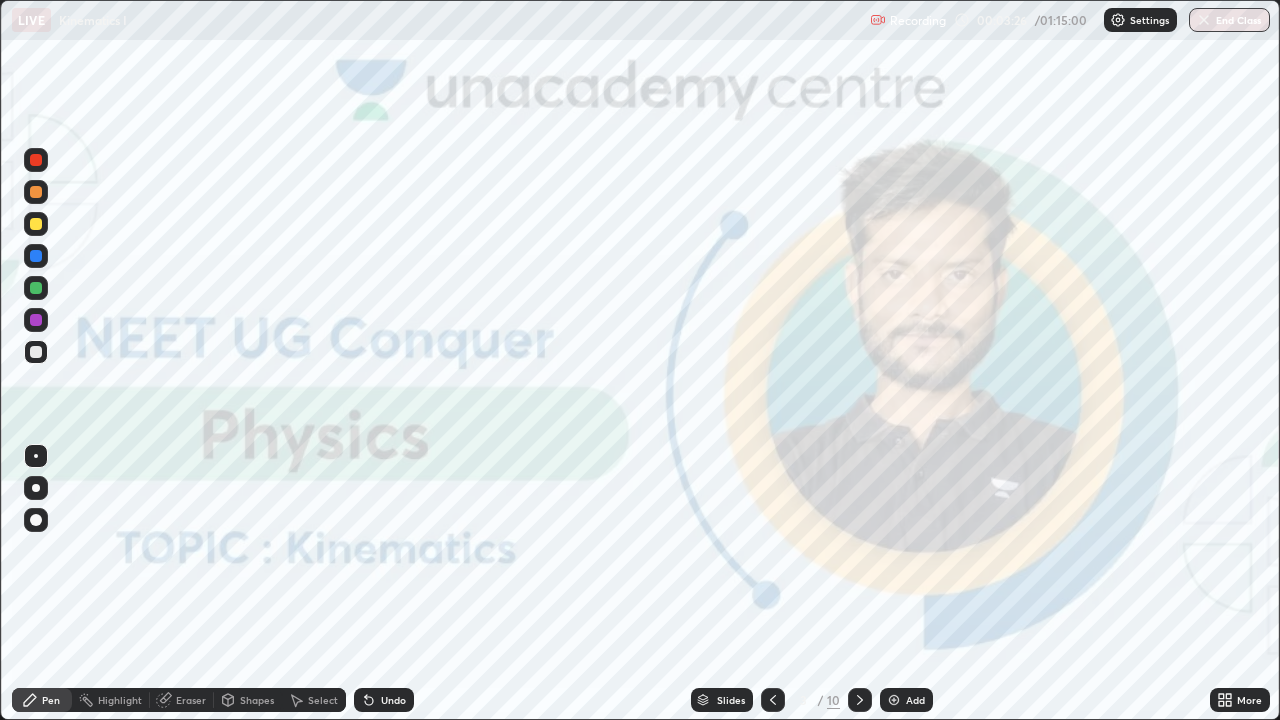 click at bounding box center (894, 700) 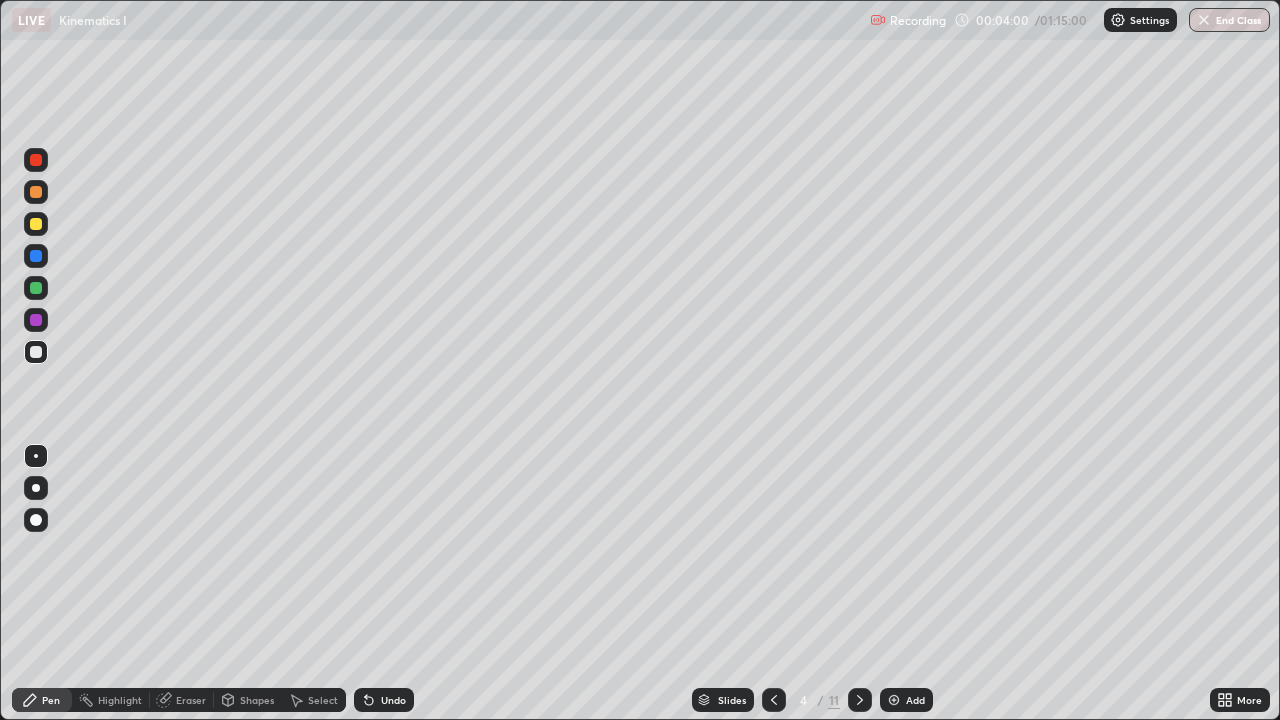 click at bounding box center (894, 700) 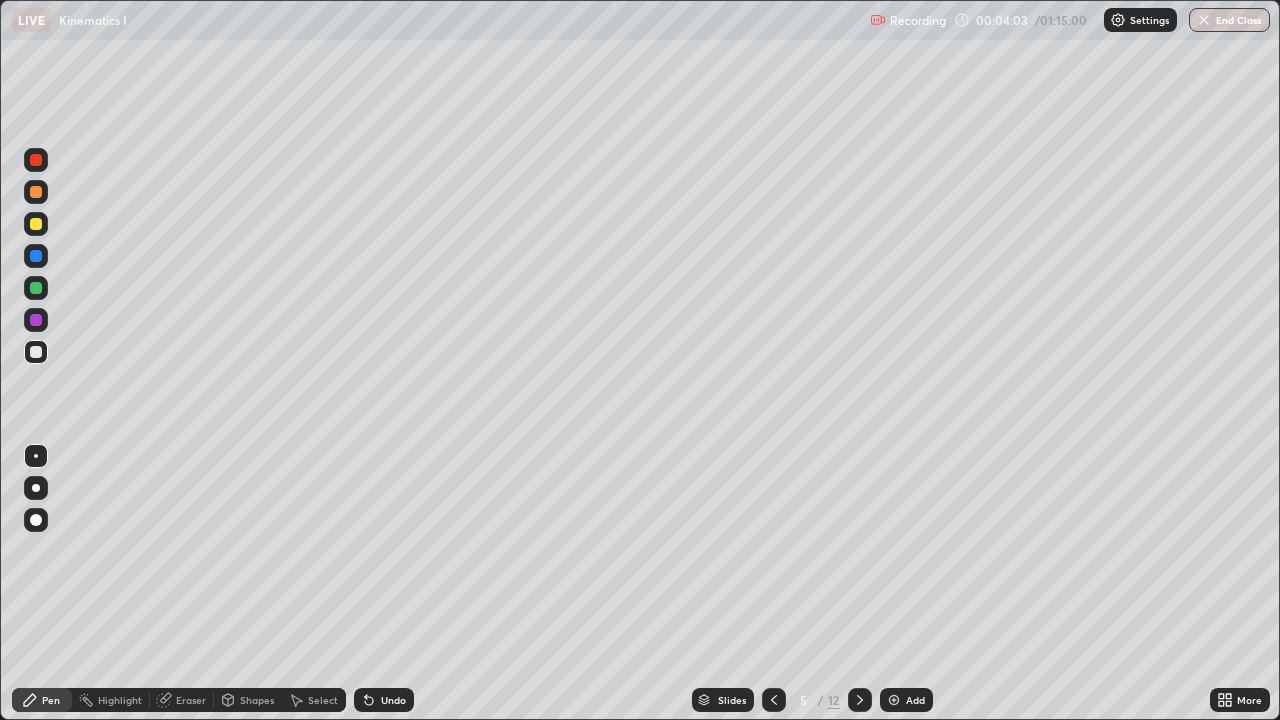 click on "Pen" at bounding box center [51, 700] 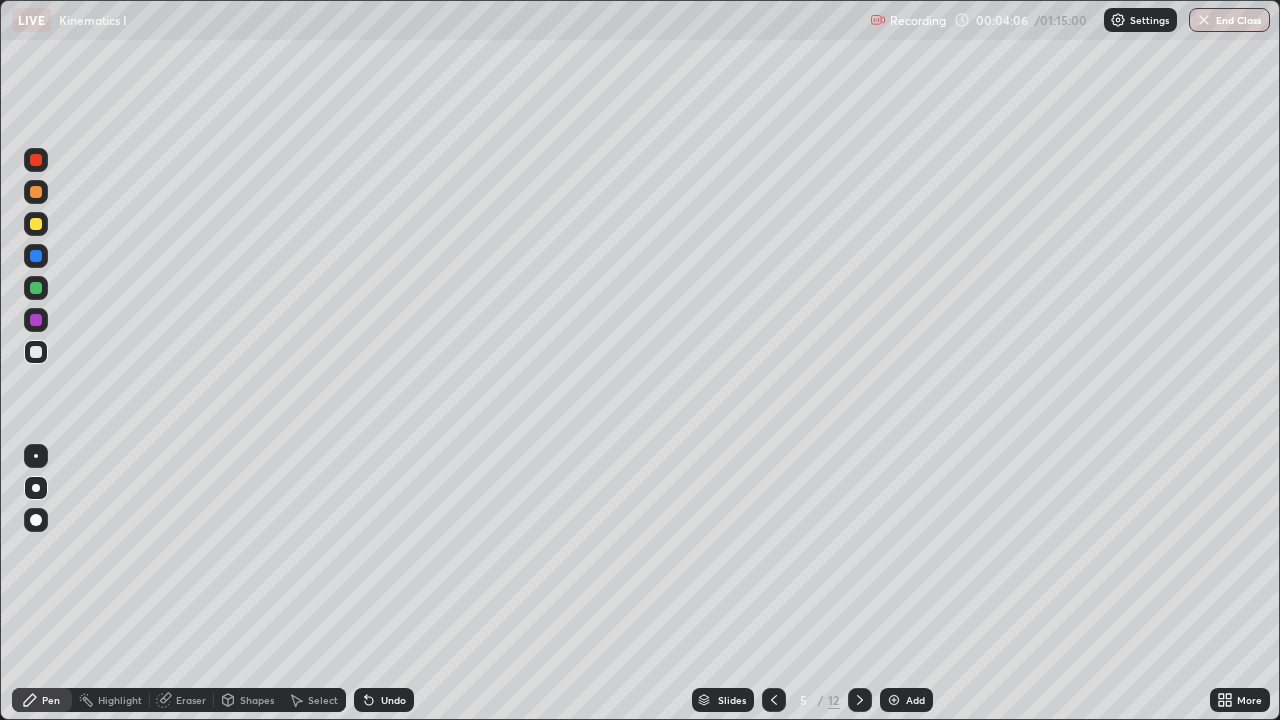 click at bounding box center [36, 224] 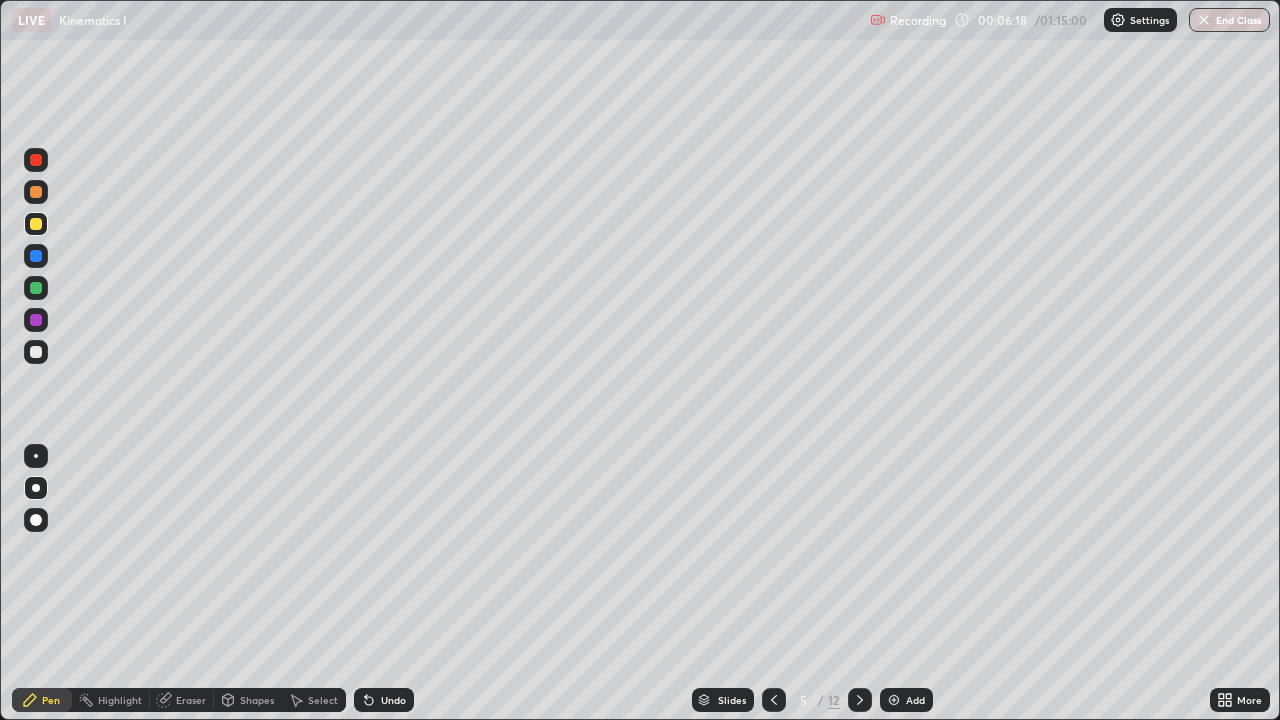 click on "Eraser" at bounding box center (191, 700) 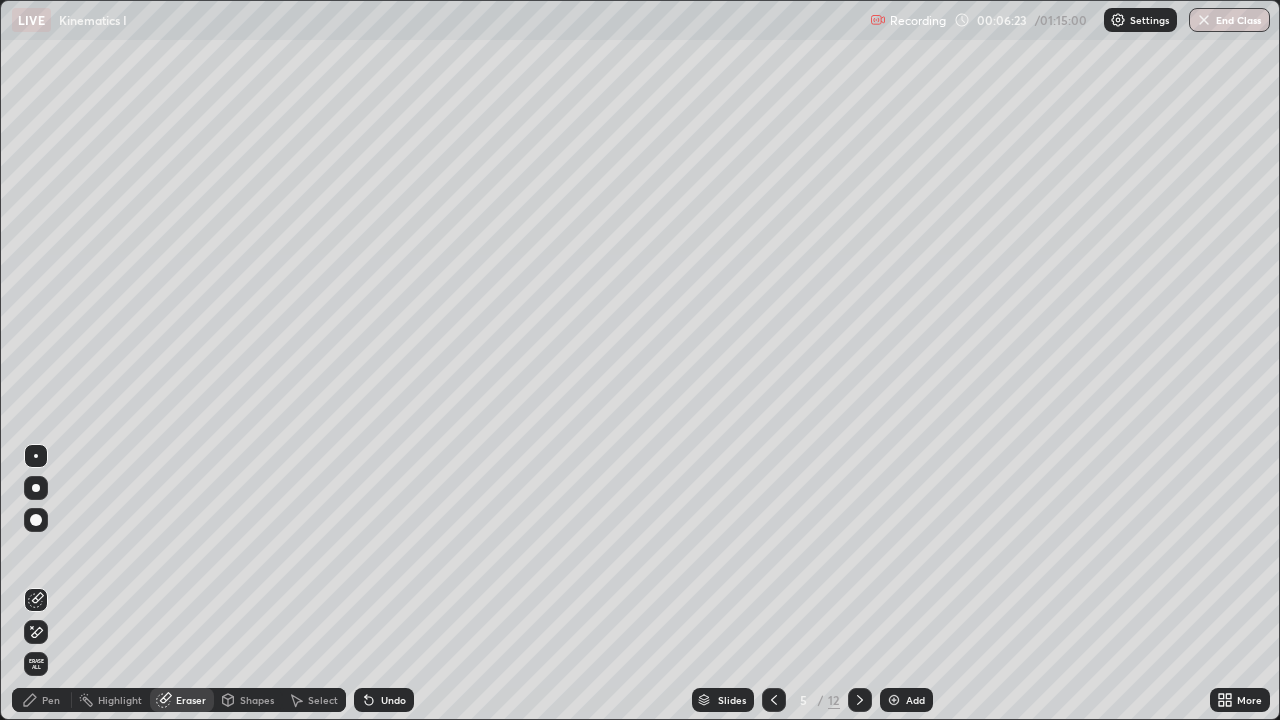 click 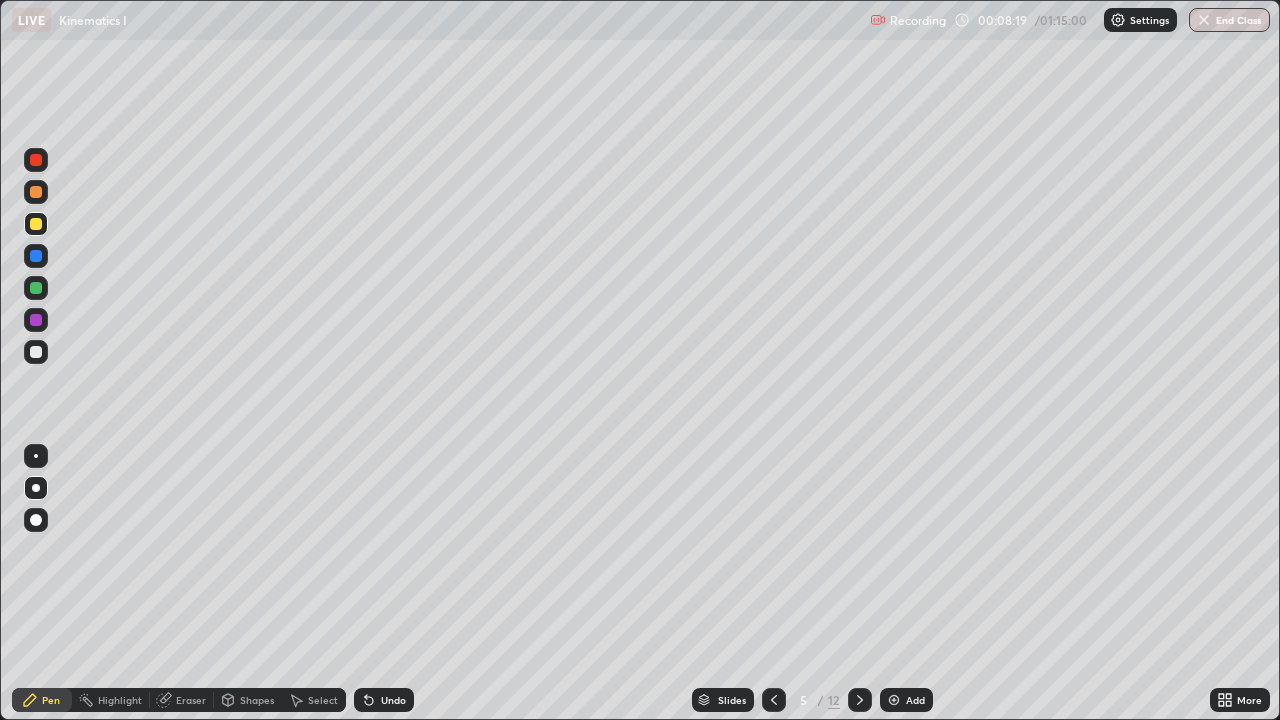 click at bounding box center [36, 352] 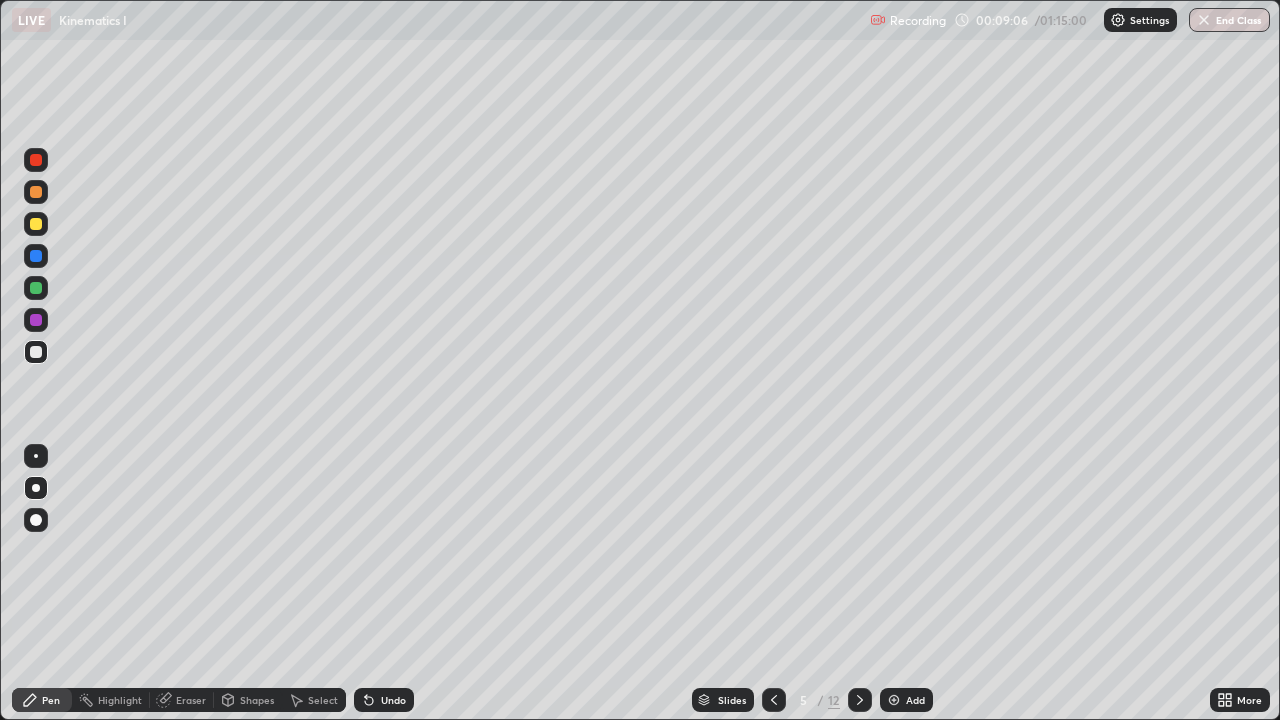 click at bounding box center (36, 224) 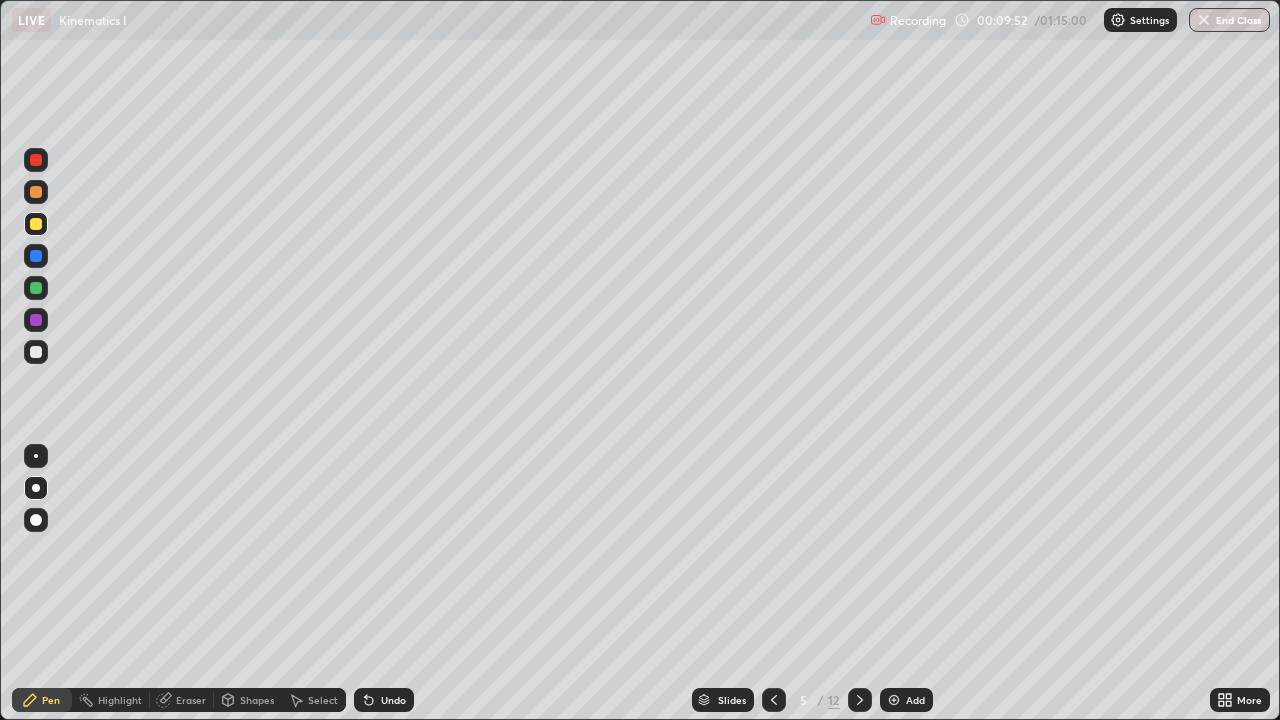click at bounding box center (36, 256) 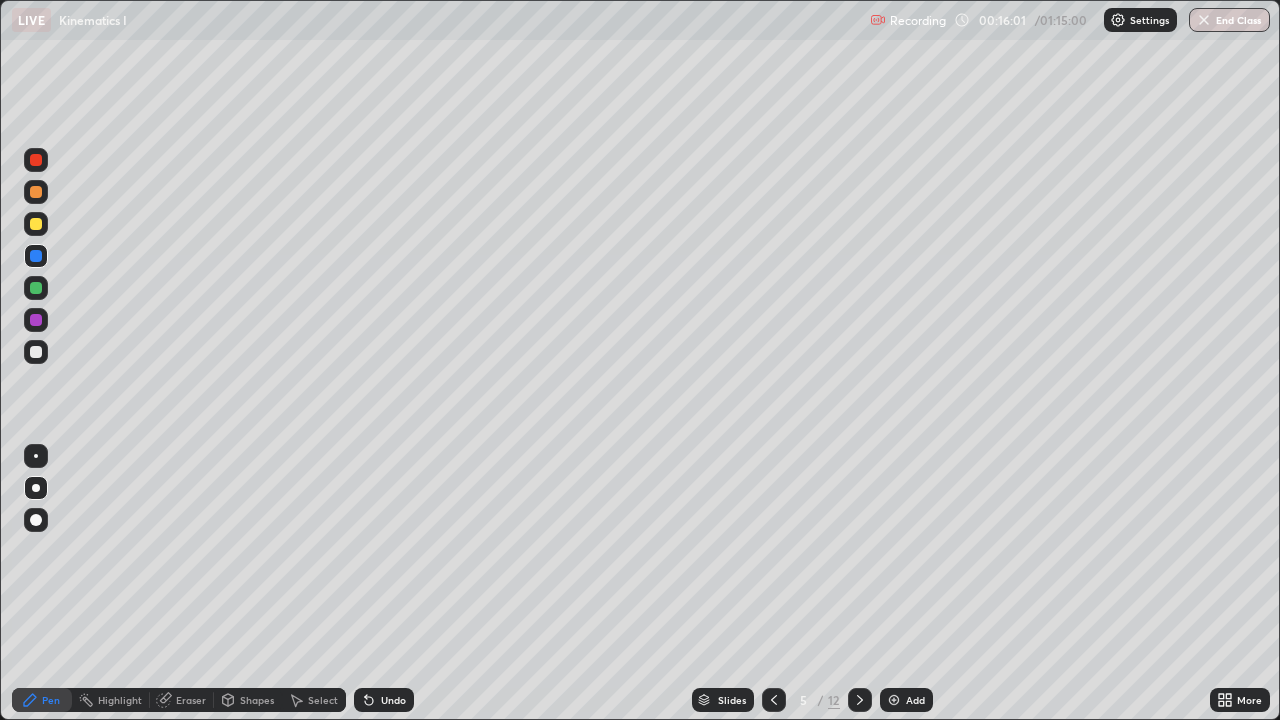 click at bounding box center (894, 700) 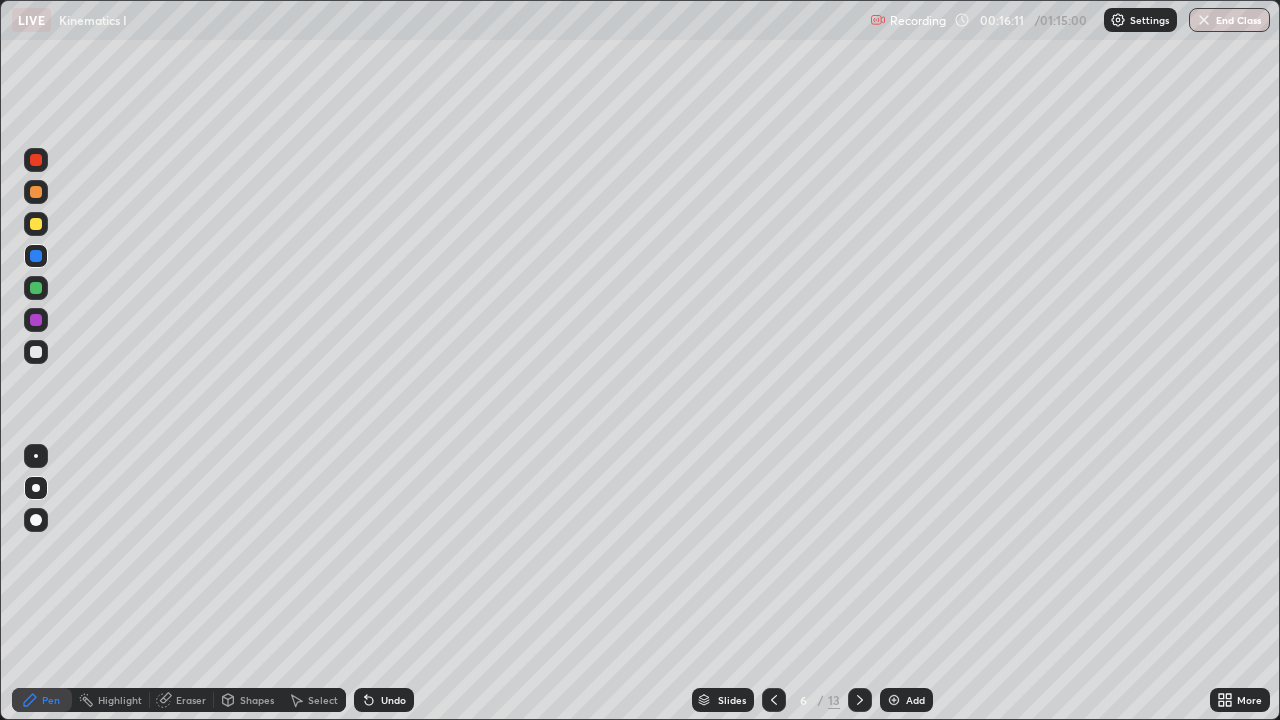 click 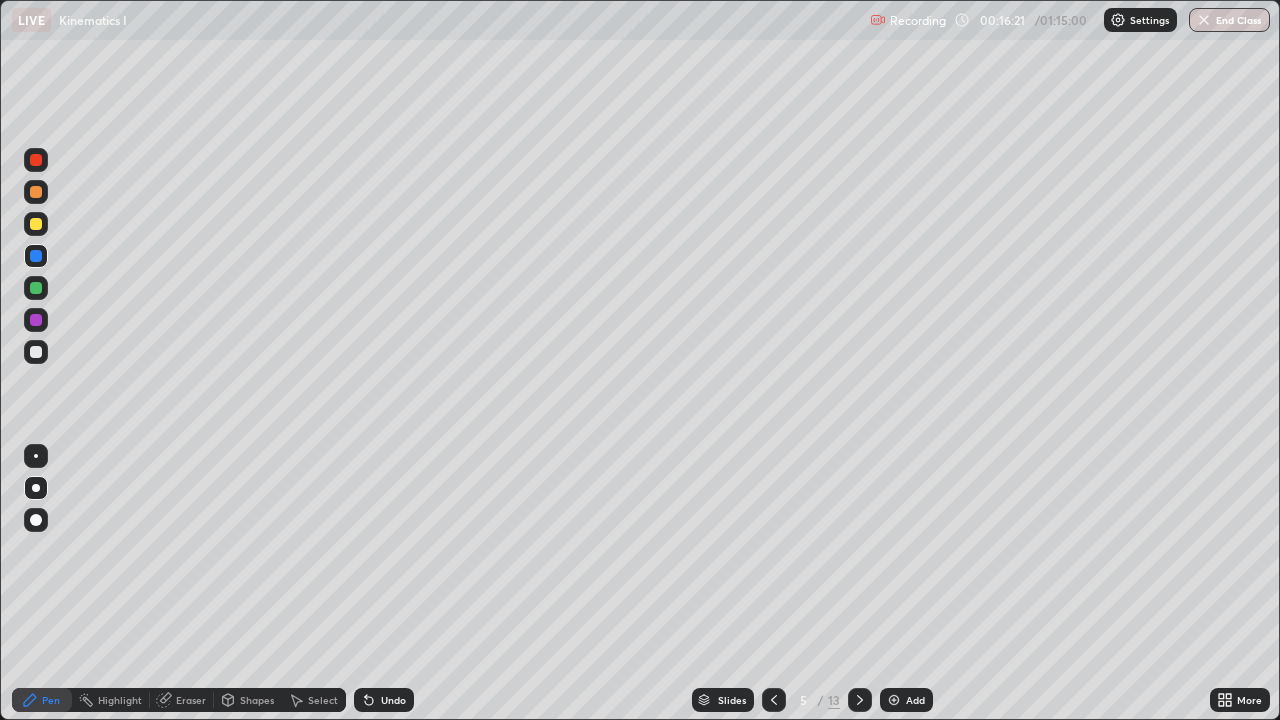 click 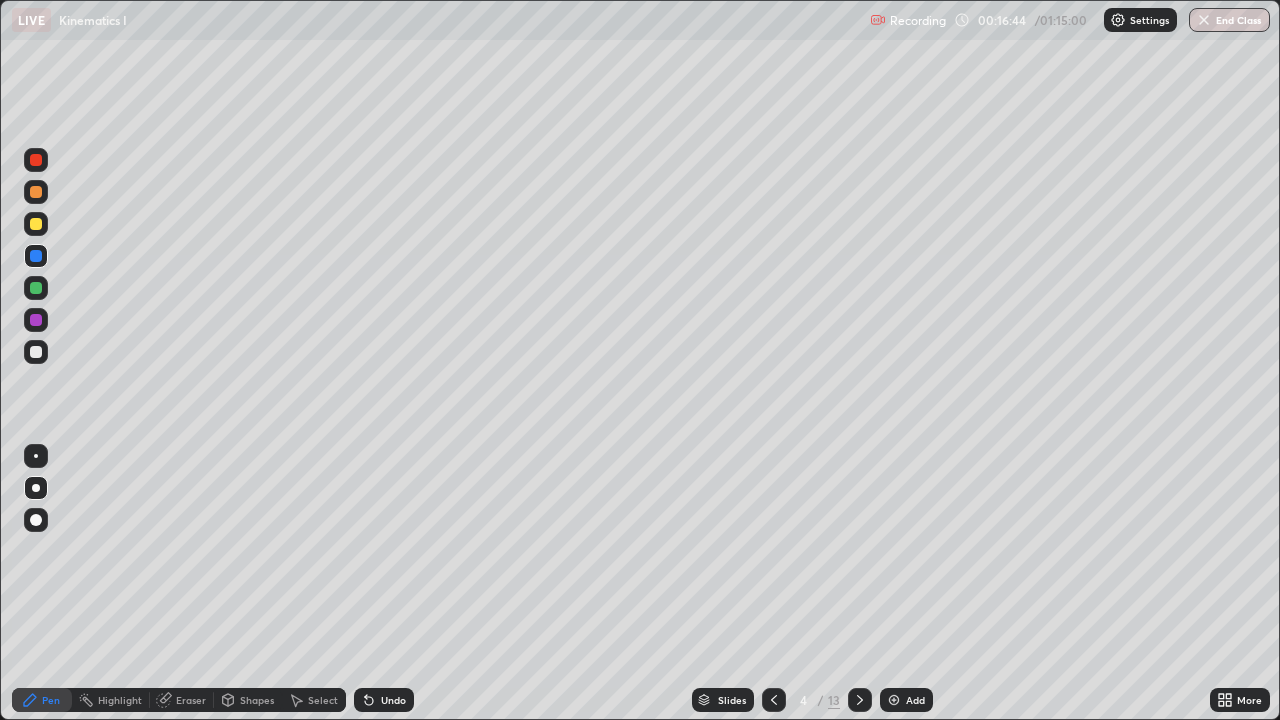 click at bounding box center [36, 352] 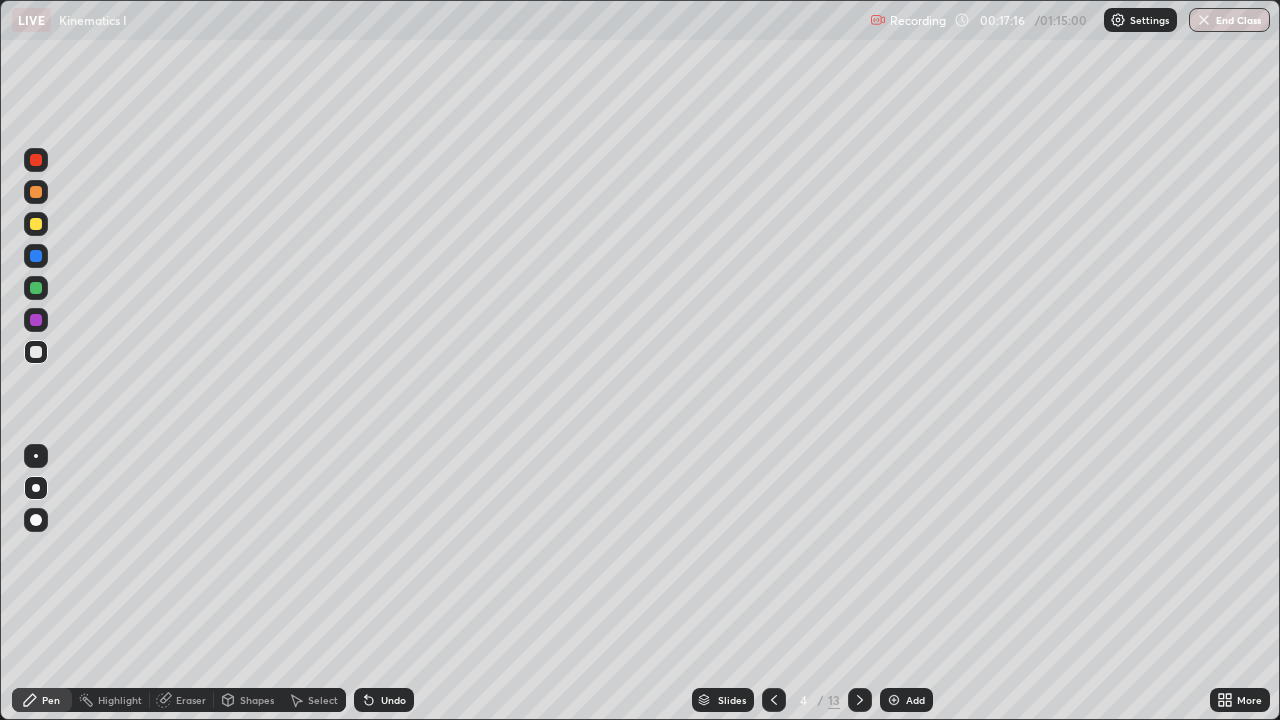 click at bounding box center [36, 224] 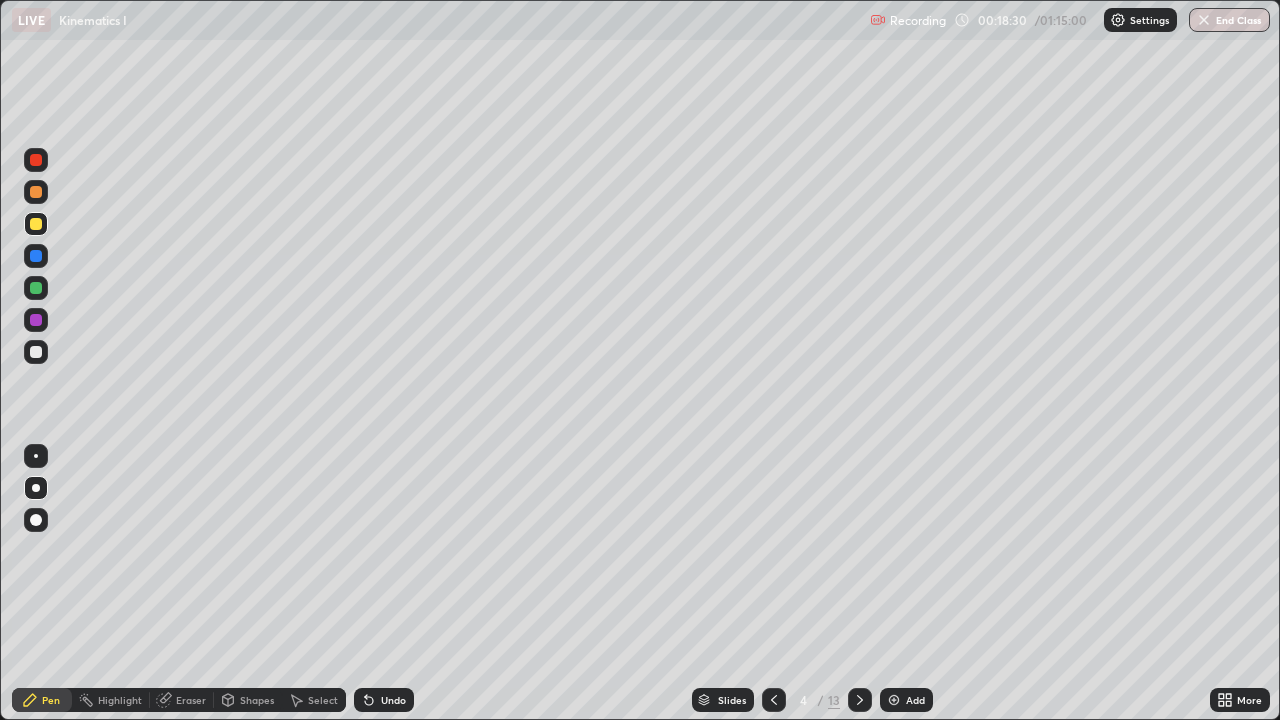 click at bounding box center (36, 352) 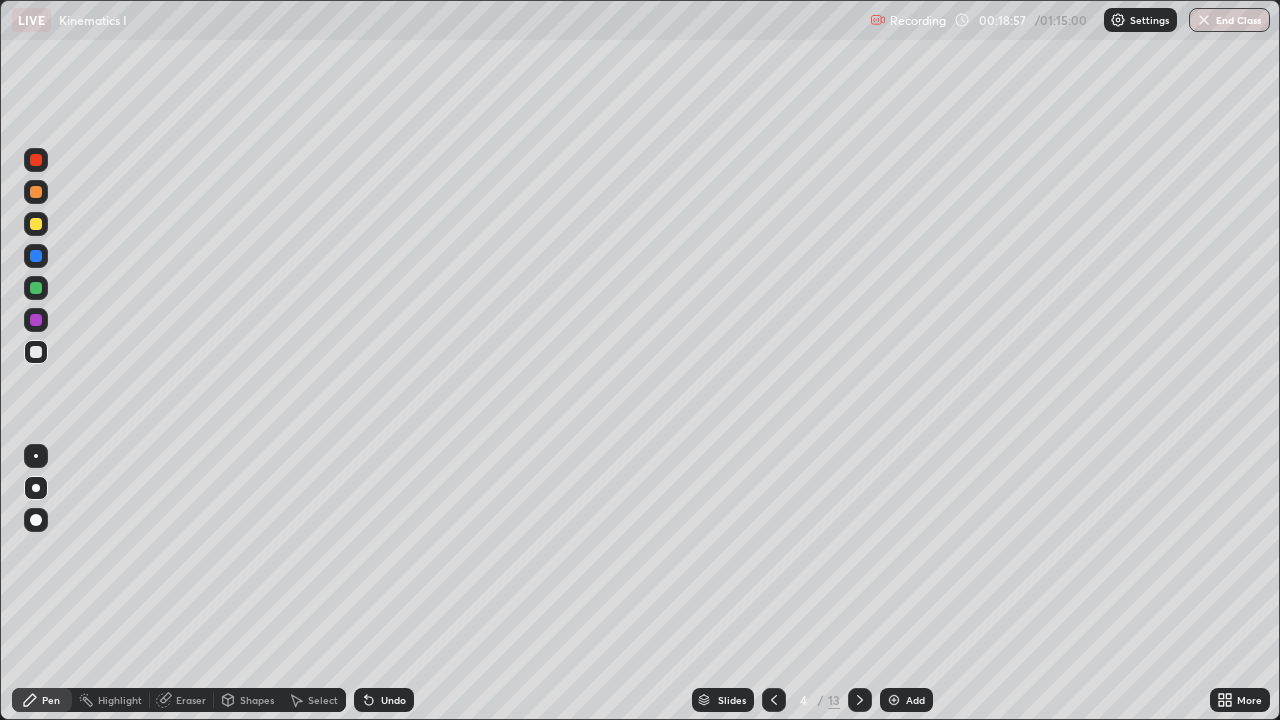 click on "Eraser" at bounding box center [182, 700] 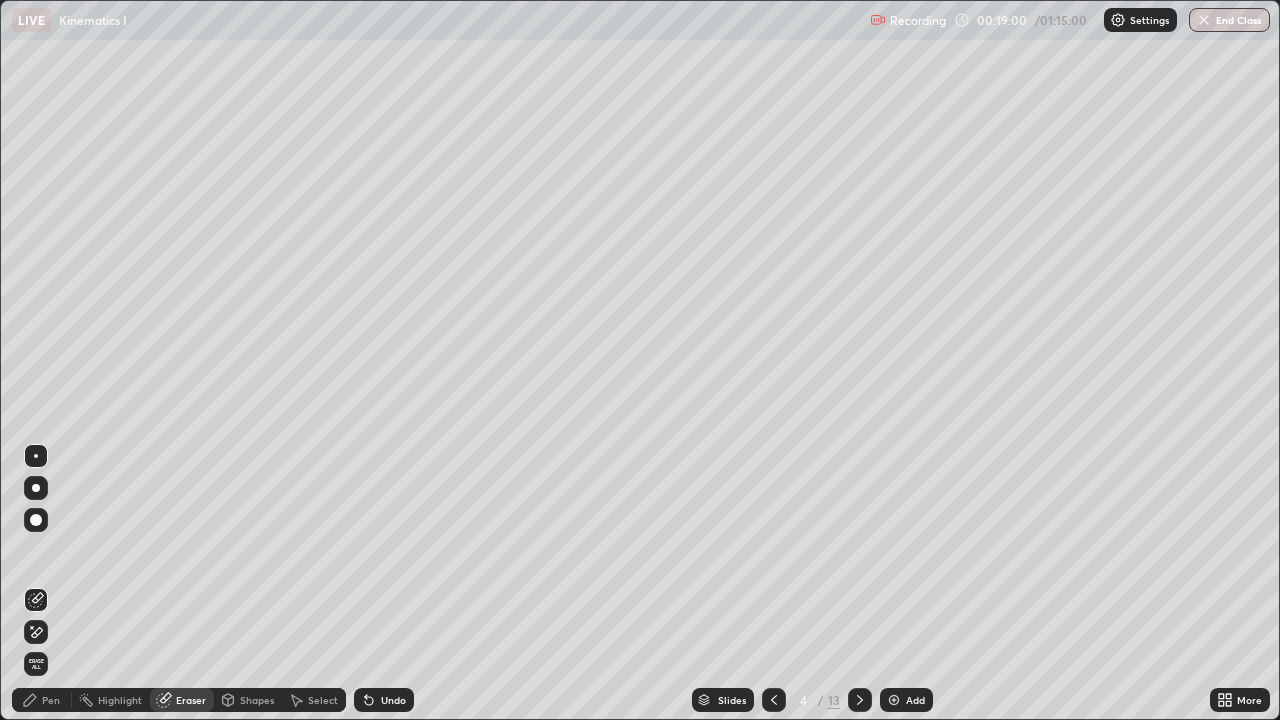click on "Pen" at bounding box center (42, 700) 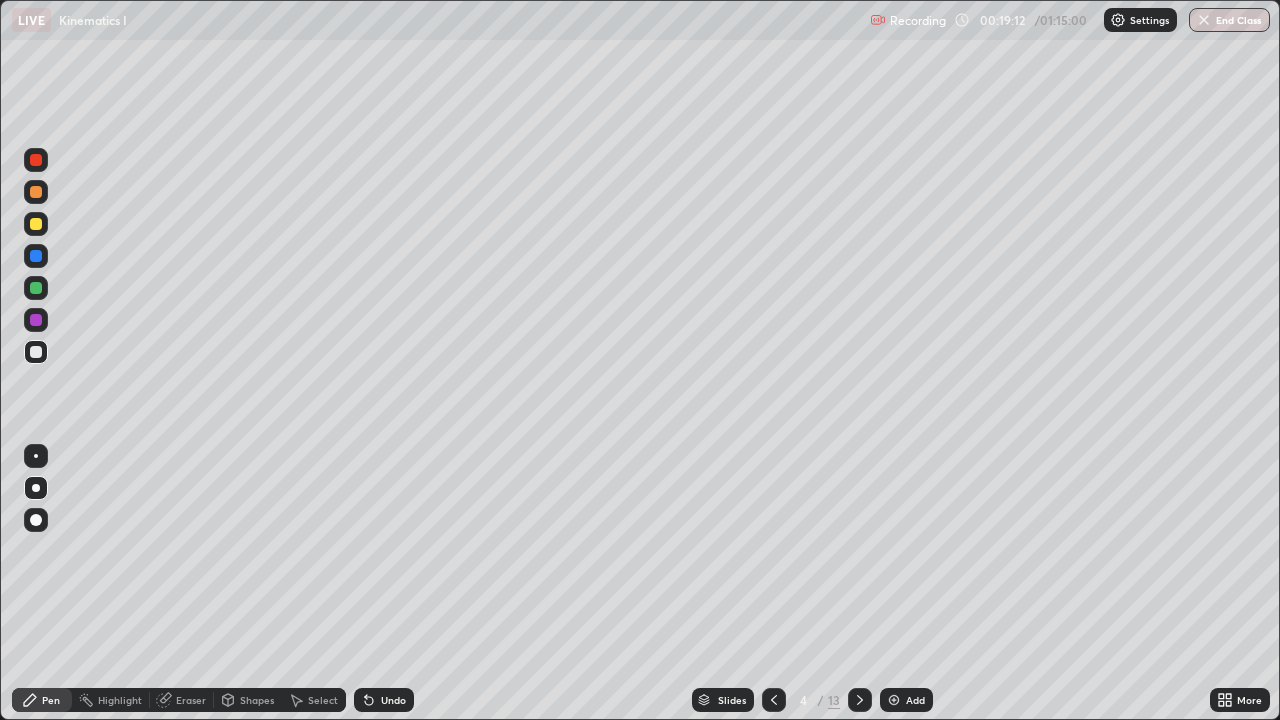 click at bounding box center [36, 256] 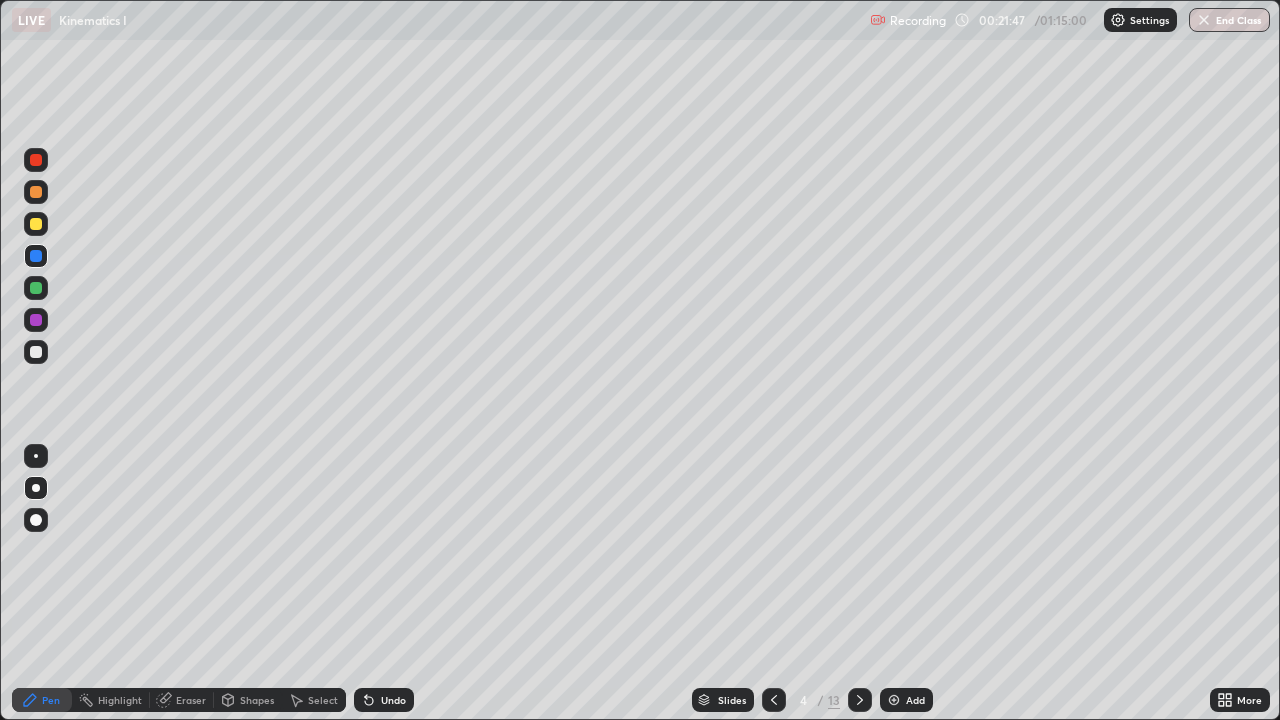 click at bounding box center (894, 700) 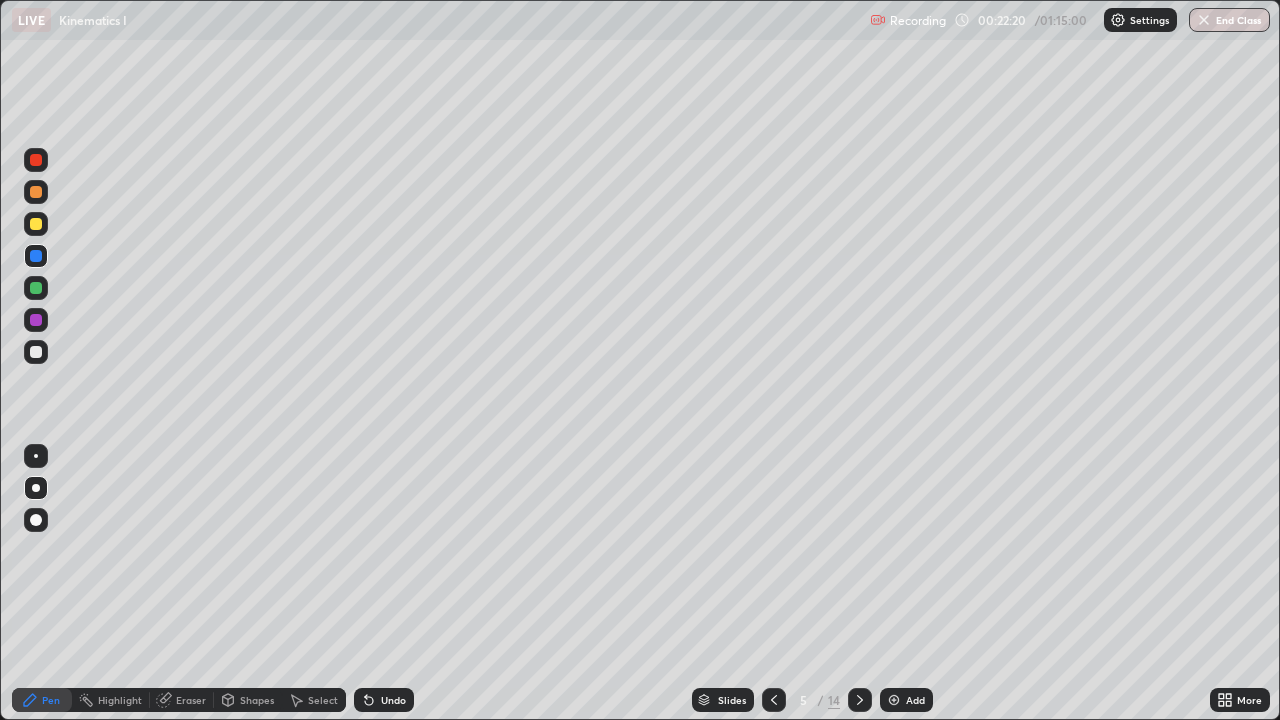 click at bounding box center [36, 352] 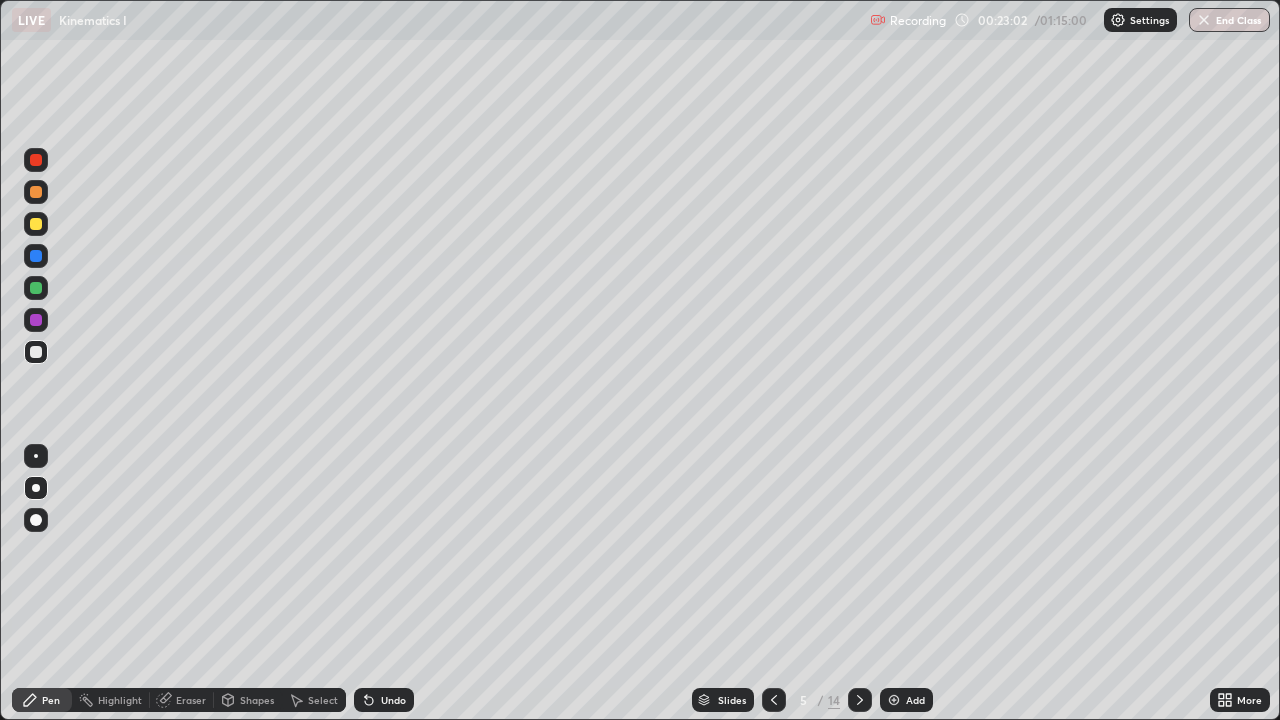 click at bounding box center (36, 256) 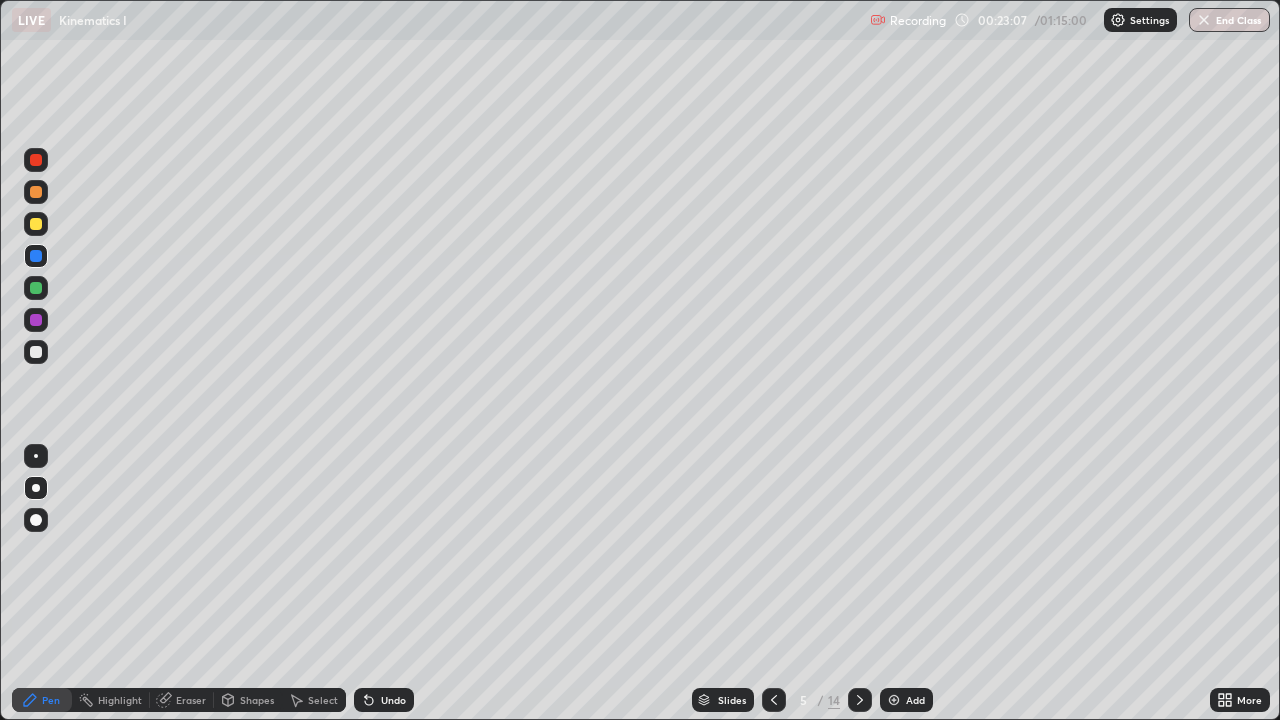 click at bounding box center (36, 352) 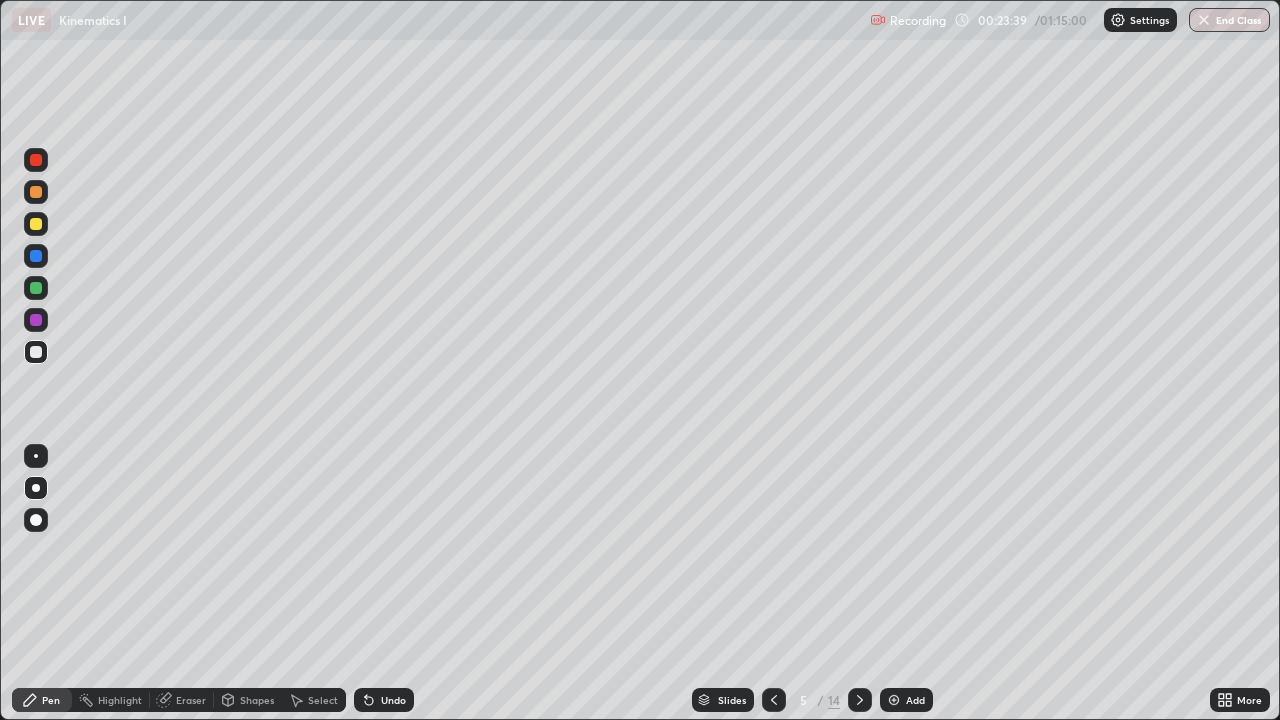 click at bounding box center (36, 256) 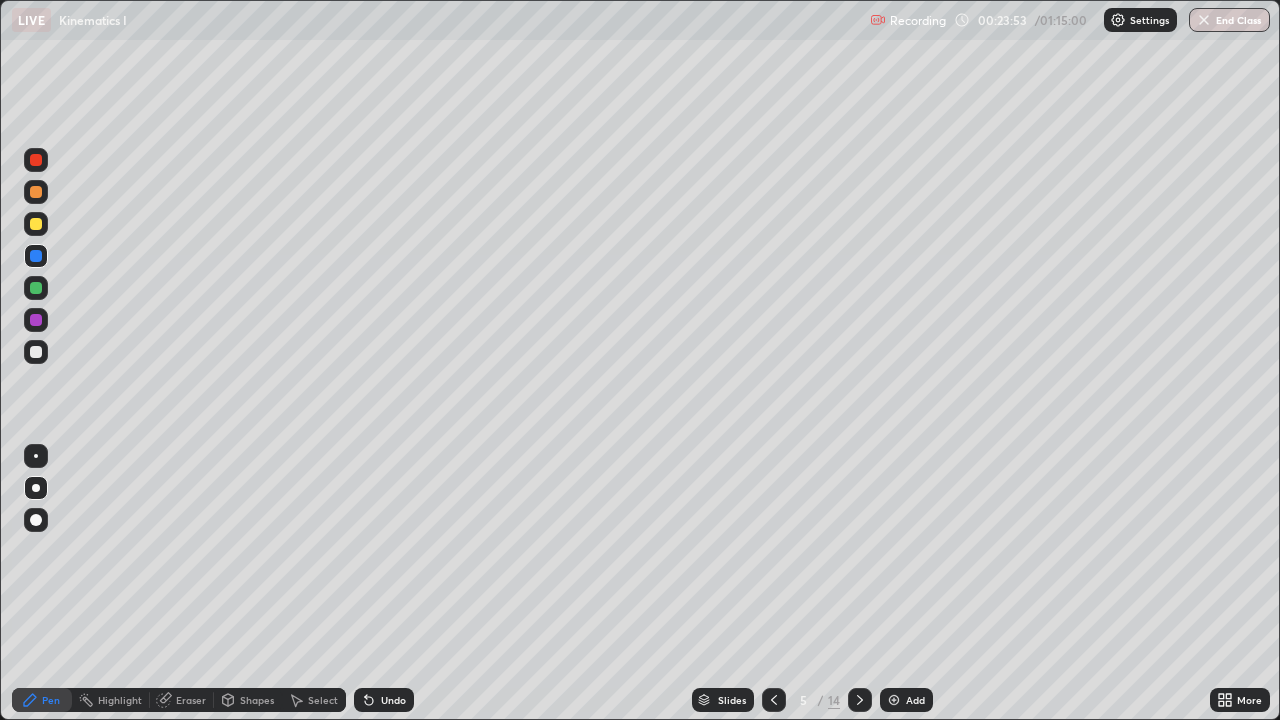 click at bounding box center [36, 352] 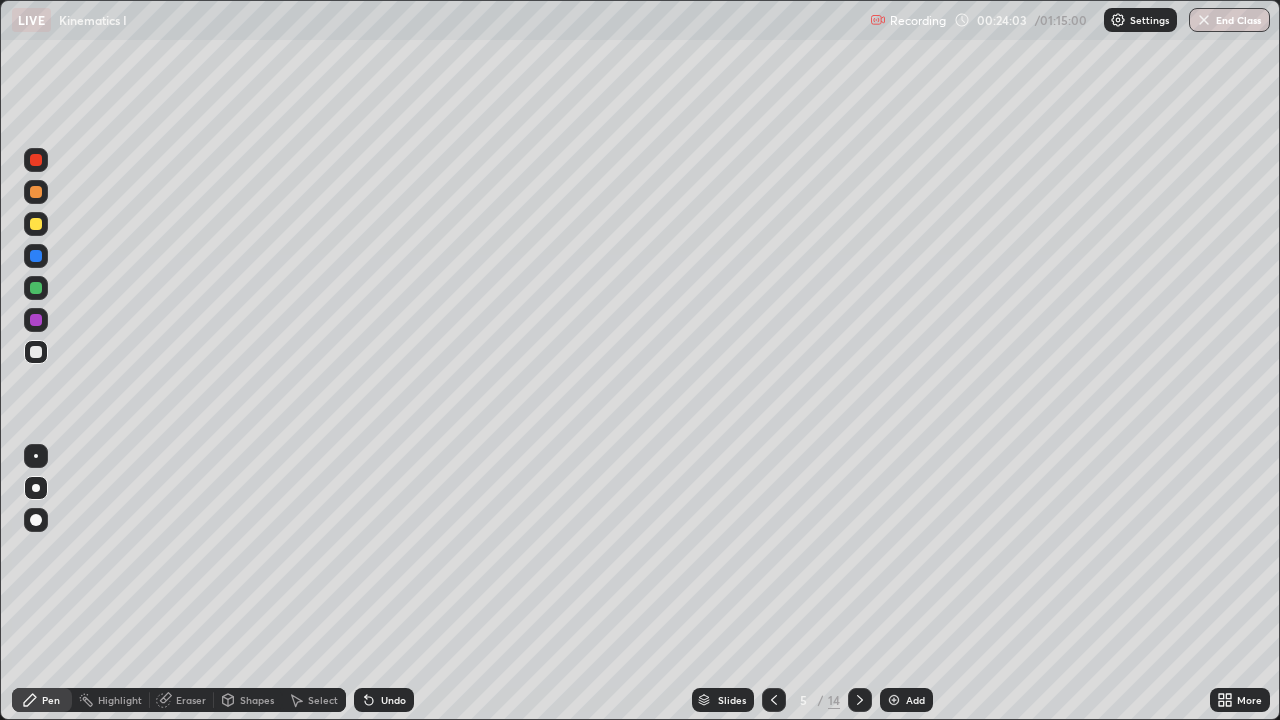 click on "Eraser" at bounding box center (182, 700) 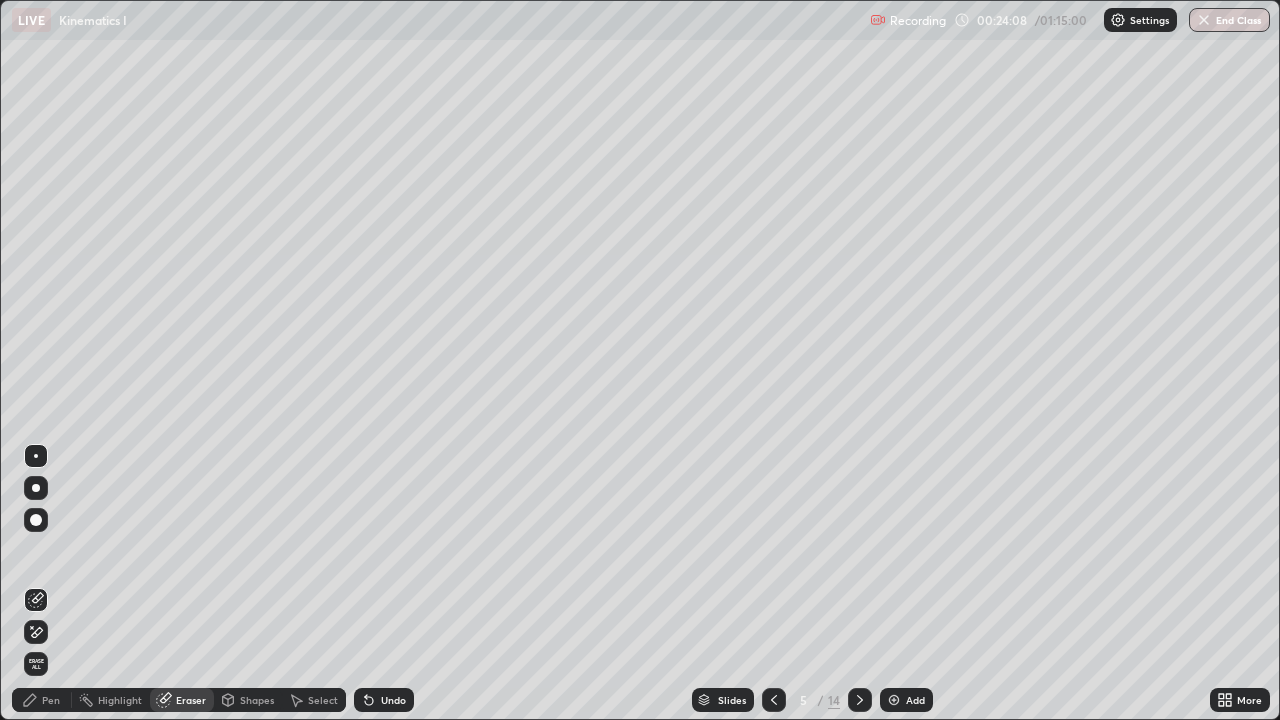 click at bounding box center (36, 520) 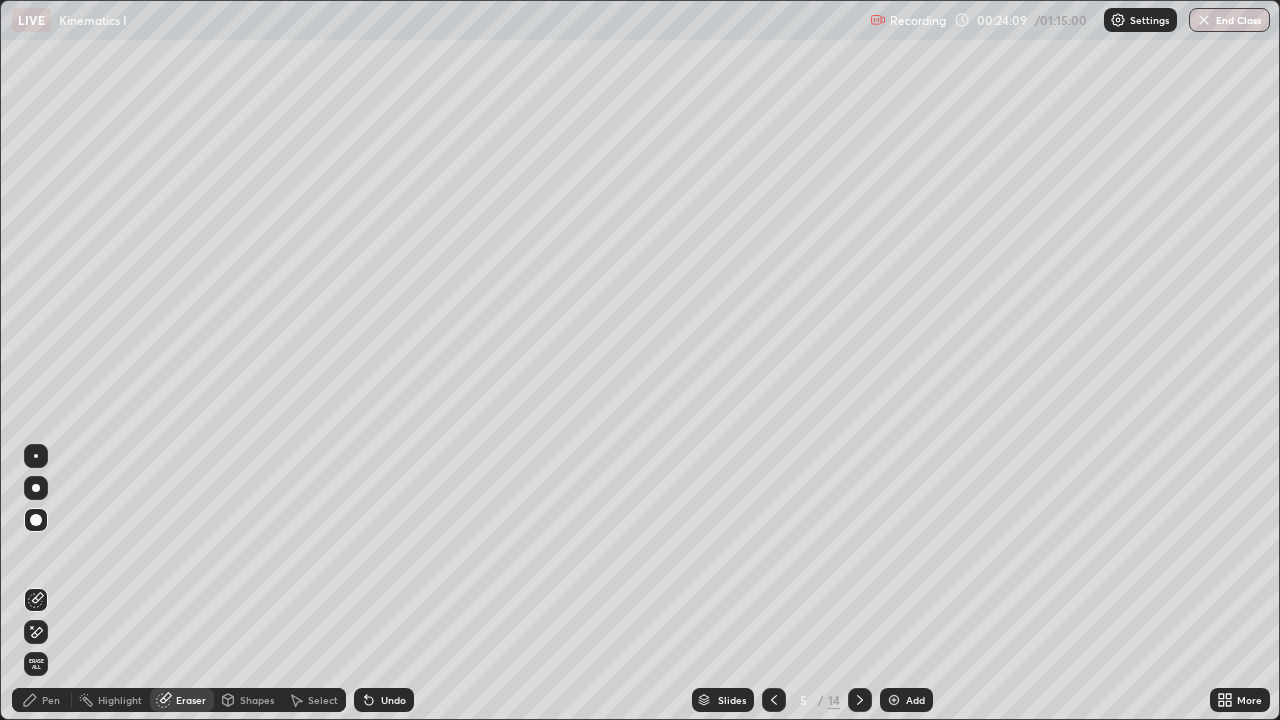 click on "Pen" at bounding box center (51, 700) 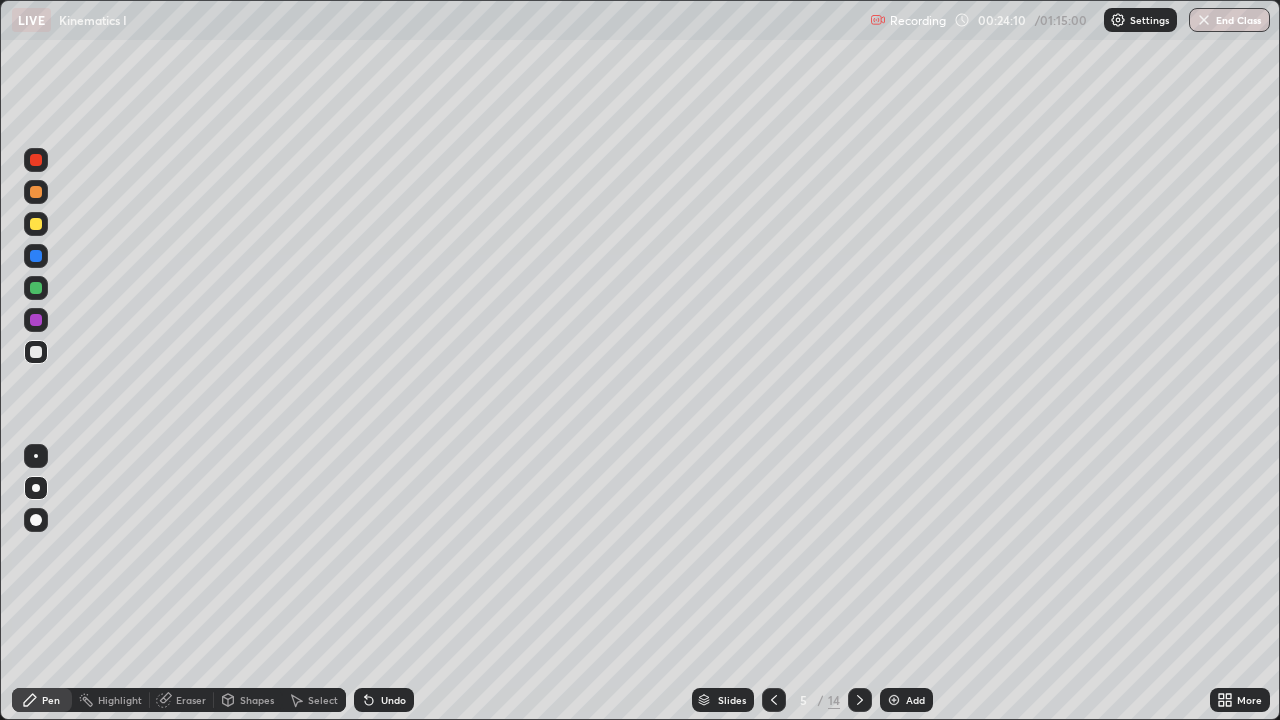 click at bounding box center (36, 352) 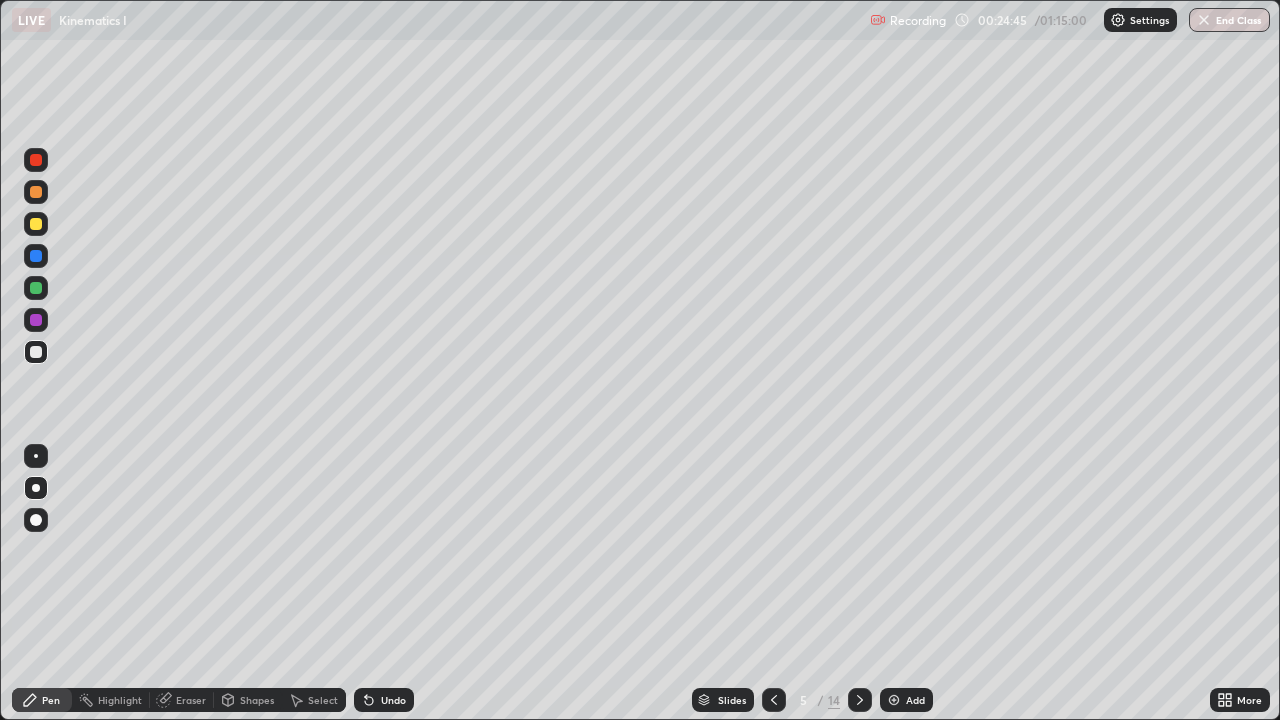 click at bounding box center [36, 224] 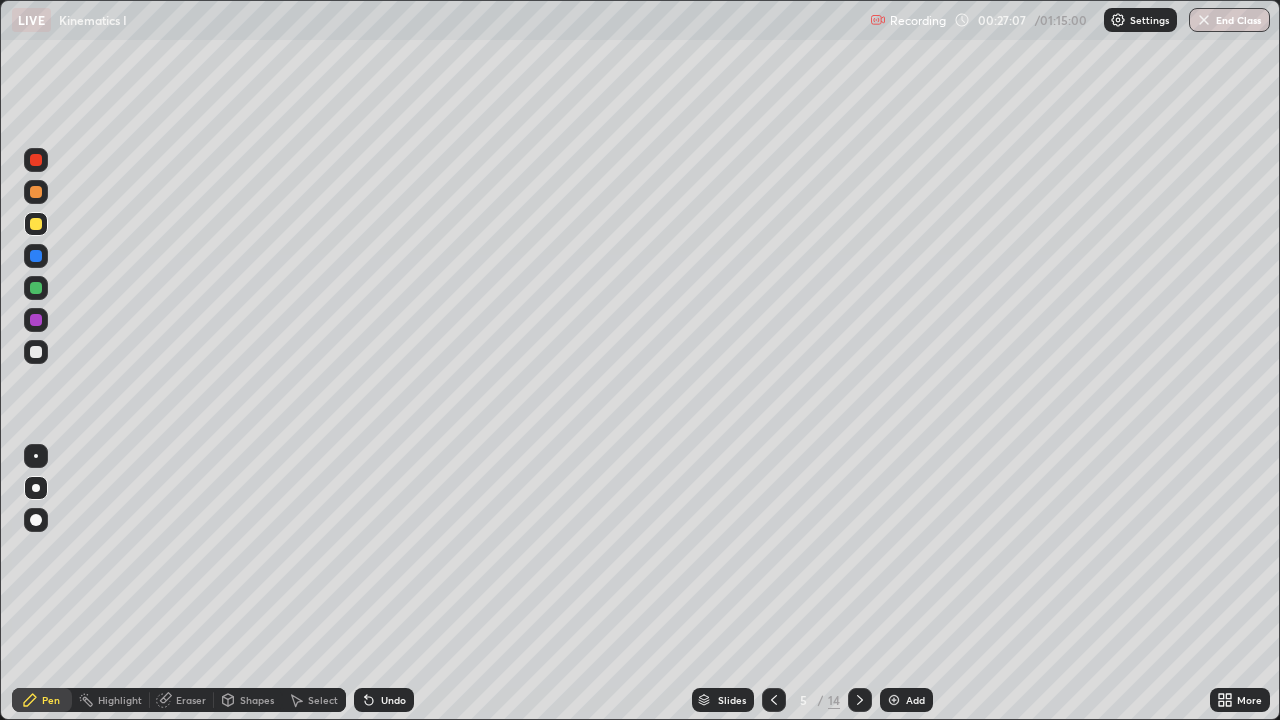 click on "Eraser" at bounding box center (191, 700) 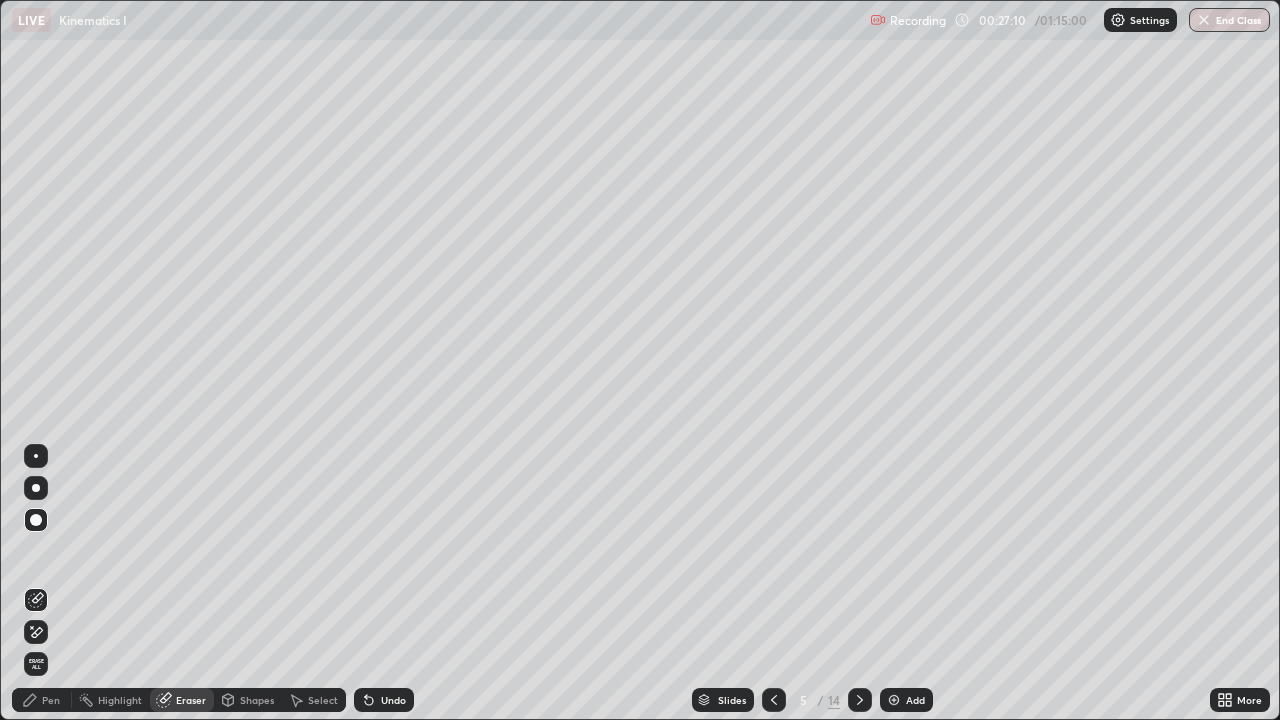 click on "Pen" at bounding box center [51, 700] 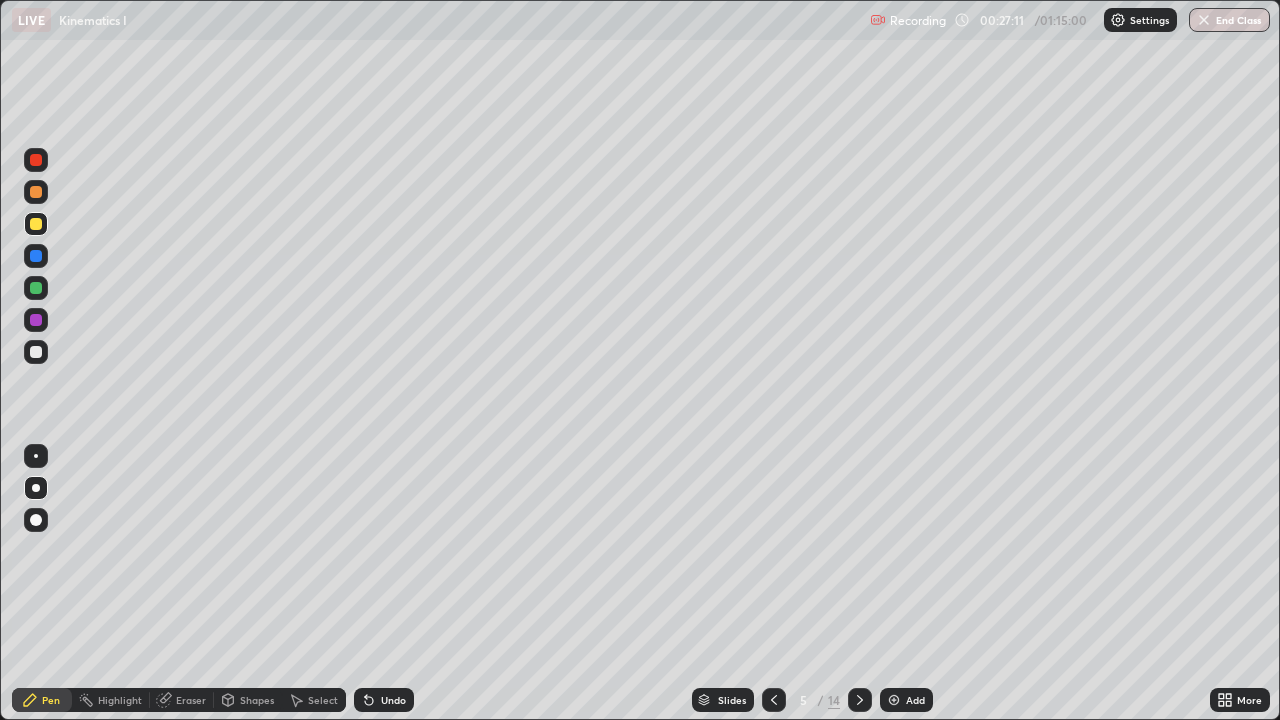click at bounding box center [36, 320] 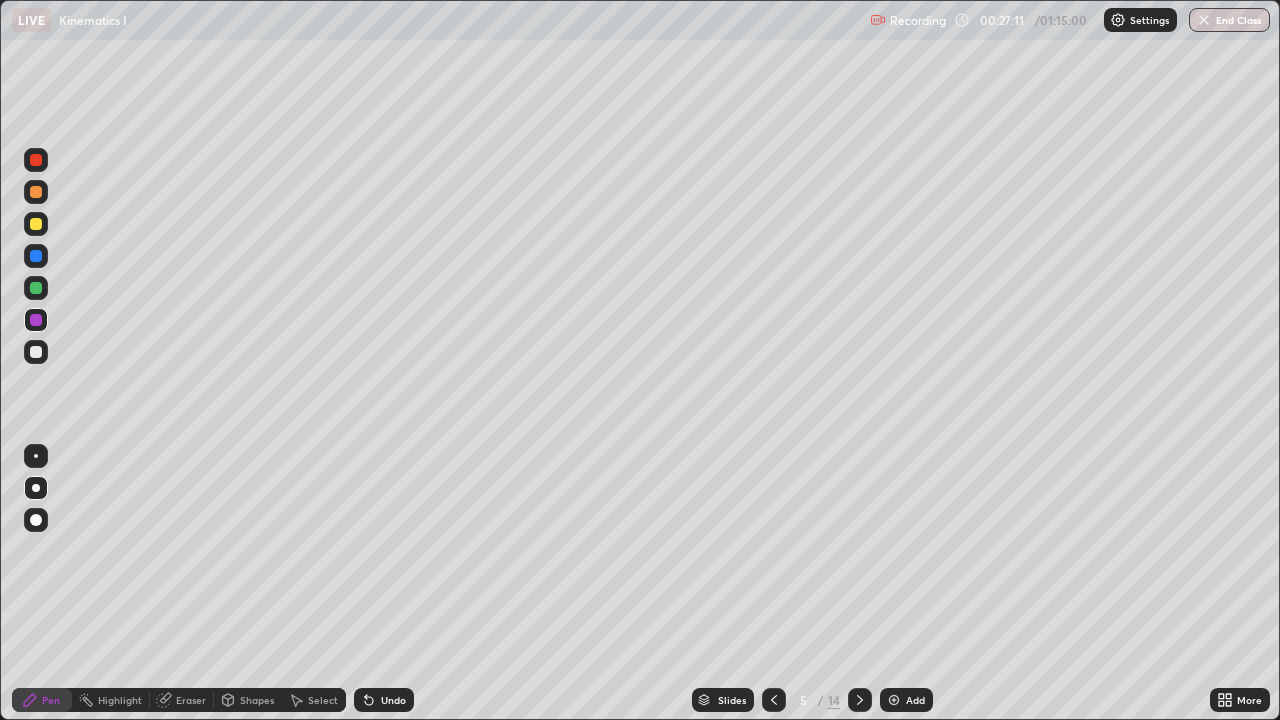 click at bounding box center (36, 352) 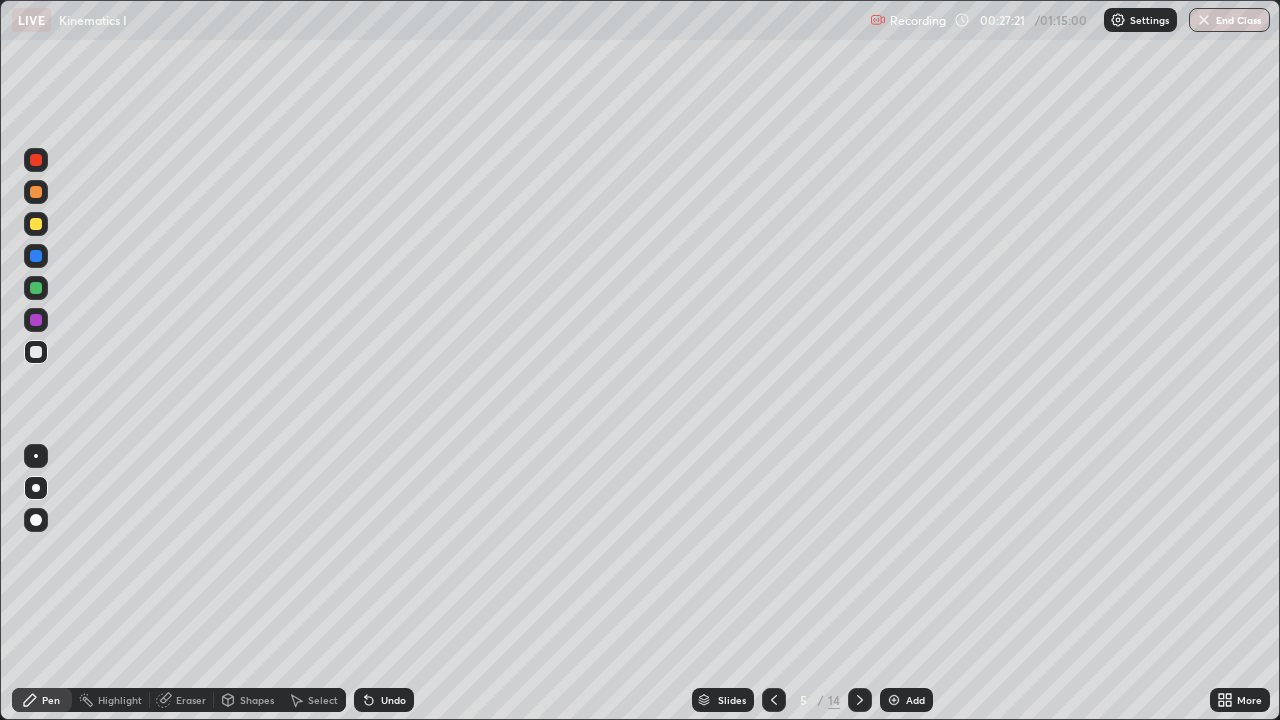 click at bounding box center [36, 160] 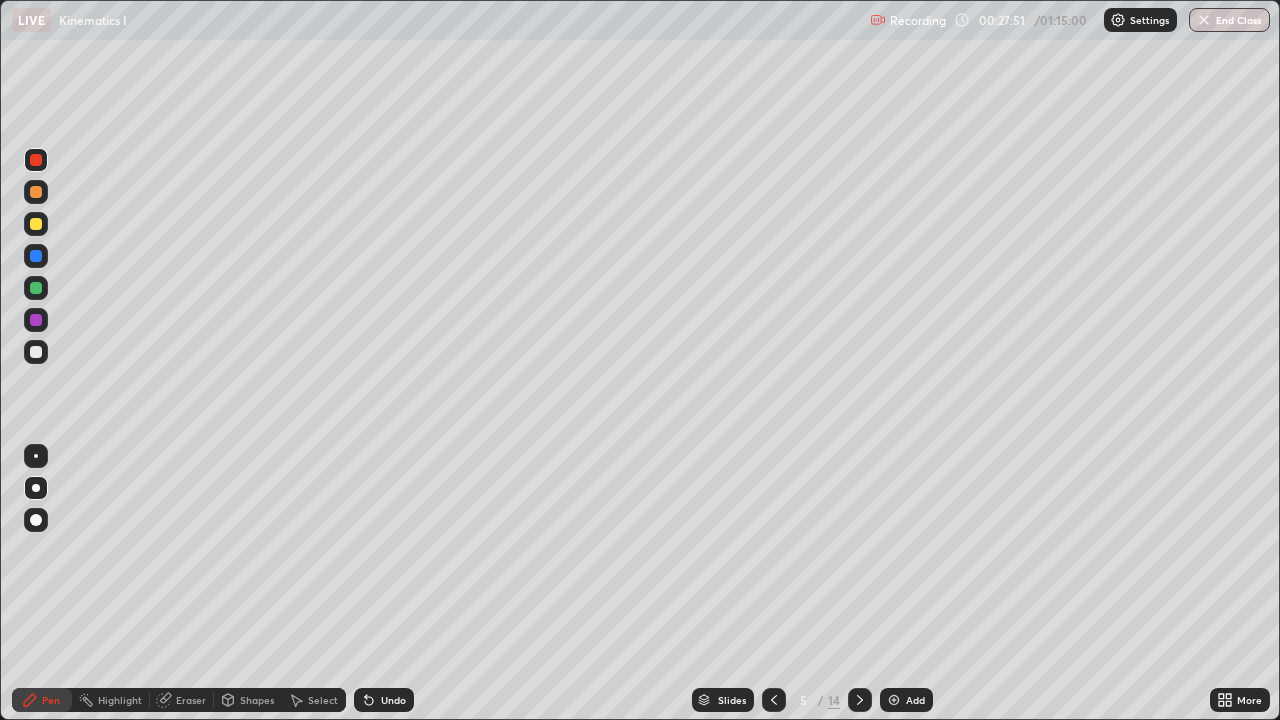 click at bounding box center [36, 256] 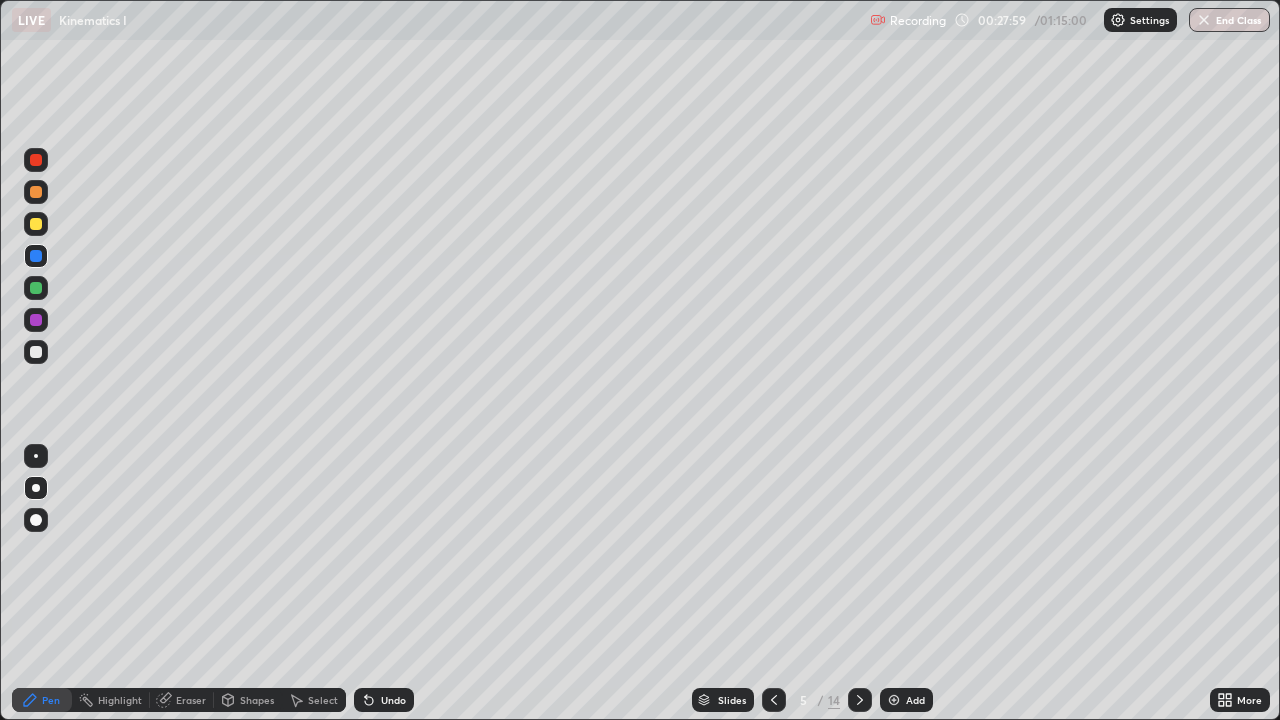 click at bounding box center (36, 352) 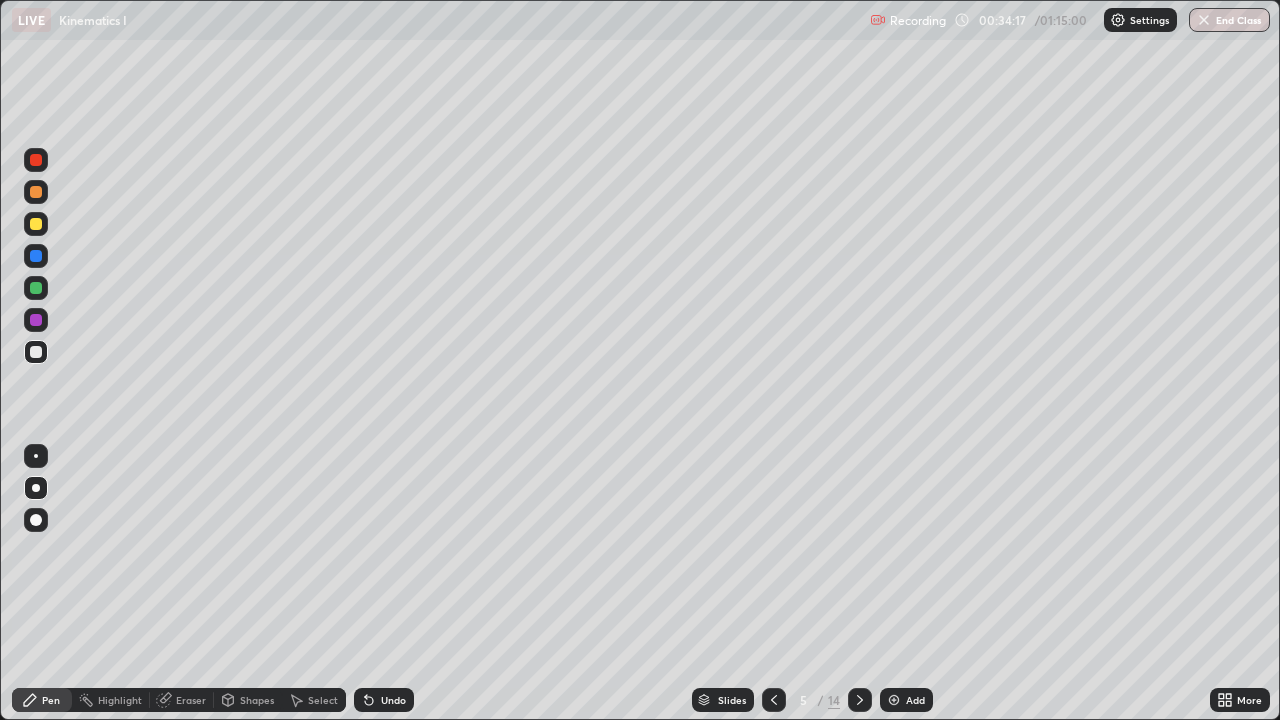 click at bounding box center [894, 700] 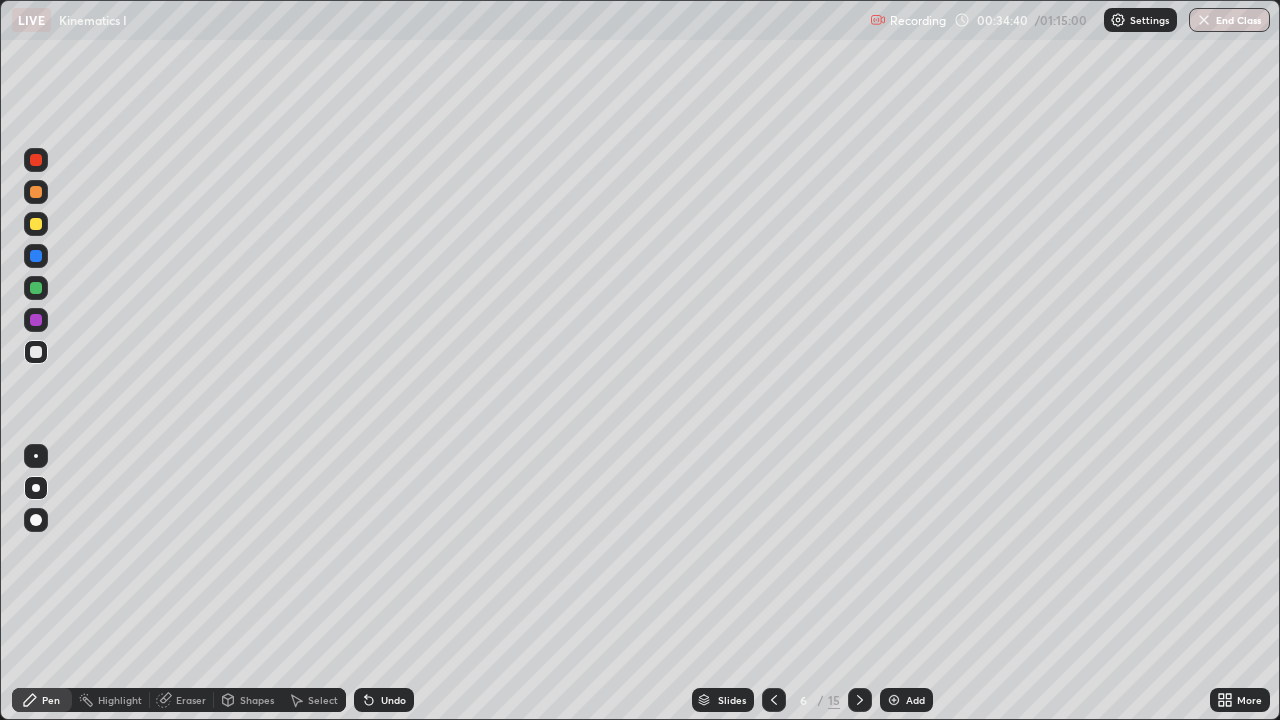 click at bounding box center [36, 256] 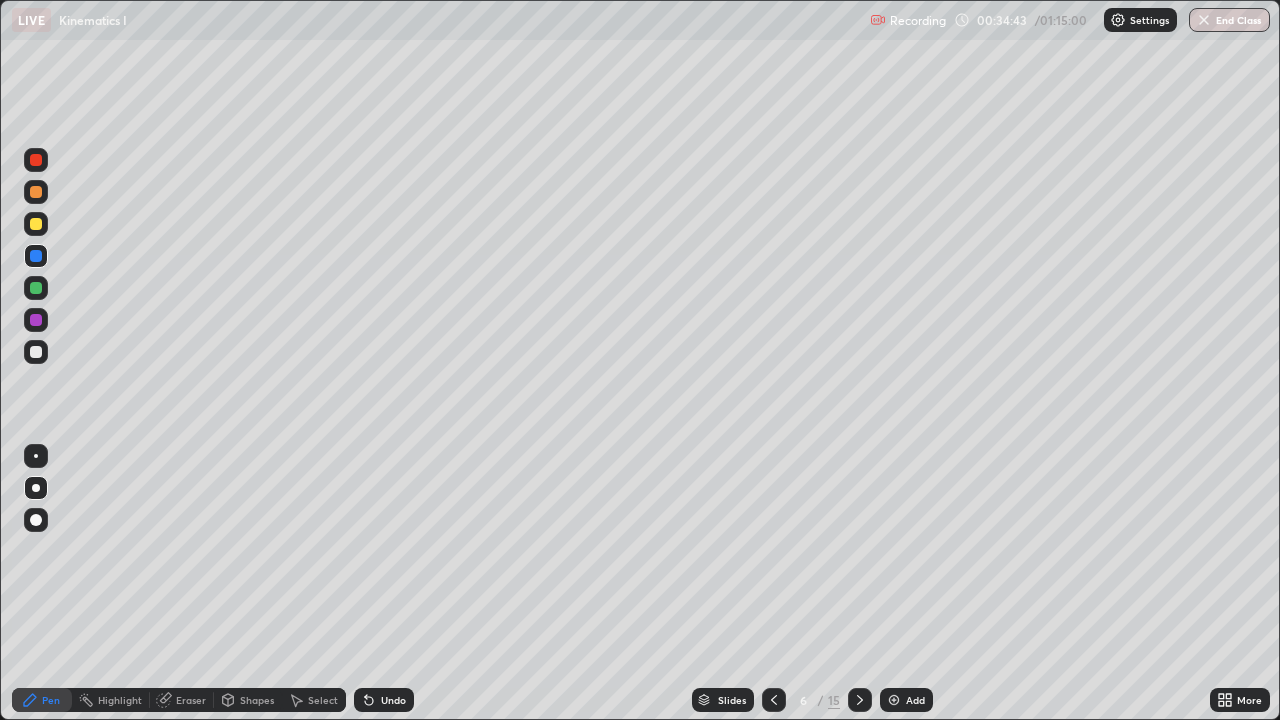 click at bounding box center [36, 224] 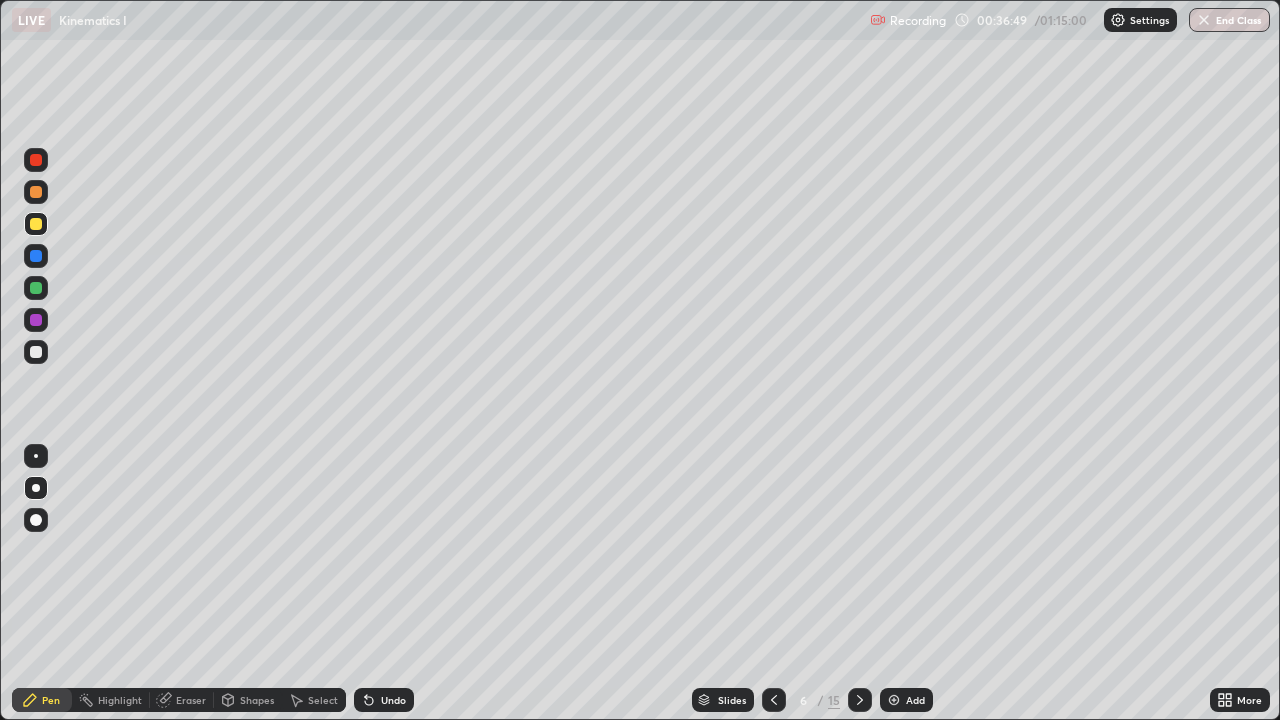 click at bounding box center (894, 700) 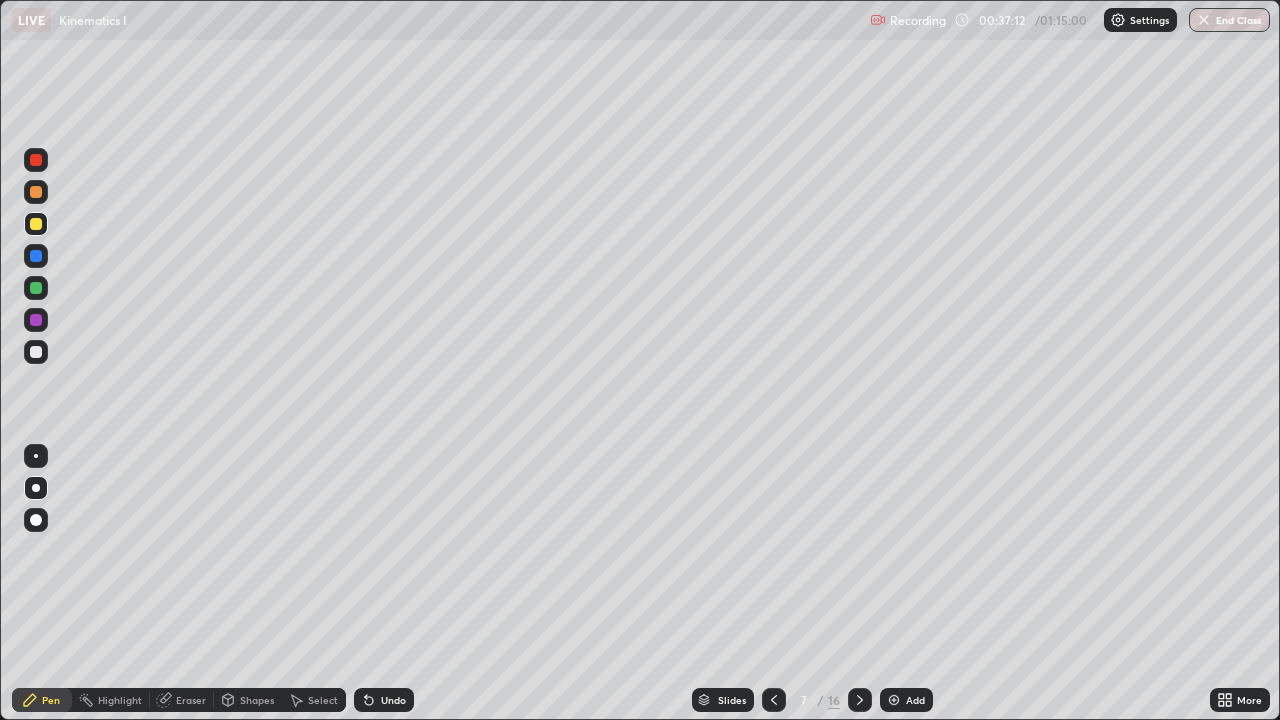 click at bounding box center [36, 352] 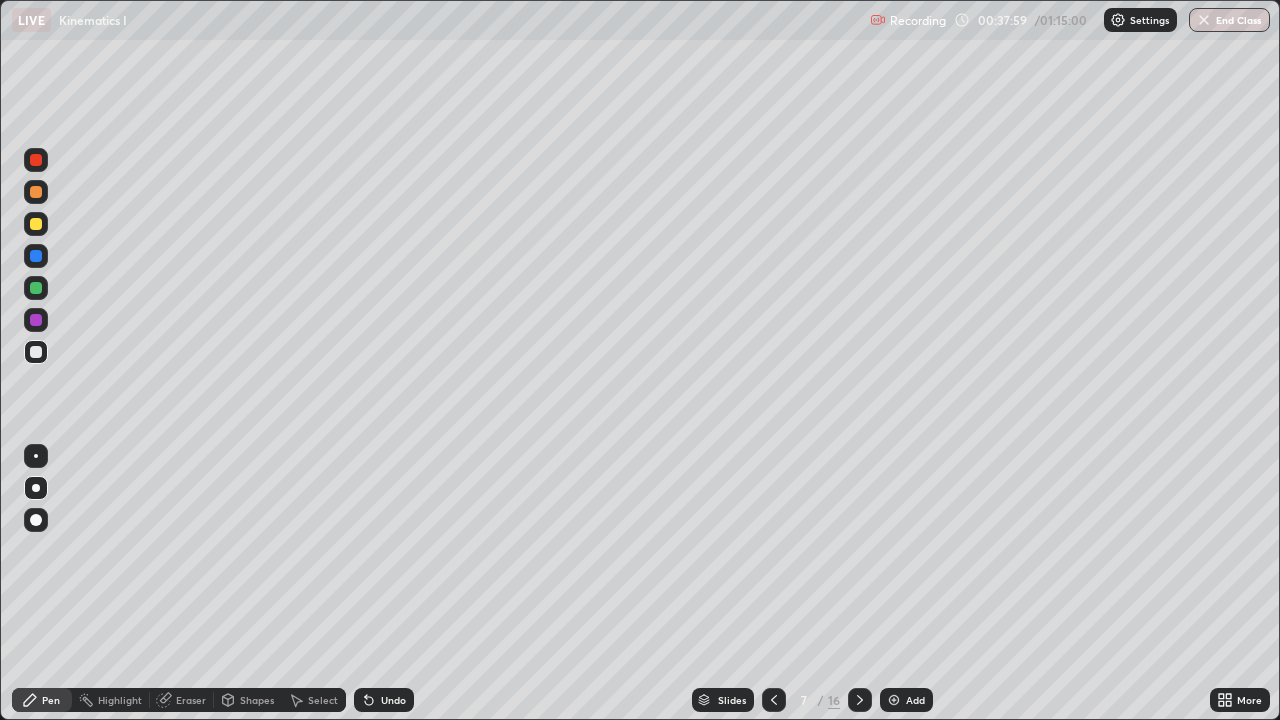 click at bounding box center [36, 224] 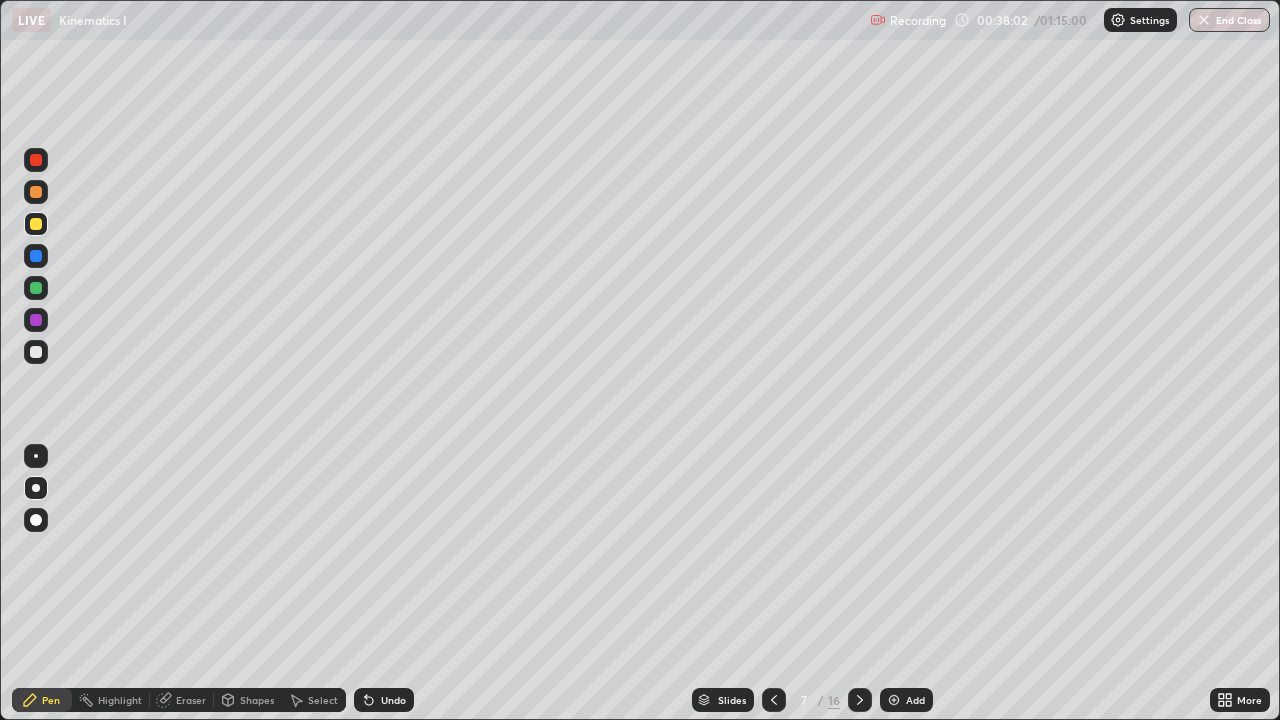 click at bounding box center [36, 160] 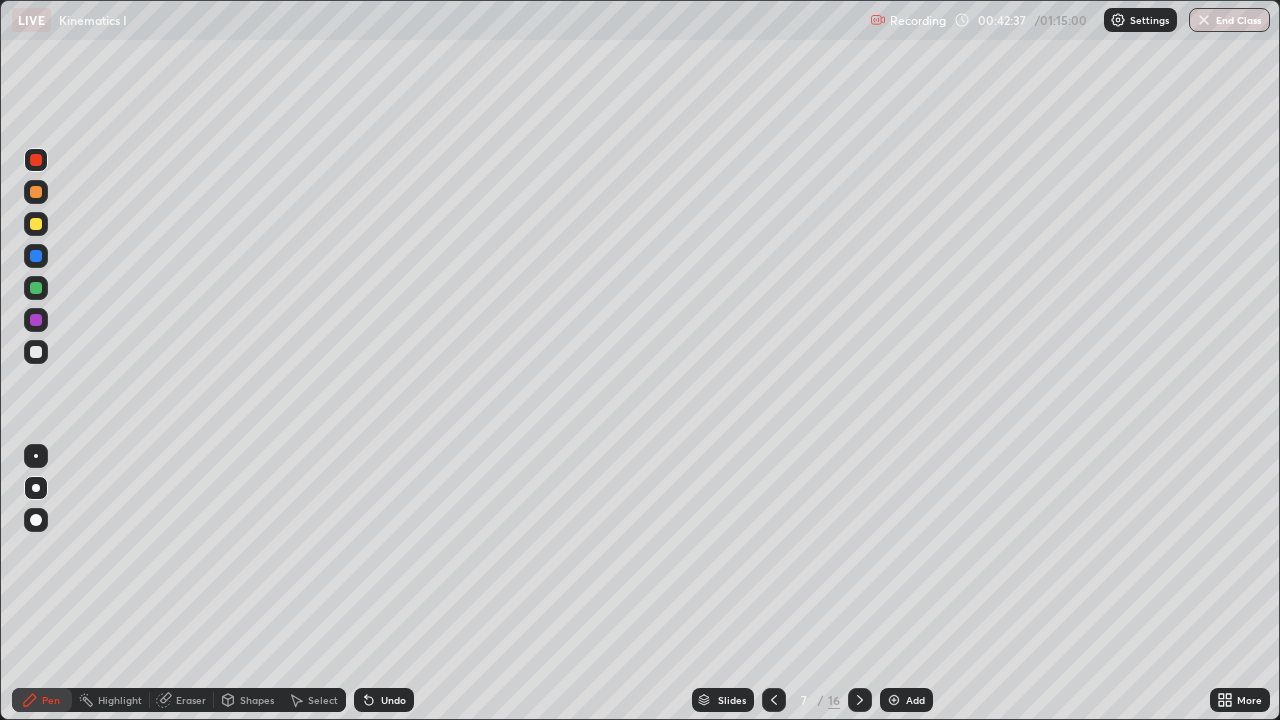 click on "Eraser" at bounding box center (182, 700) 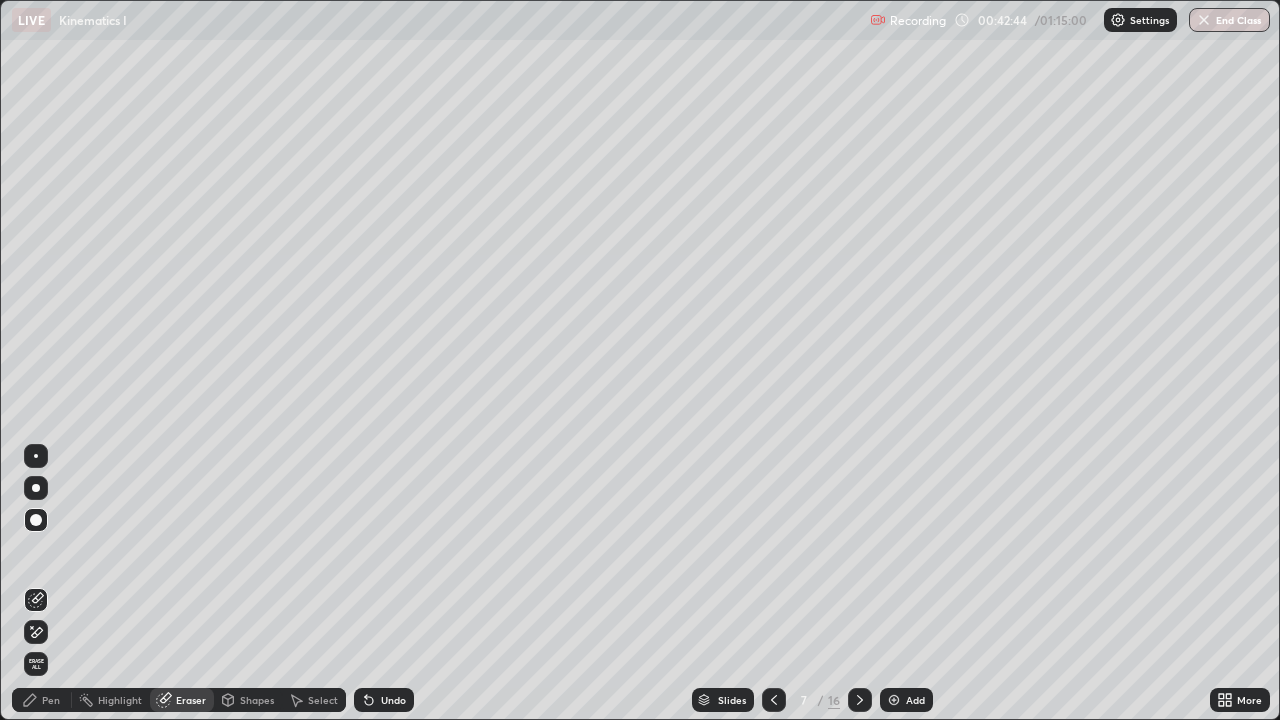 click on "Pen" at bounding box center [42, 700] 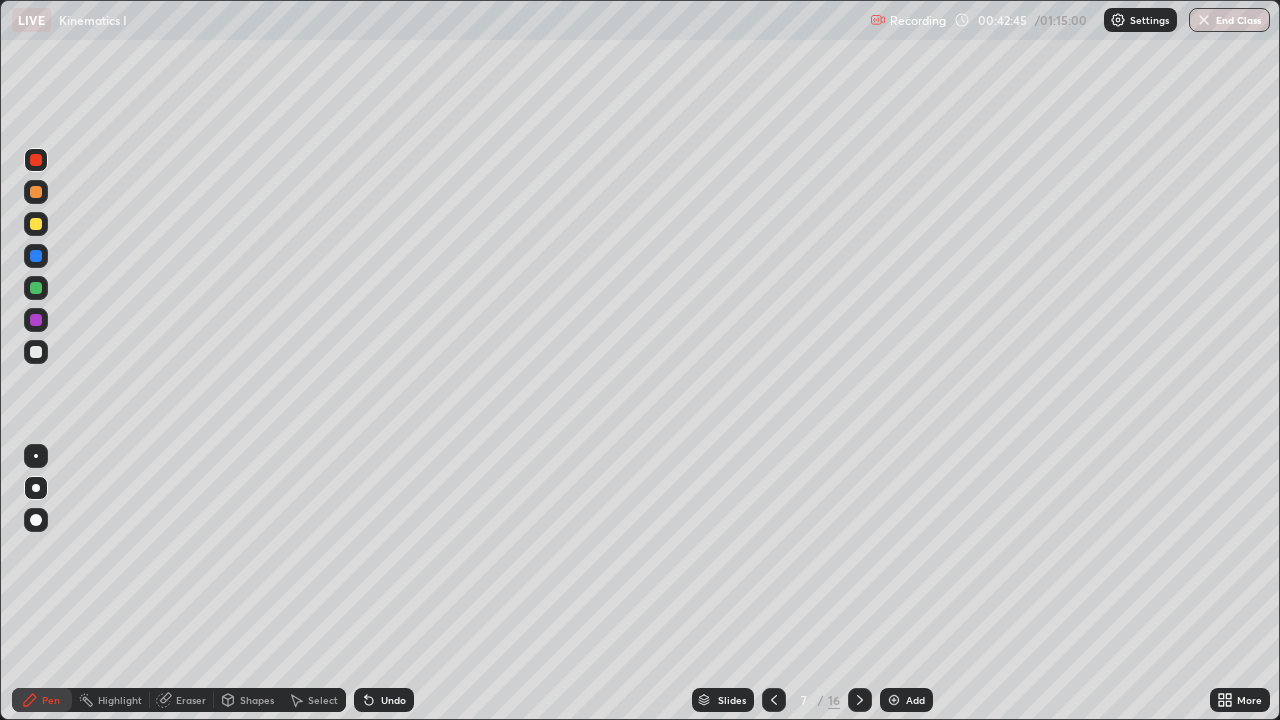 click at bounding box center (36, 352) 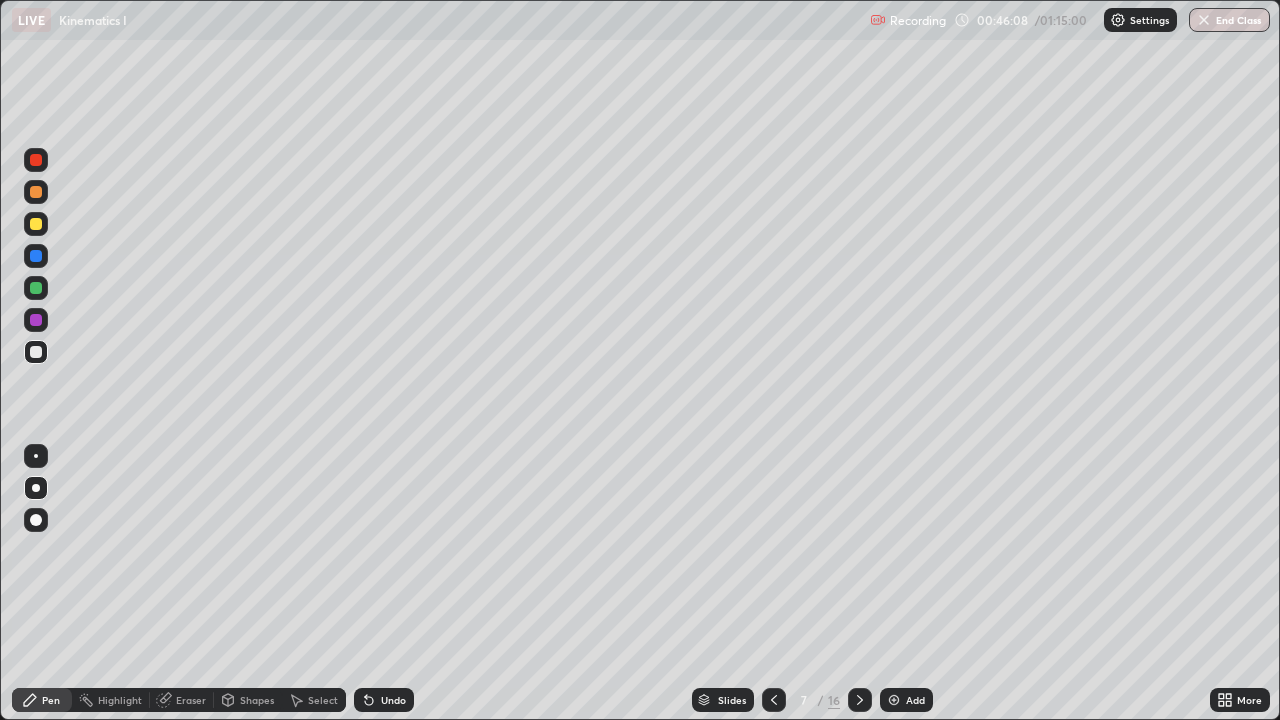 click on "Add" at bounding box center (906, 700) 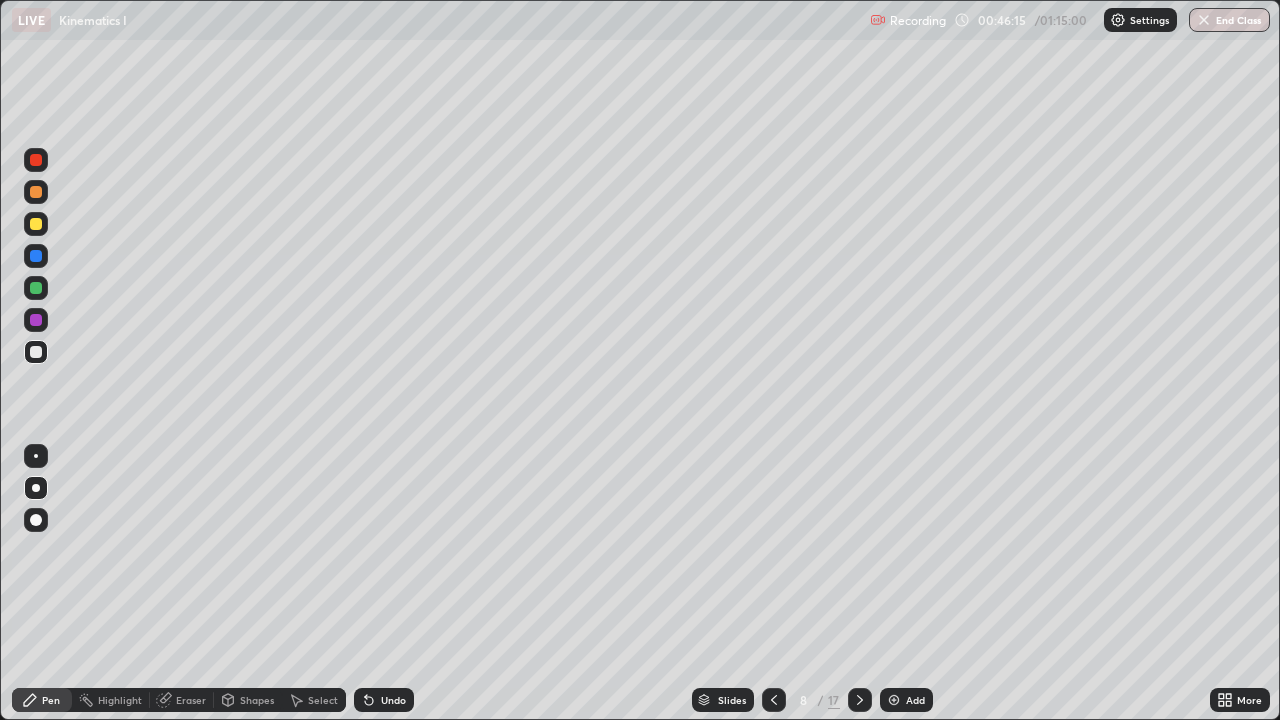 click at bounding box center [36, 320] 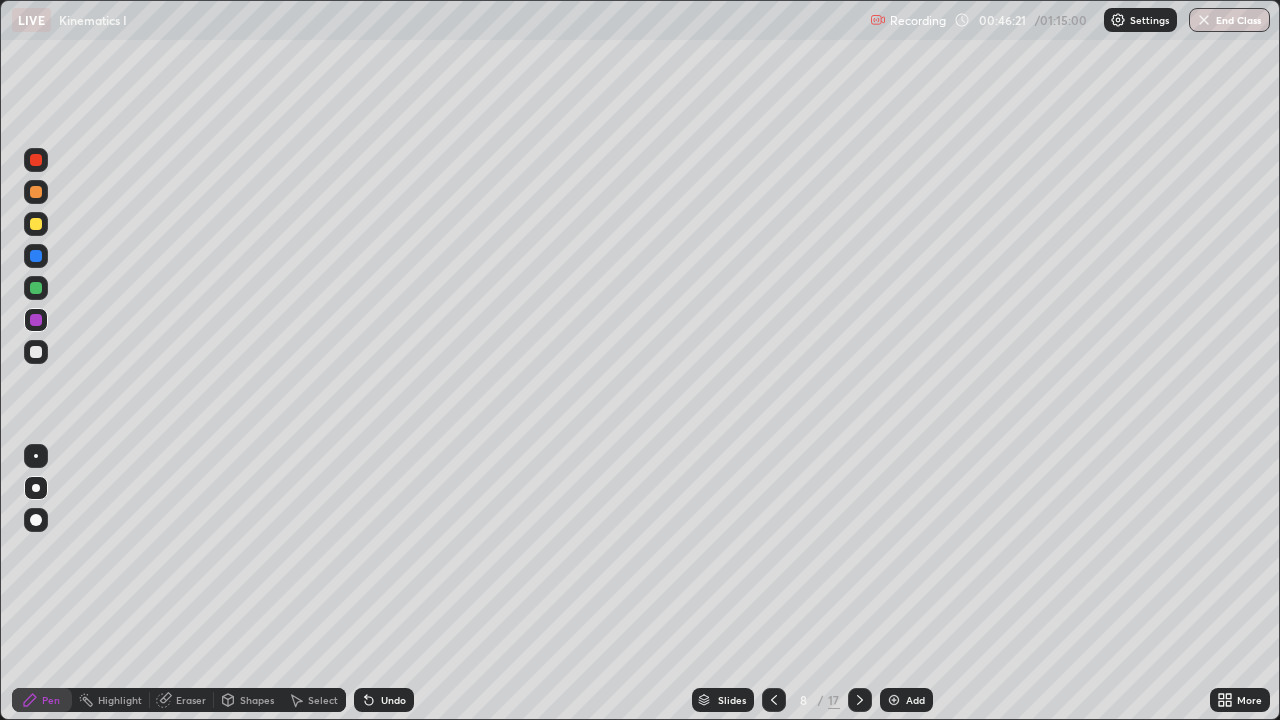 click at bounding box center (36, 192) 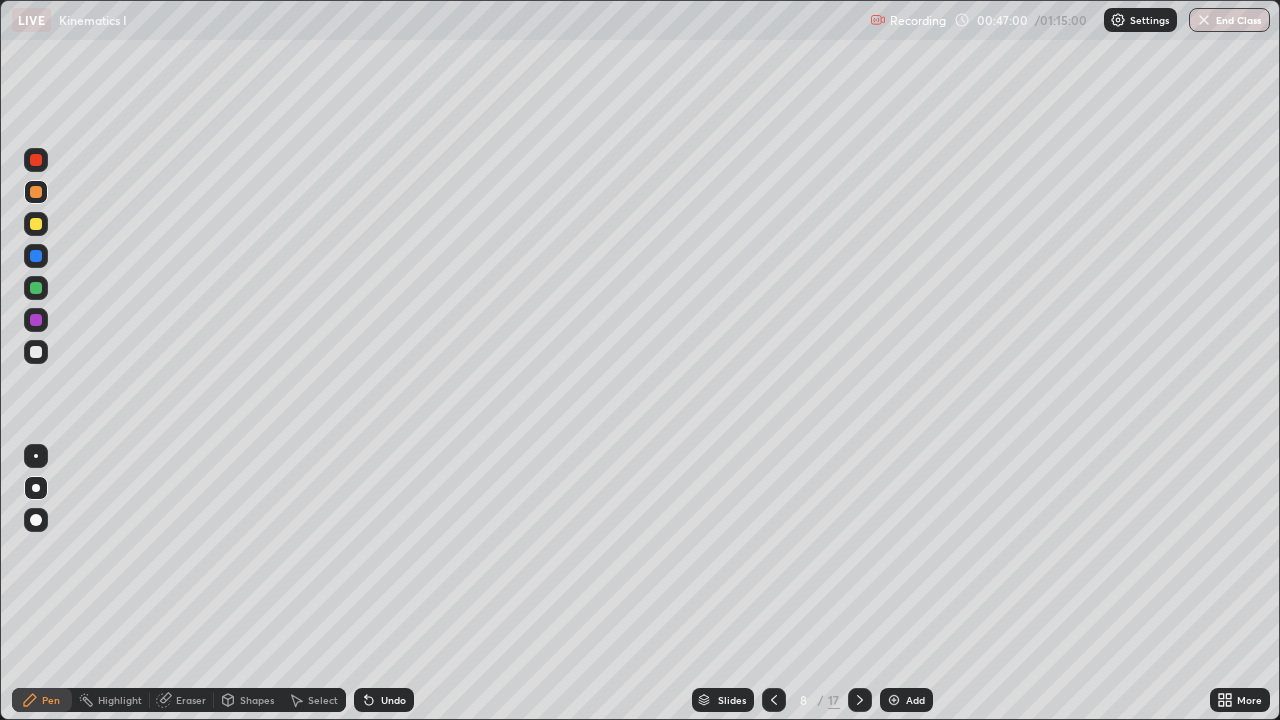 click at bounding box center (36, 288) 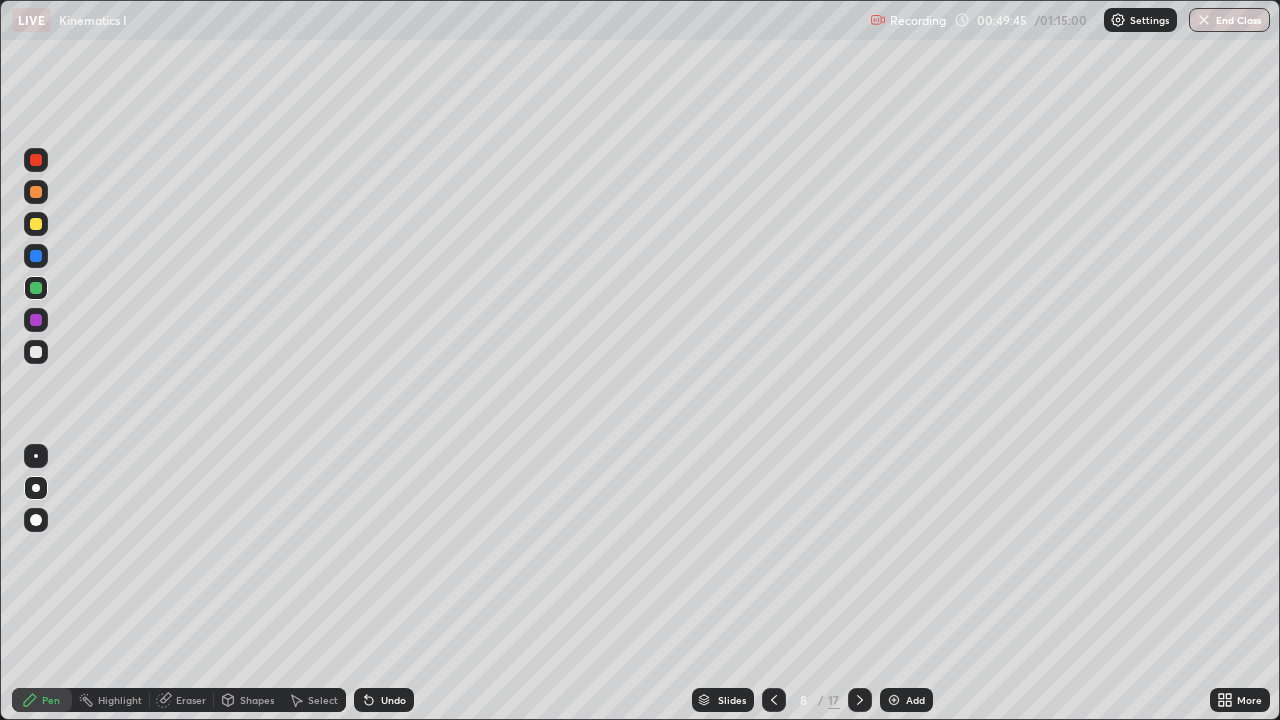 click at bounding box center (894, 700) 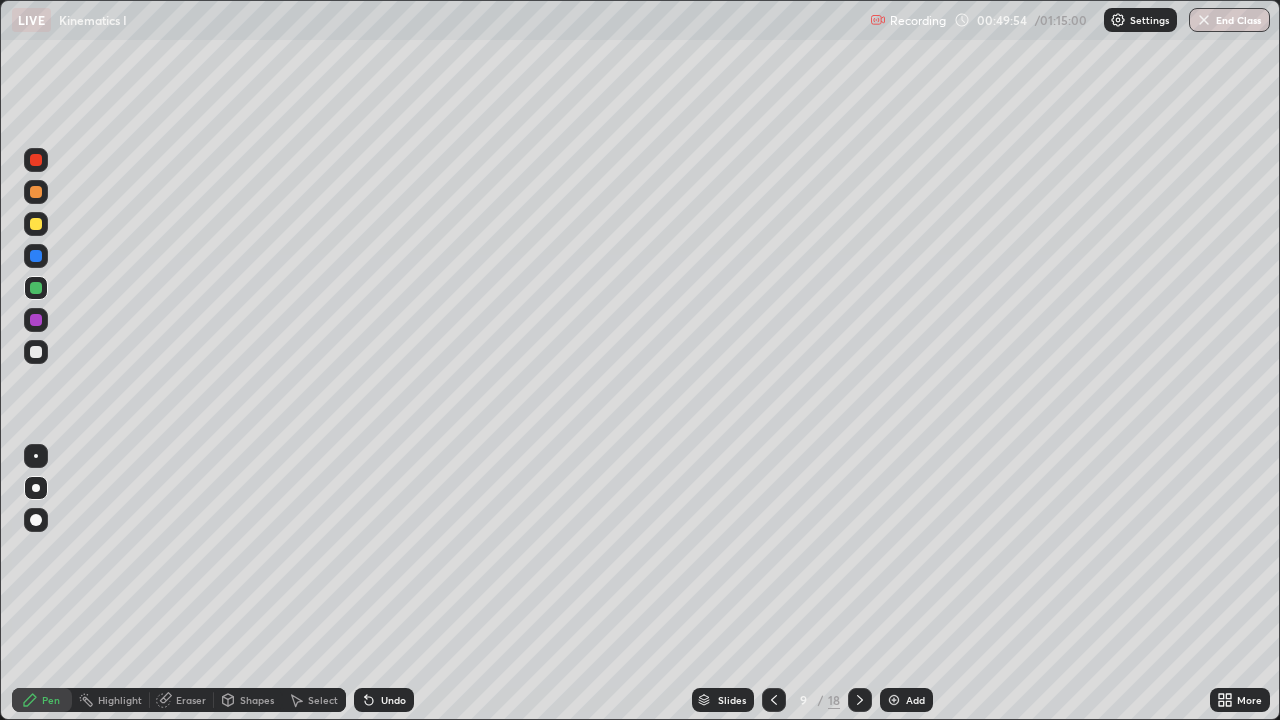 click at bounding box center [36, 352] 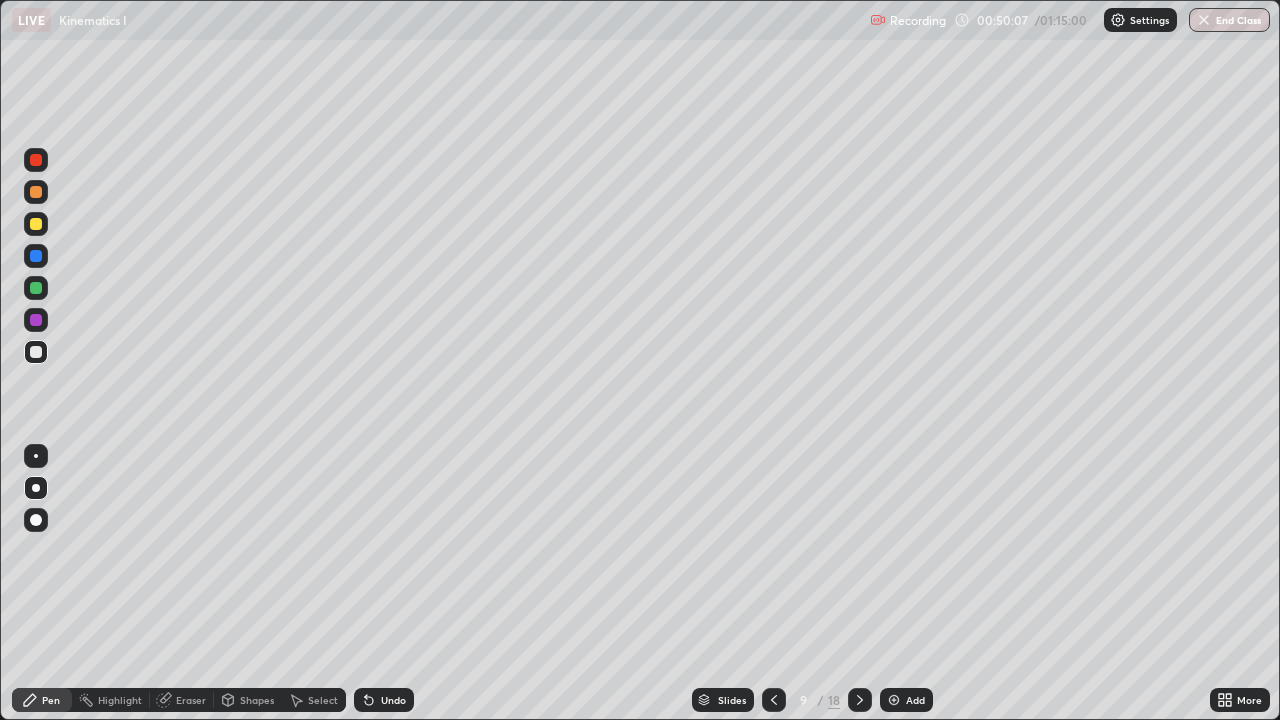 click at bounding box center [36, 288] 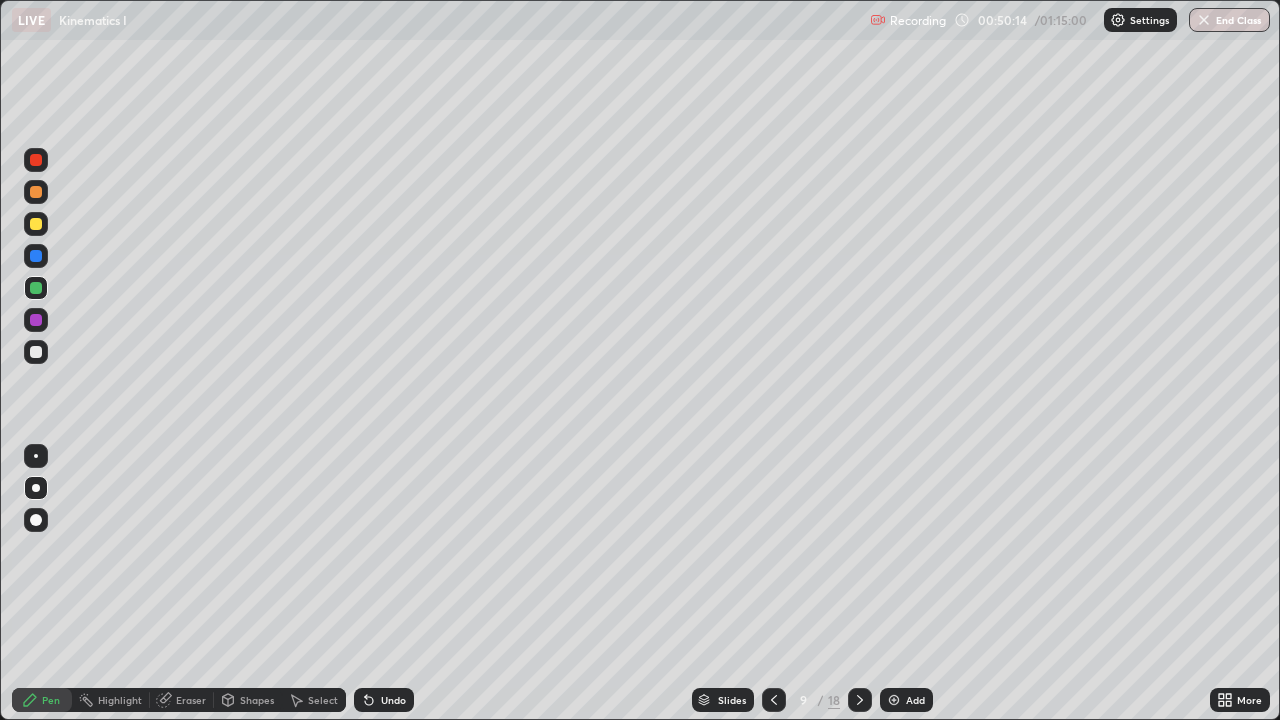 click at bounding box center (36, 352) 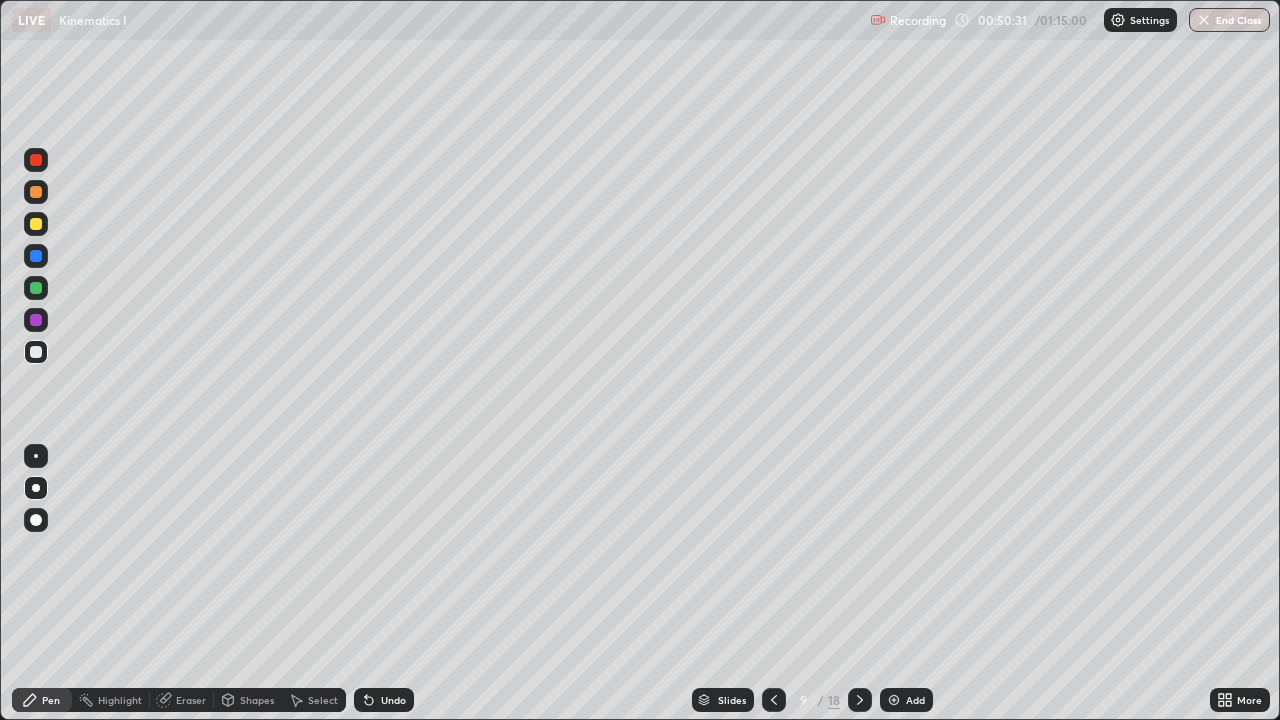 click 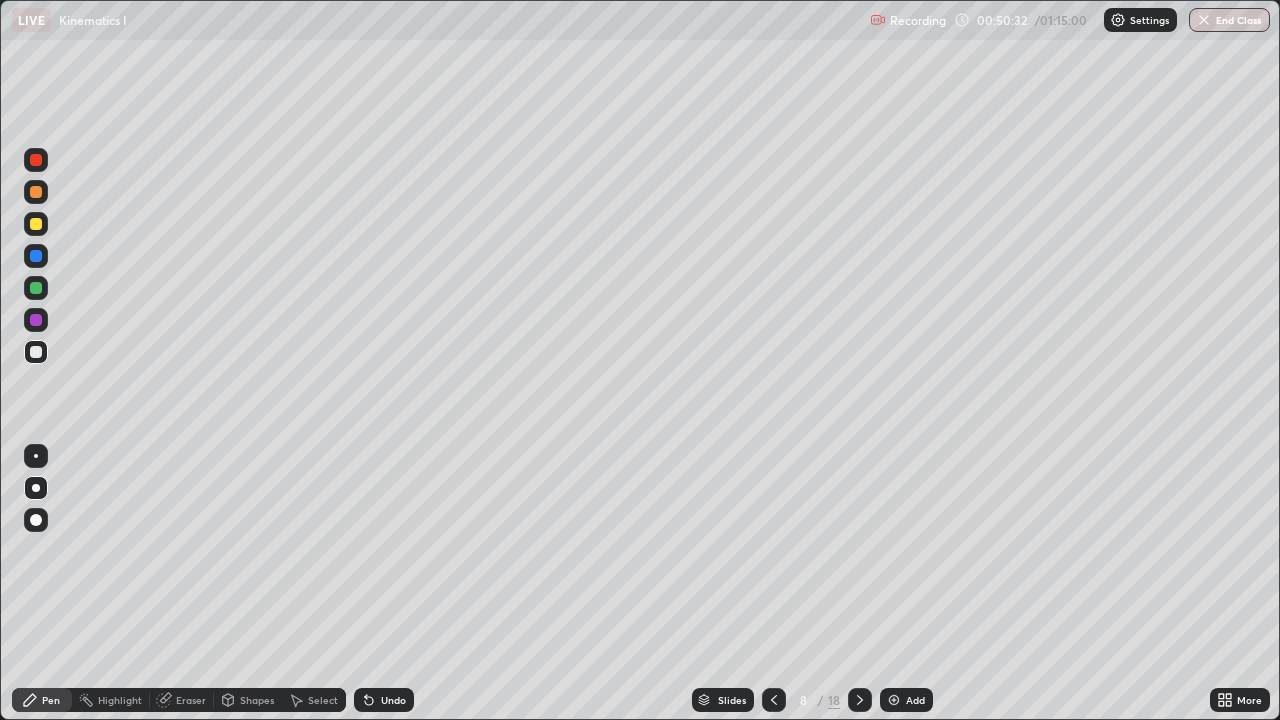 click 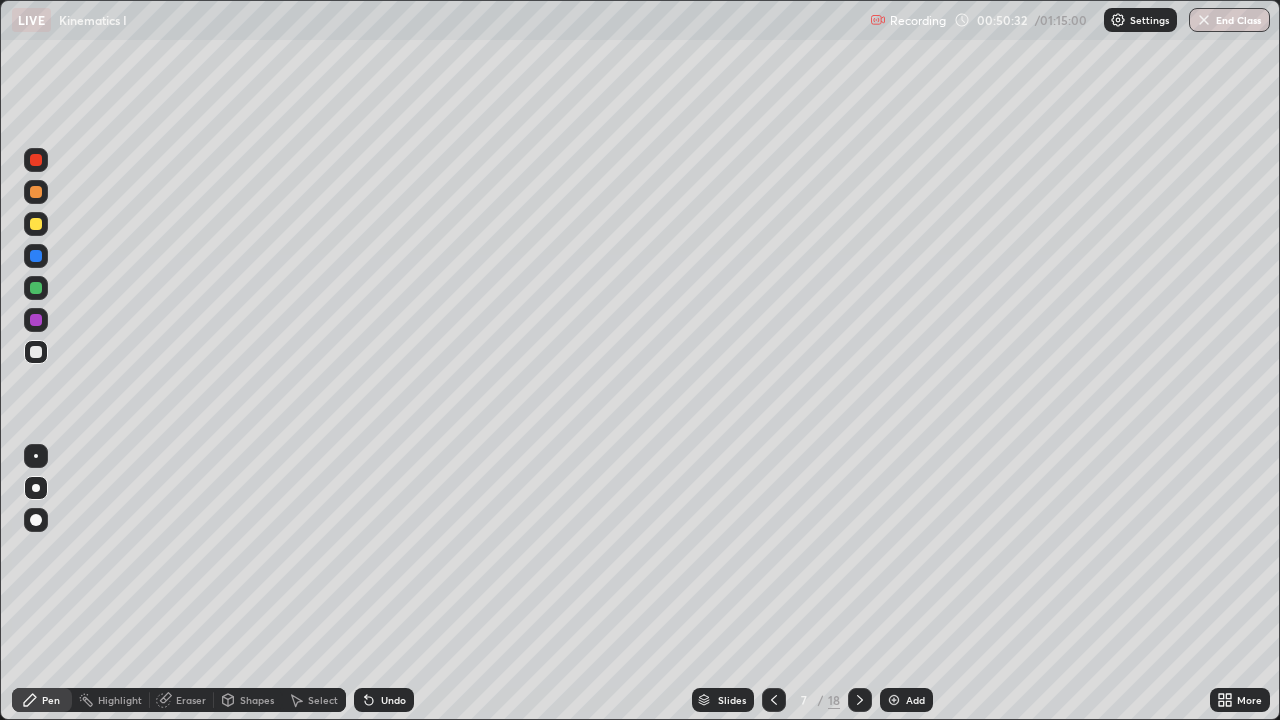 click 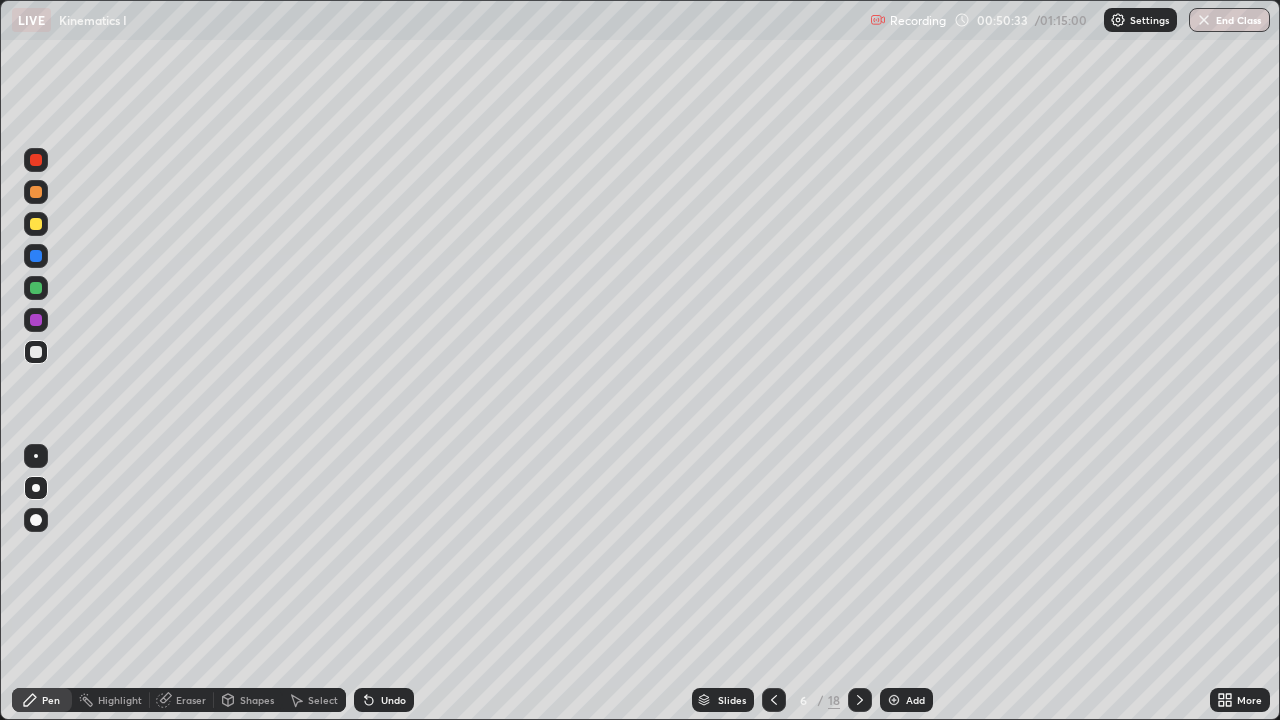 click 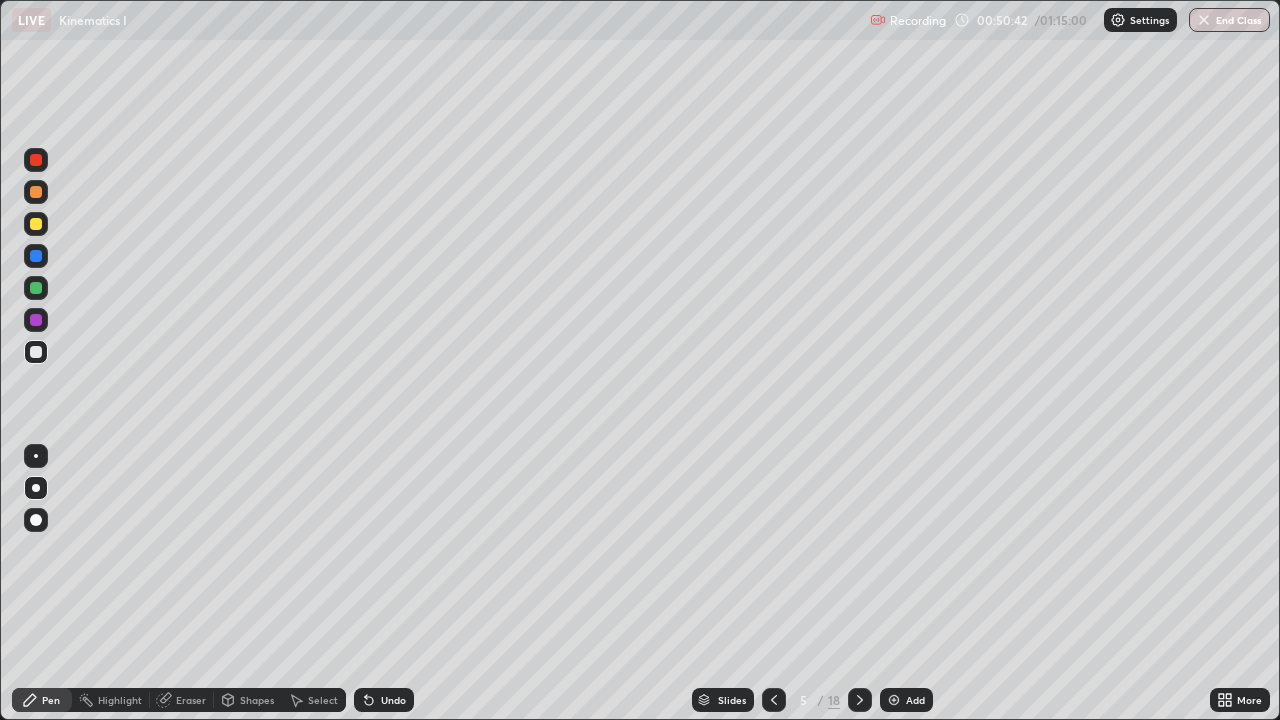 click 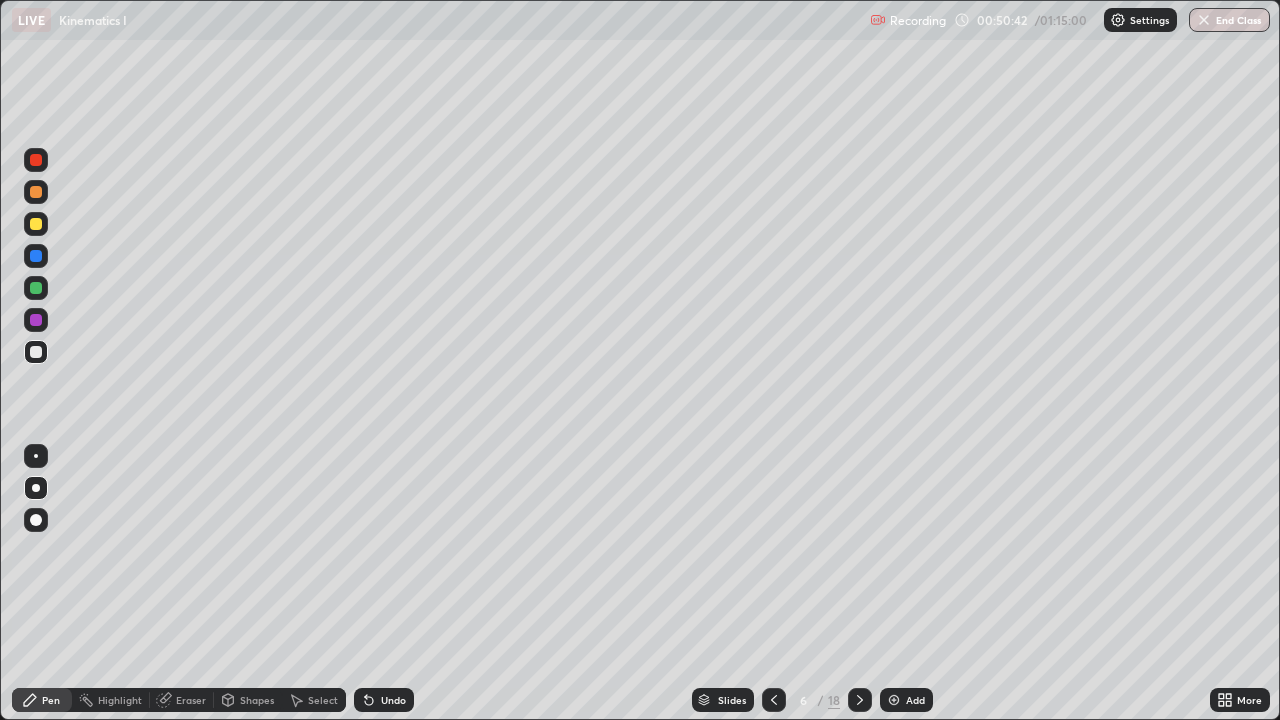 click 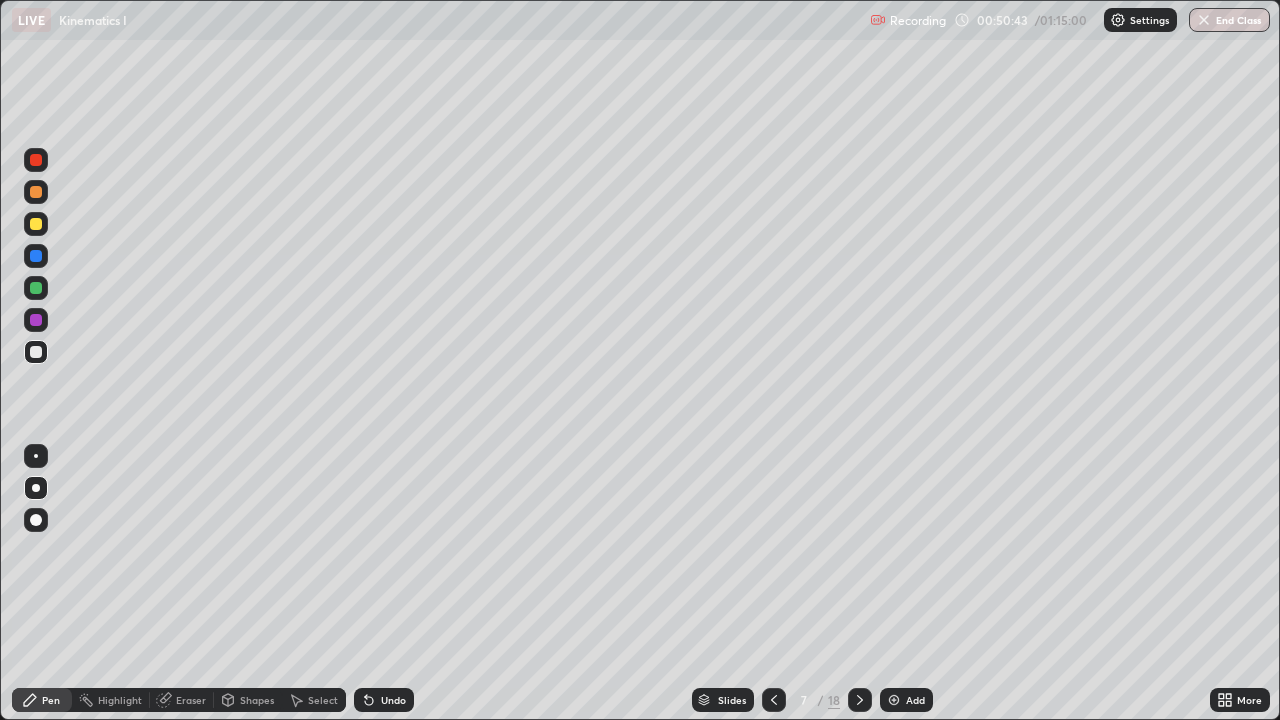click 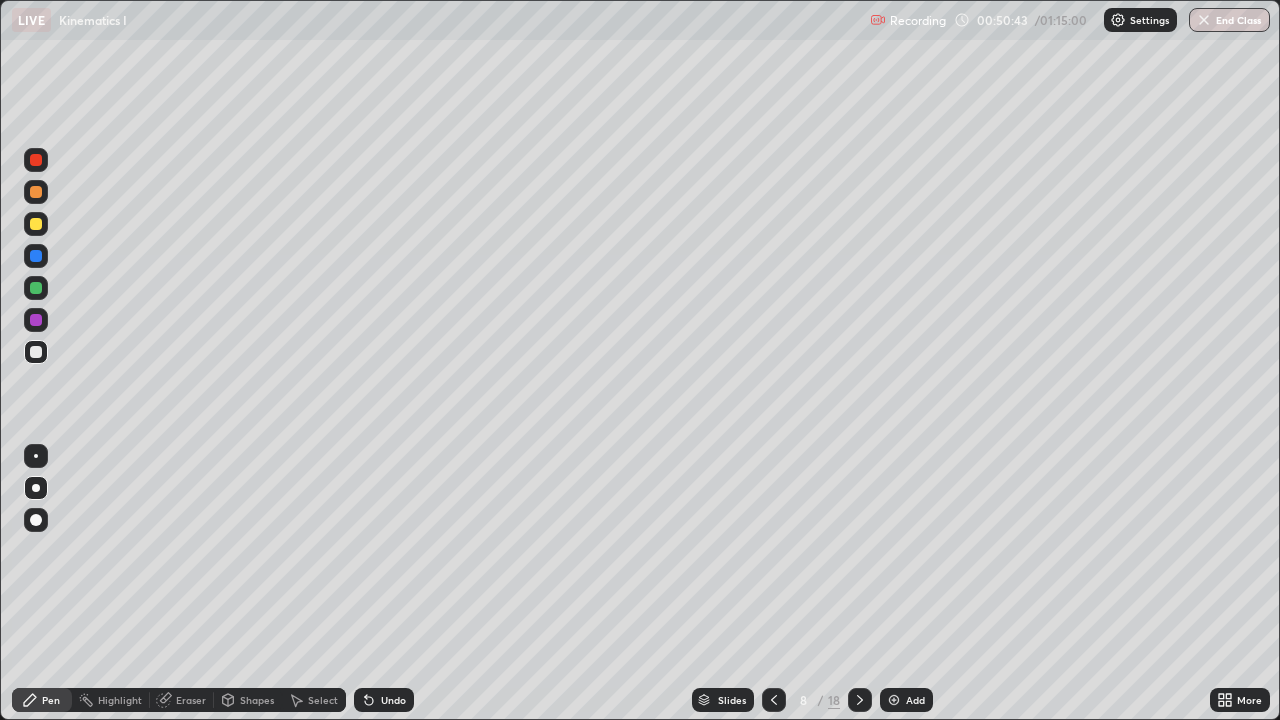 click 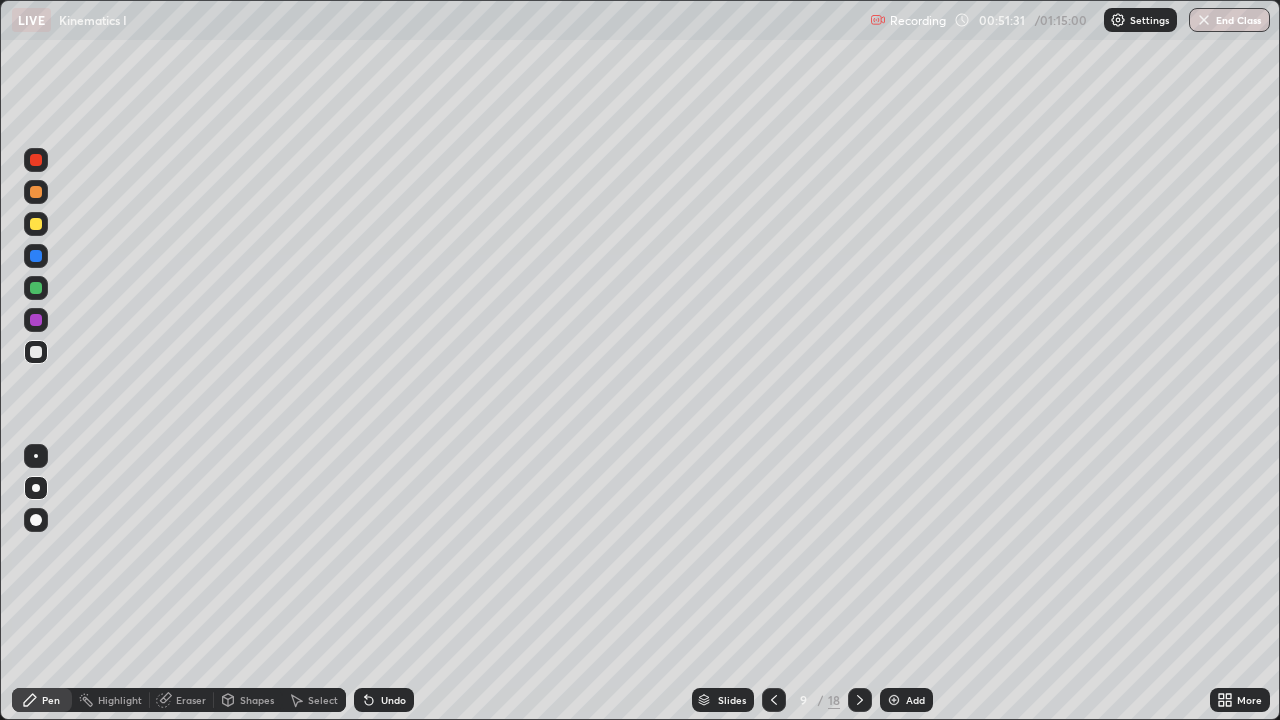 click at bounding box center [36, 224] 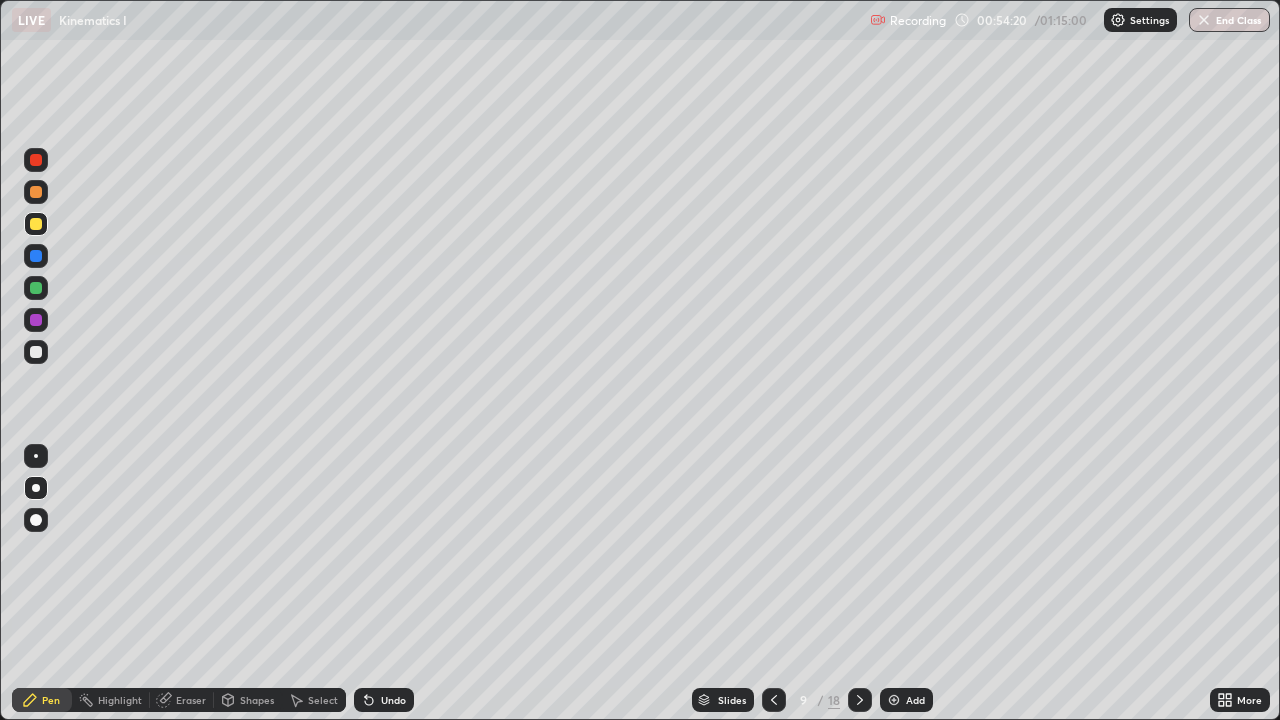 click 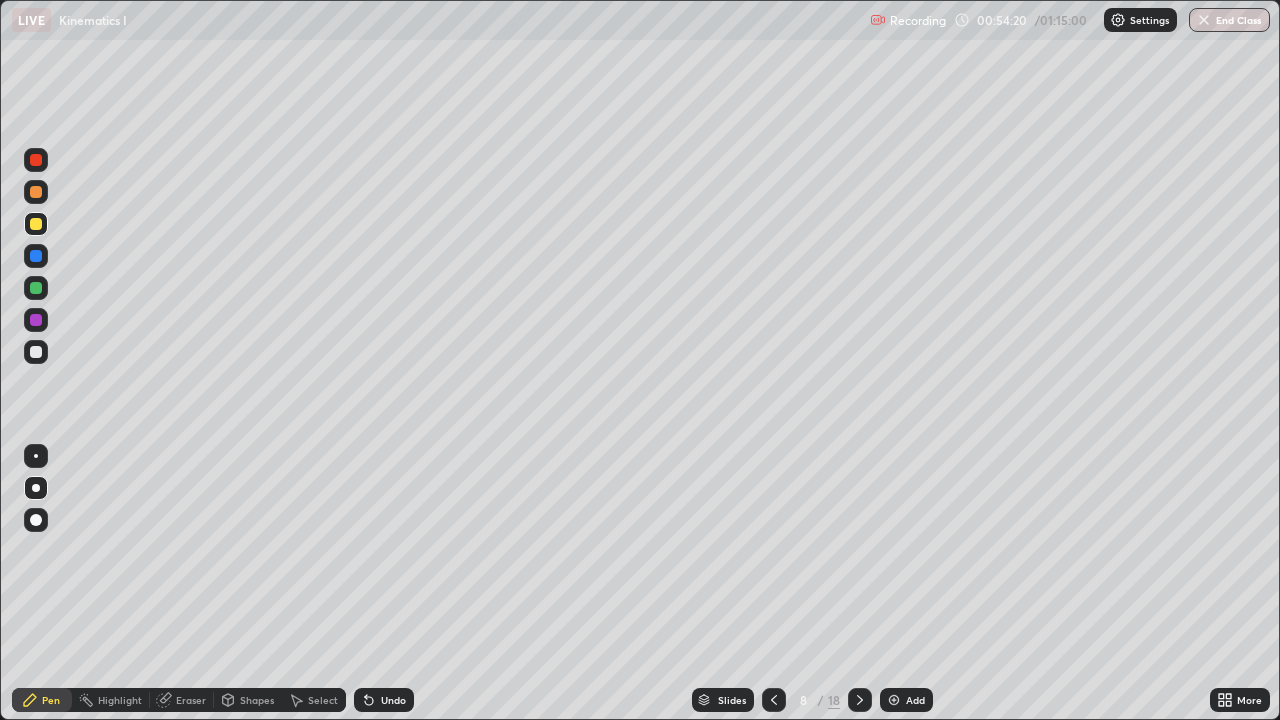 click 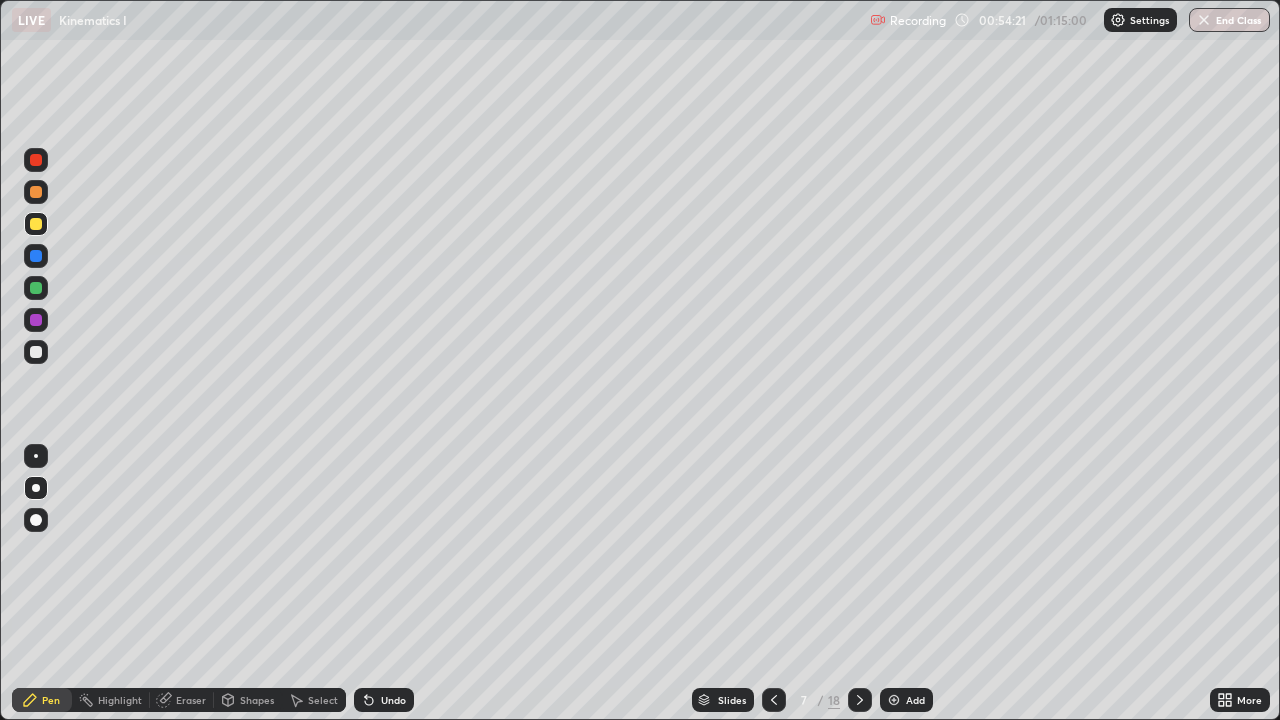 click 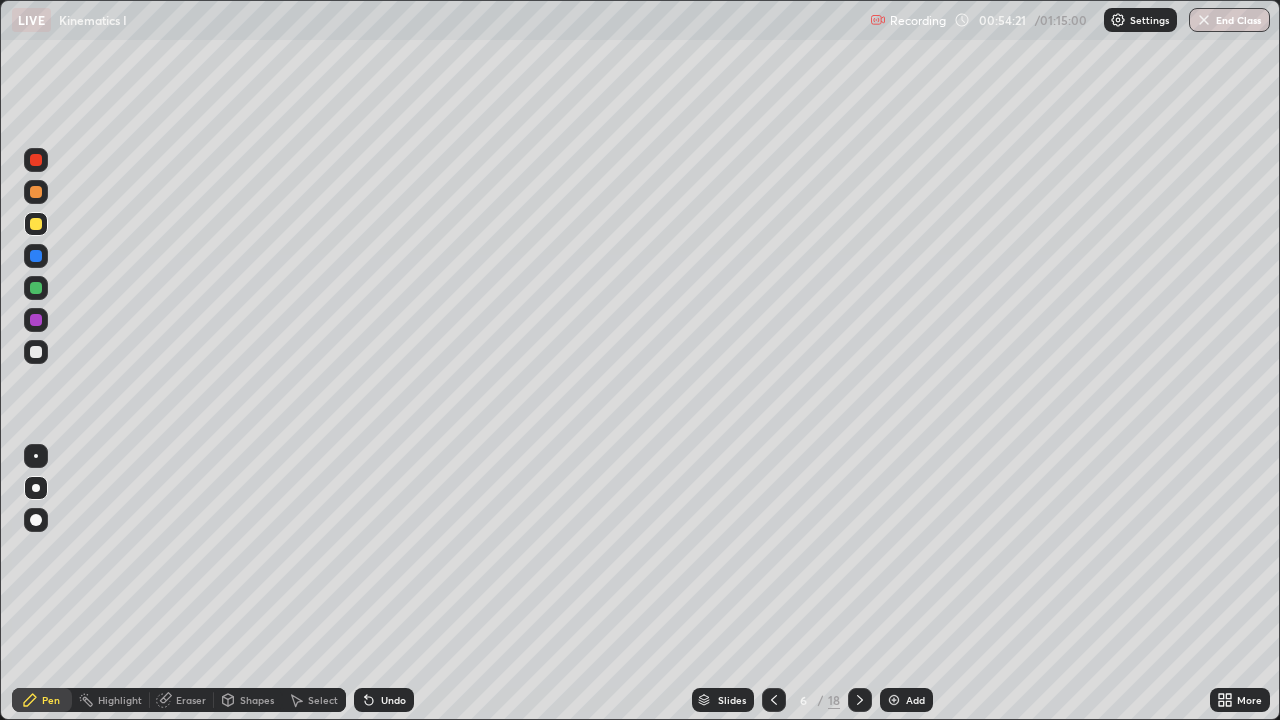 click 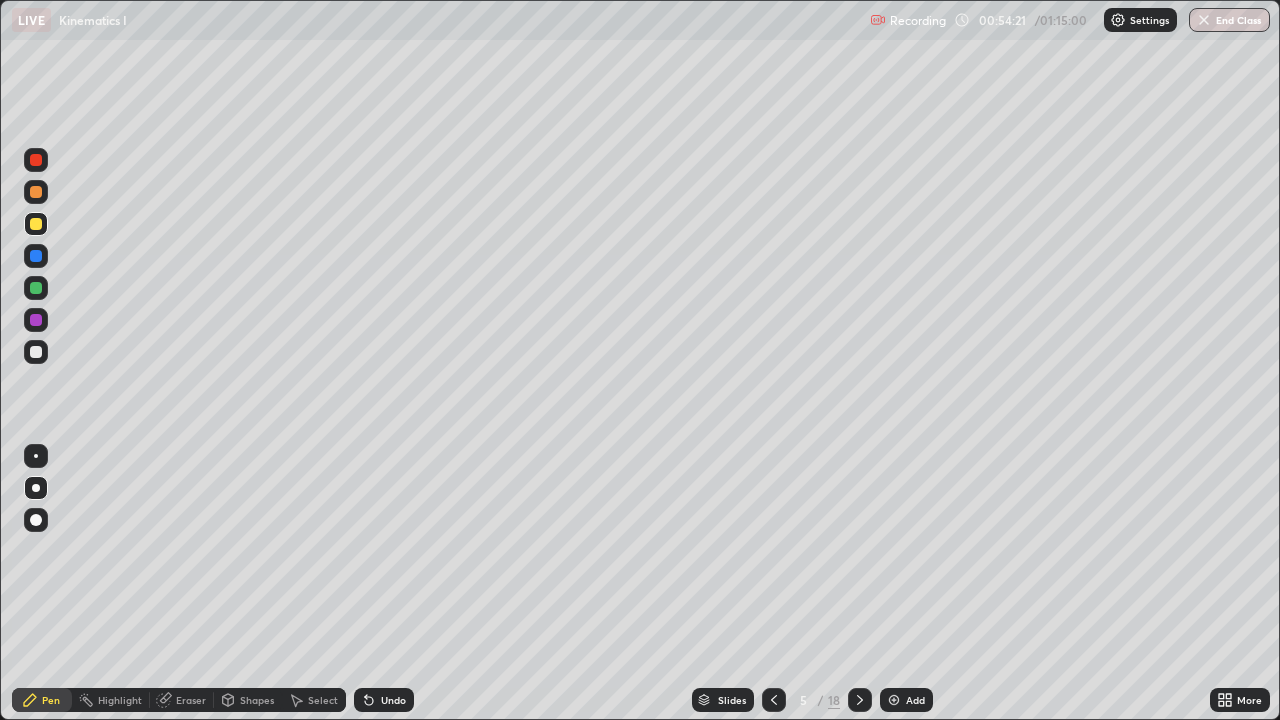 click at bounding box center [774, 700] 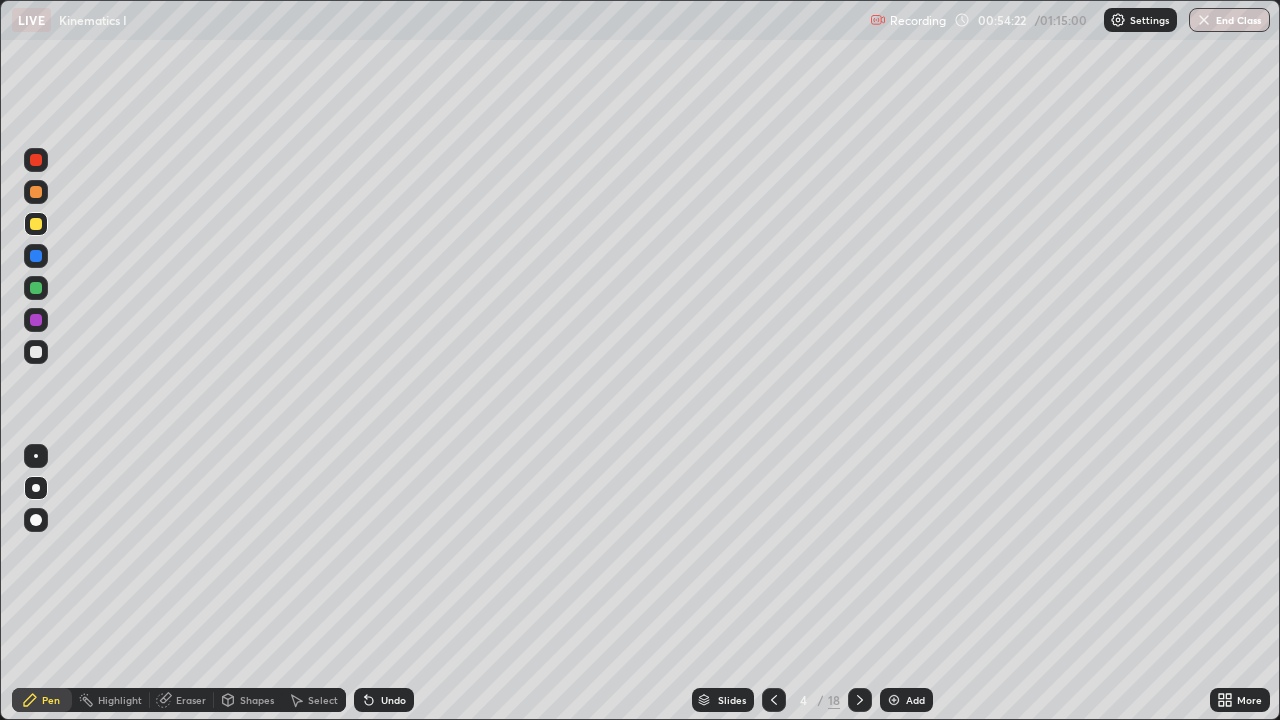 click at bounding box center (774, 700) 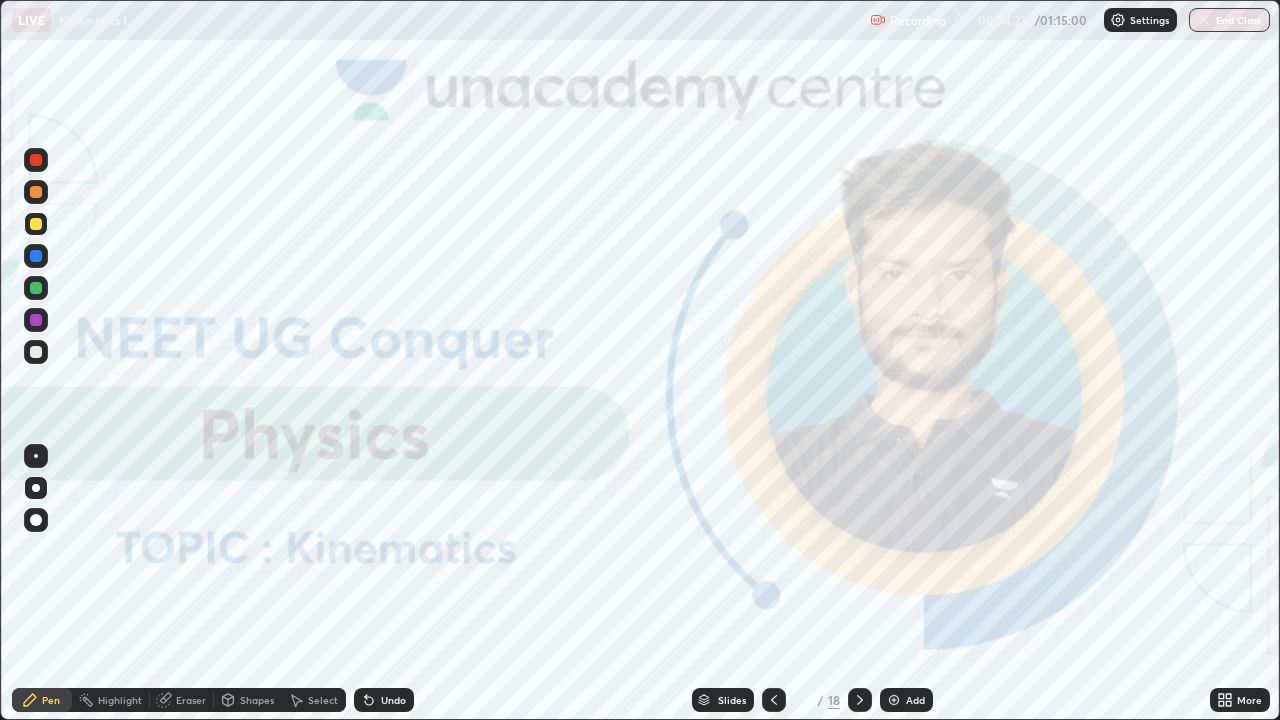 click 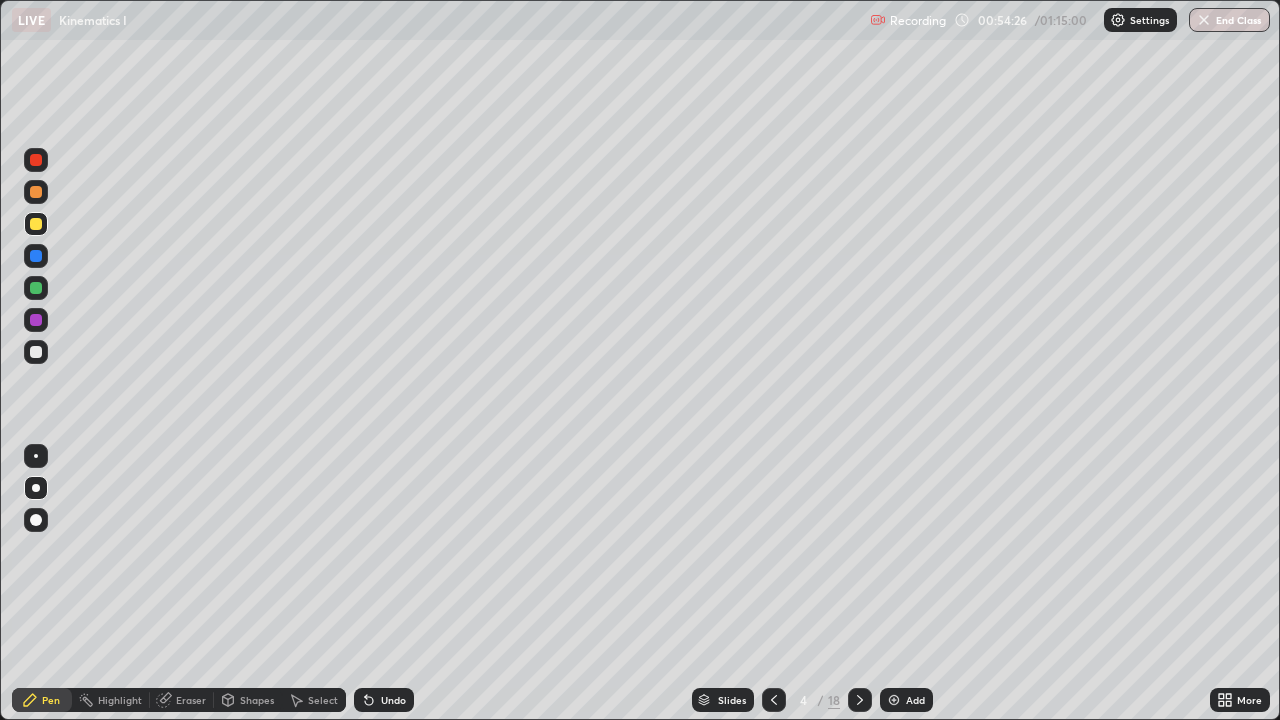 click 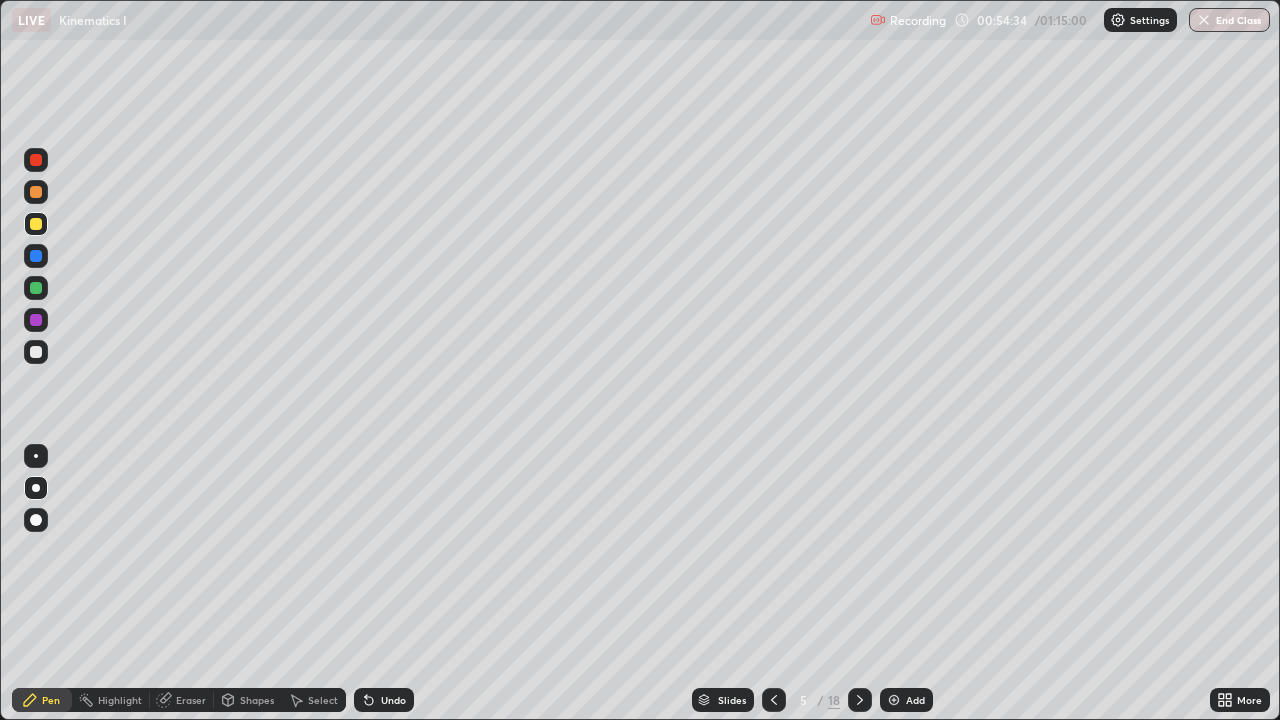 click 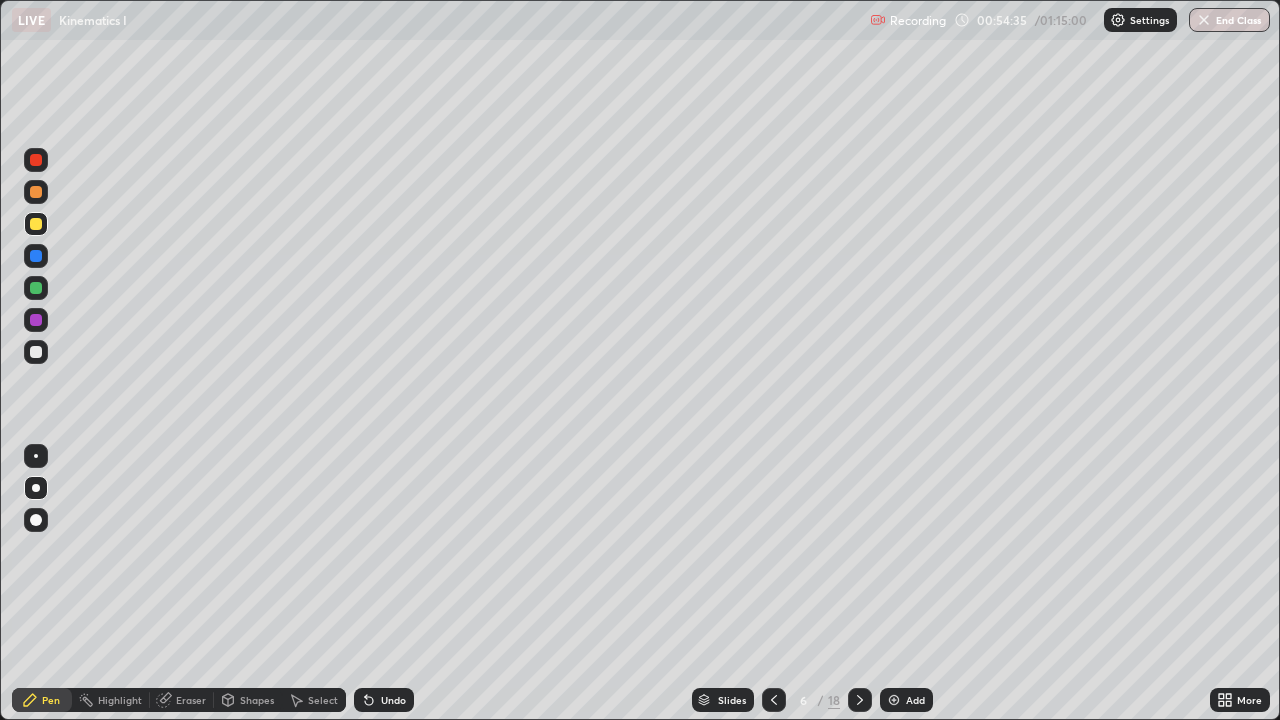 click 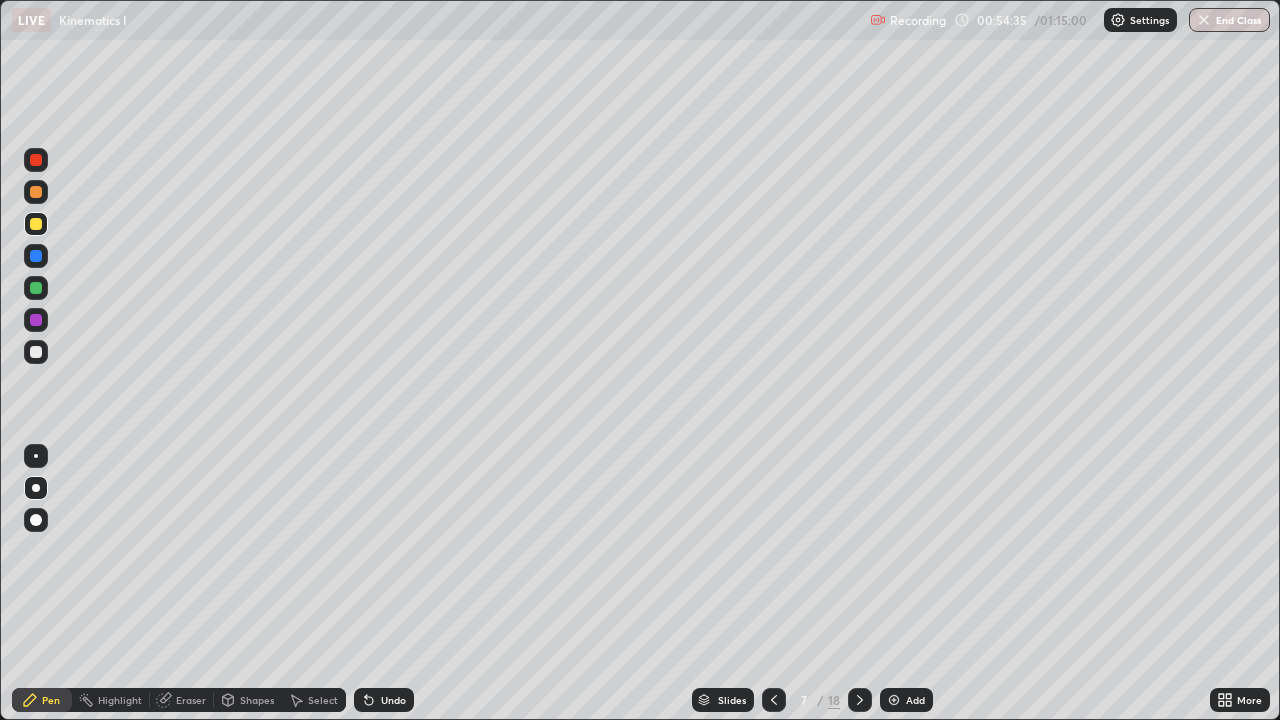 click 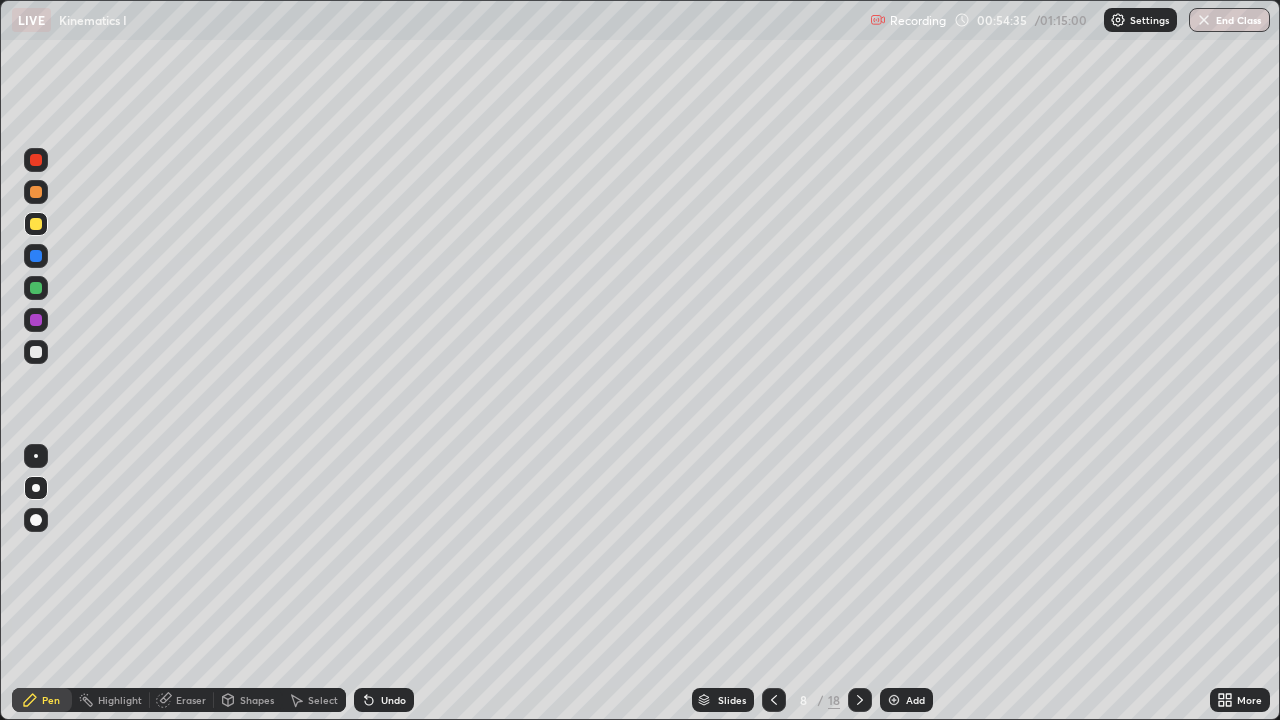click 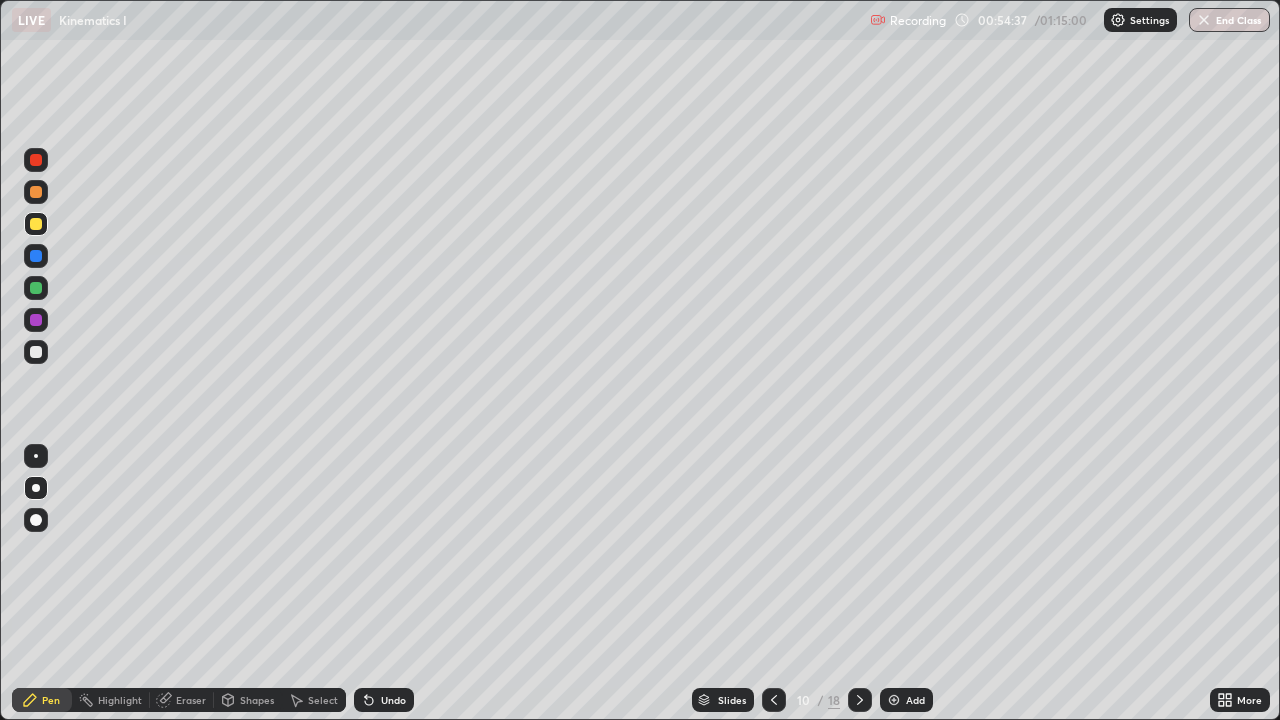 click at bounding box center [774, 700] 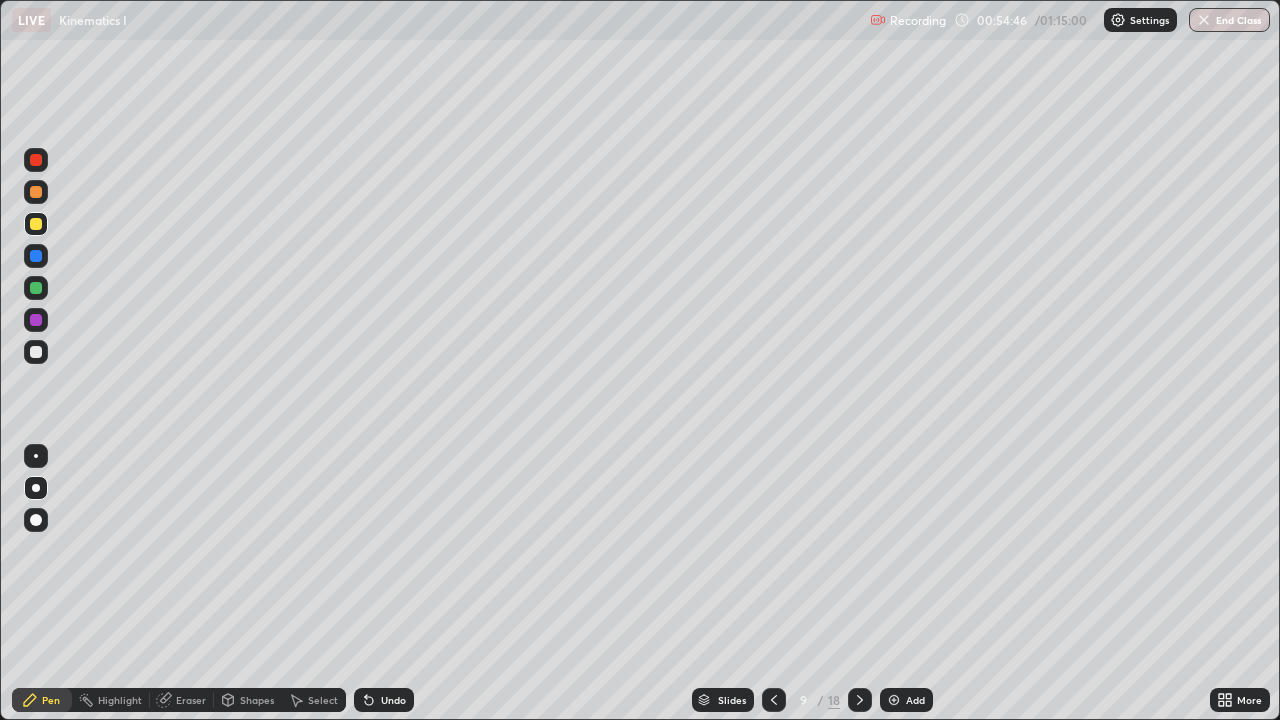 click at bounding box center (894, 700) 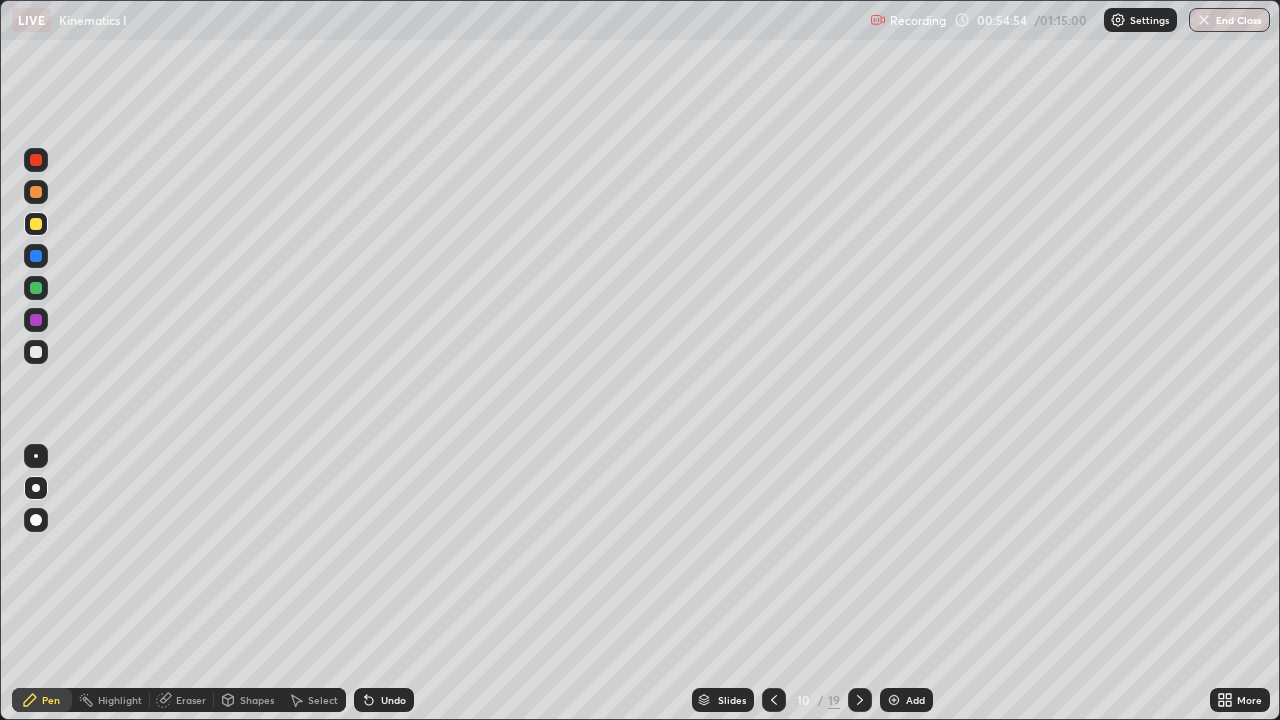 click at bounding box center (36, 352) 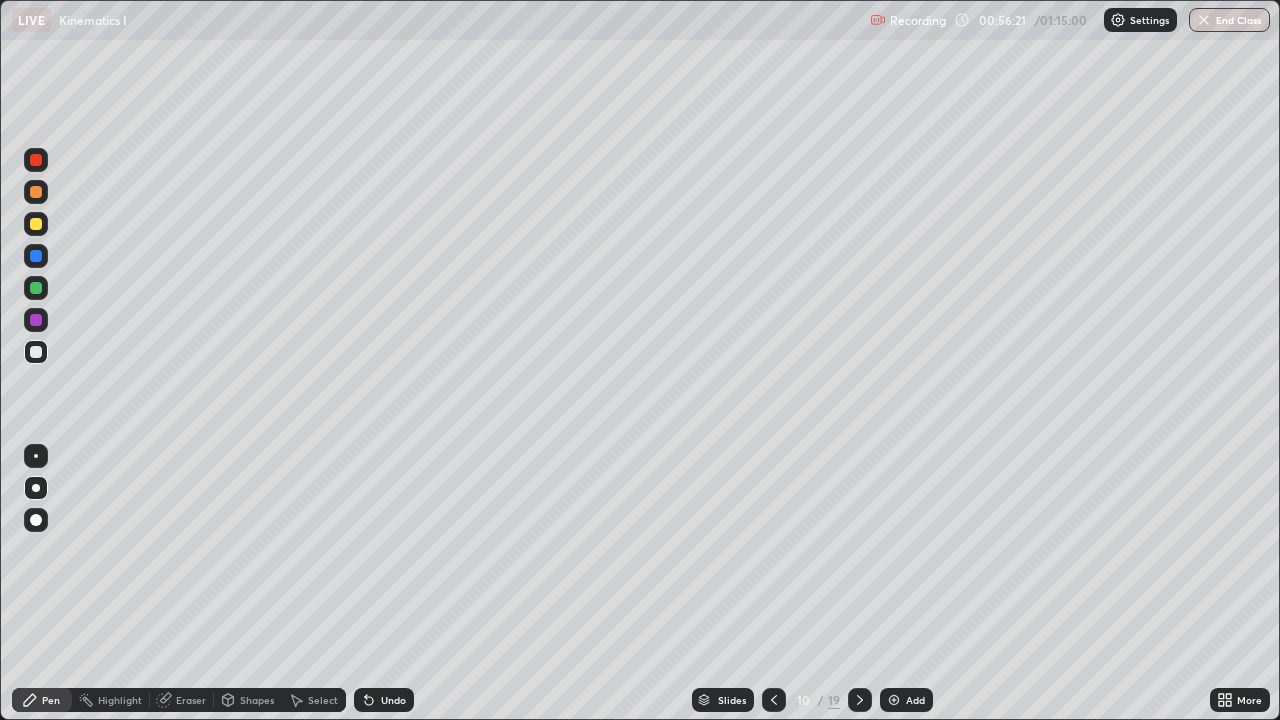 click 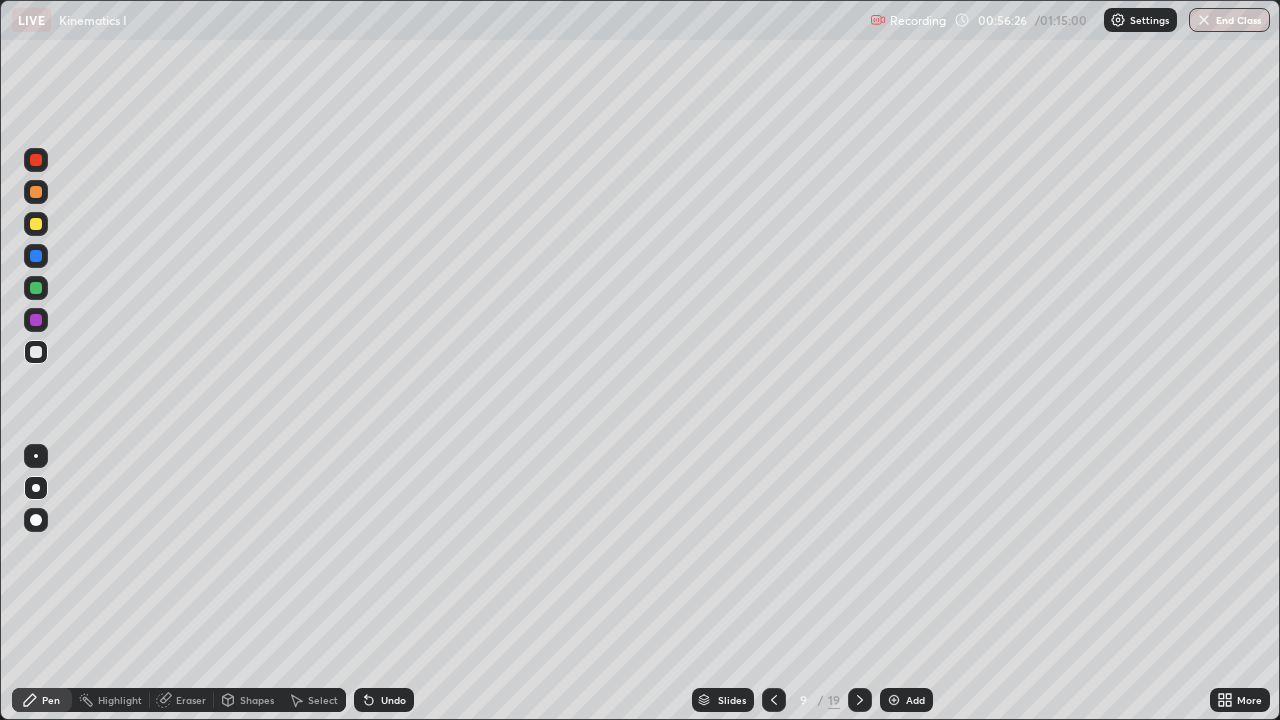 click 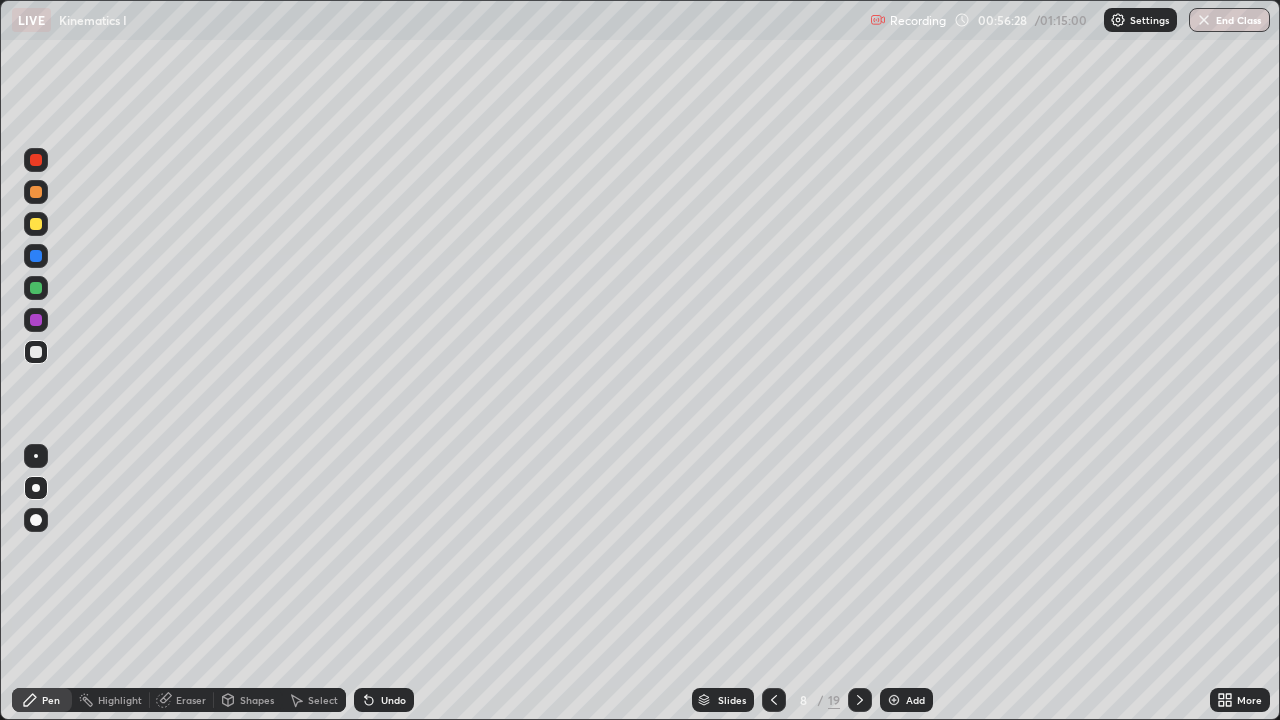 click 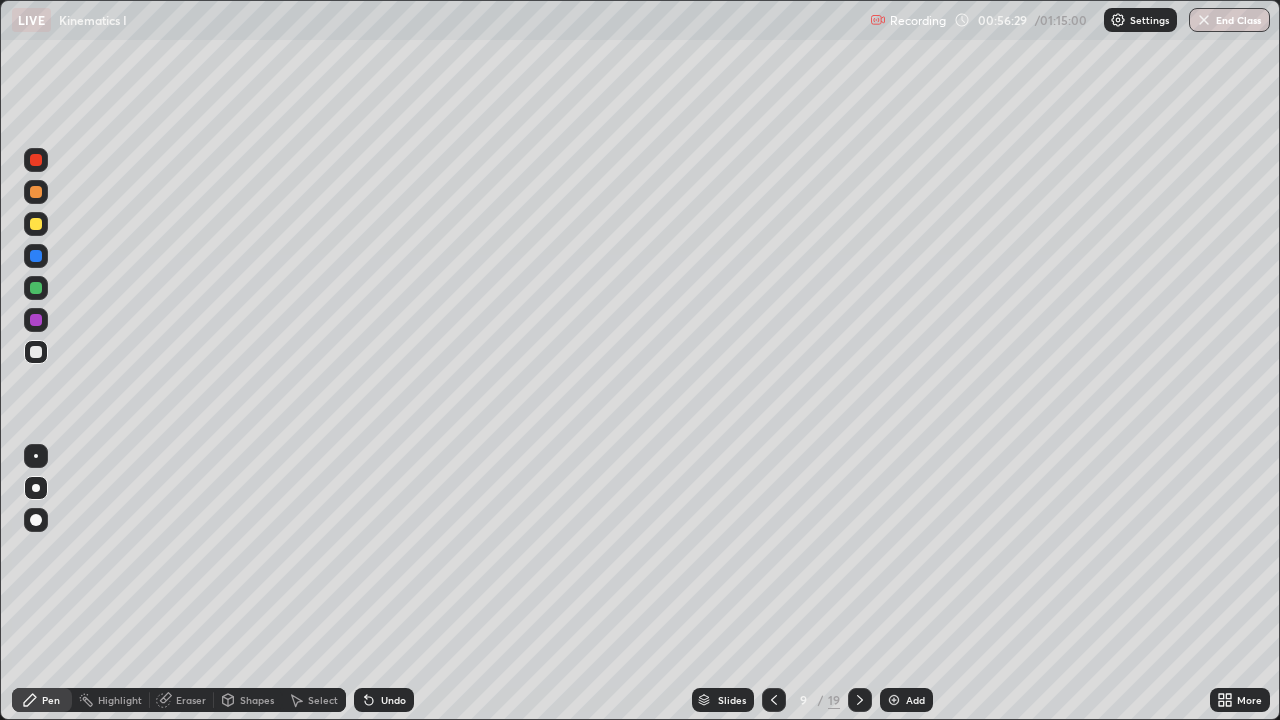 click at bounding box center (860, 700) 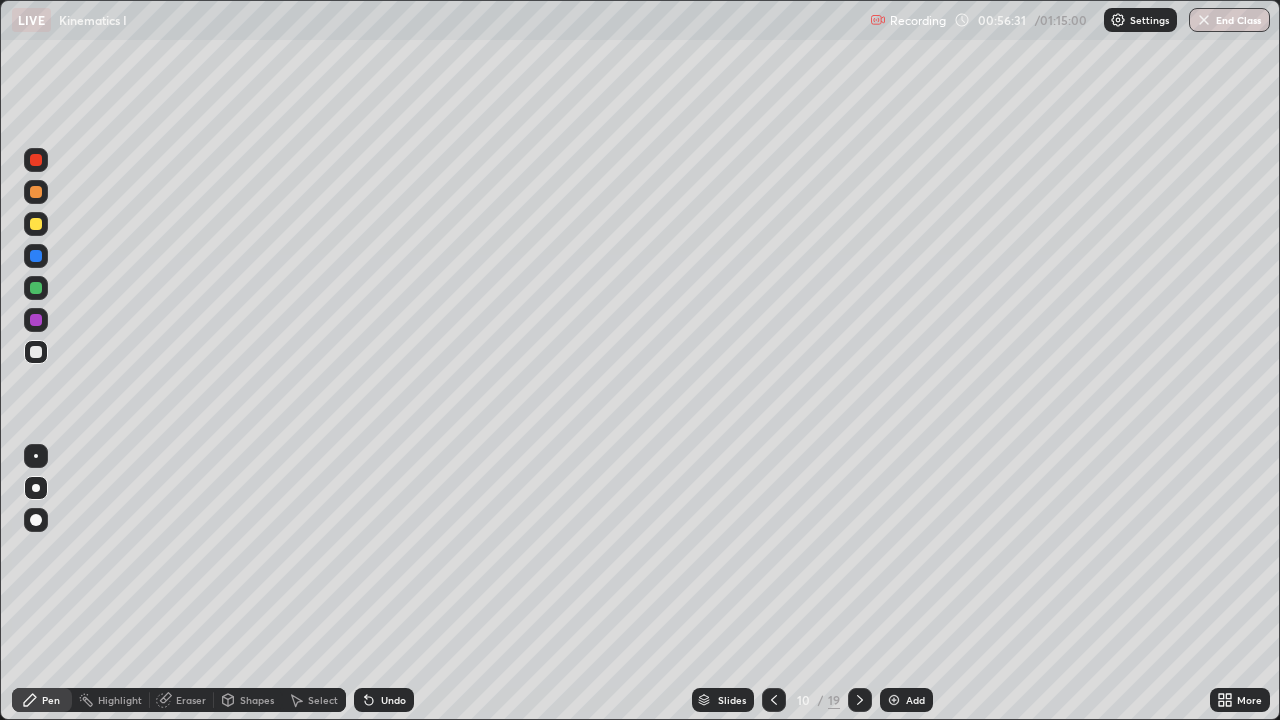 click 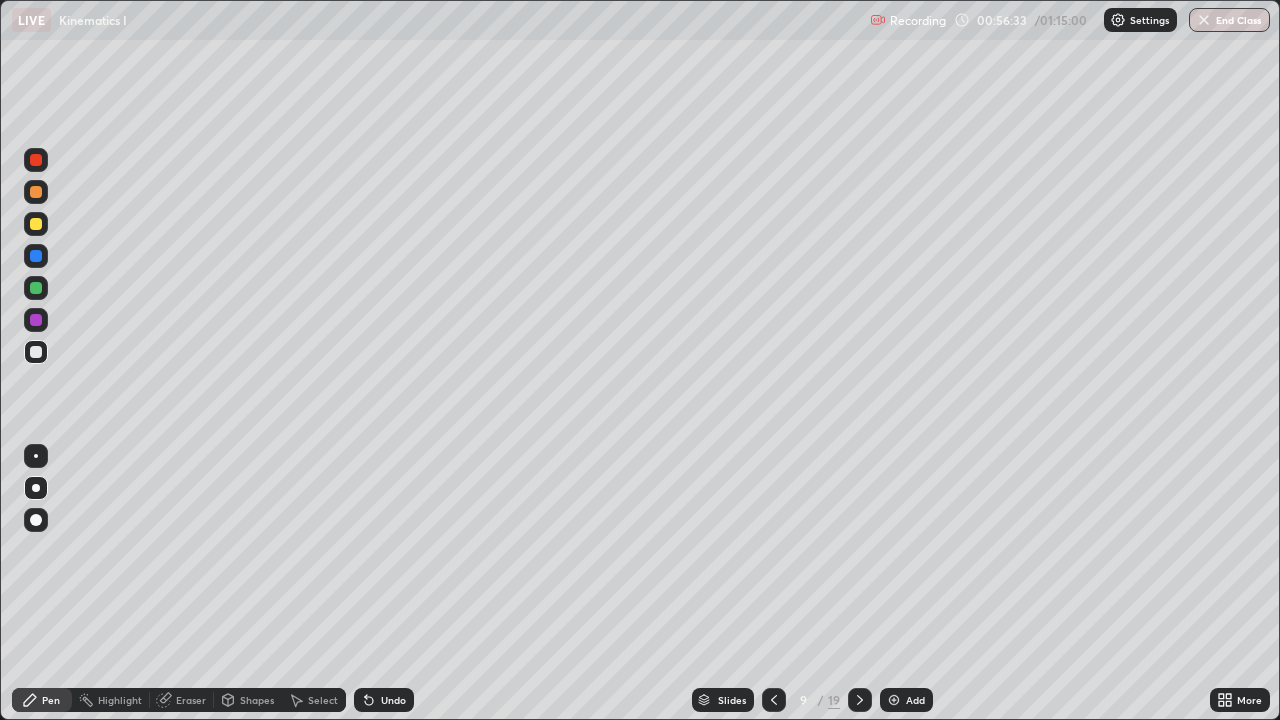 click 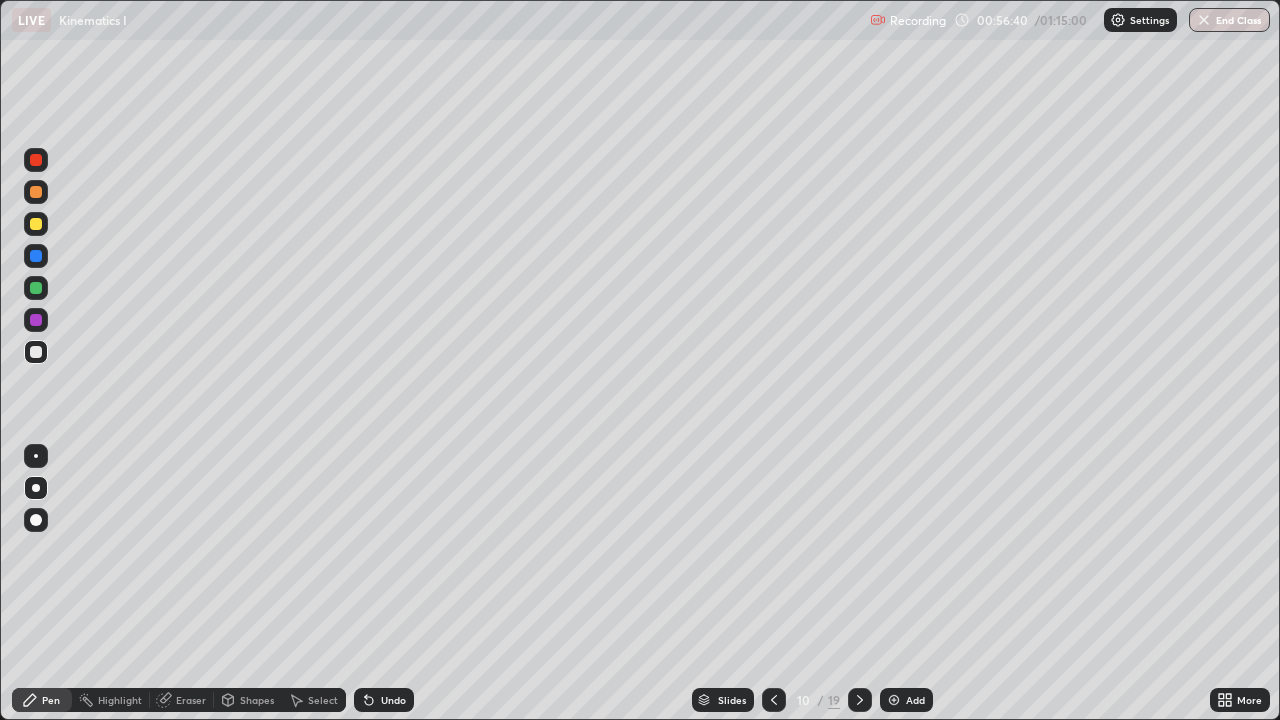 click at bounding box center [36, 160] 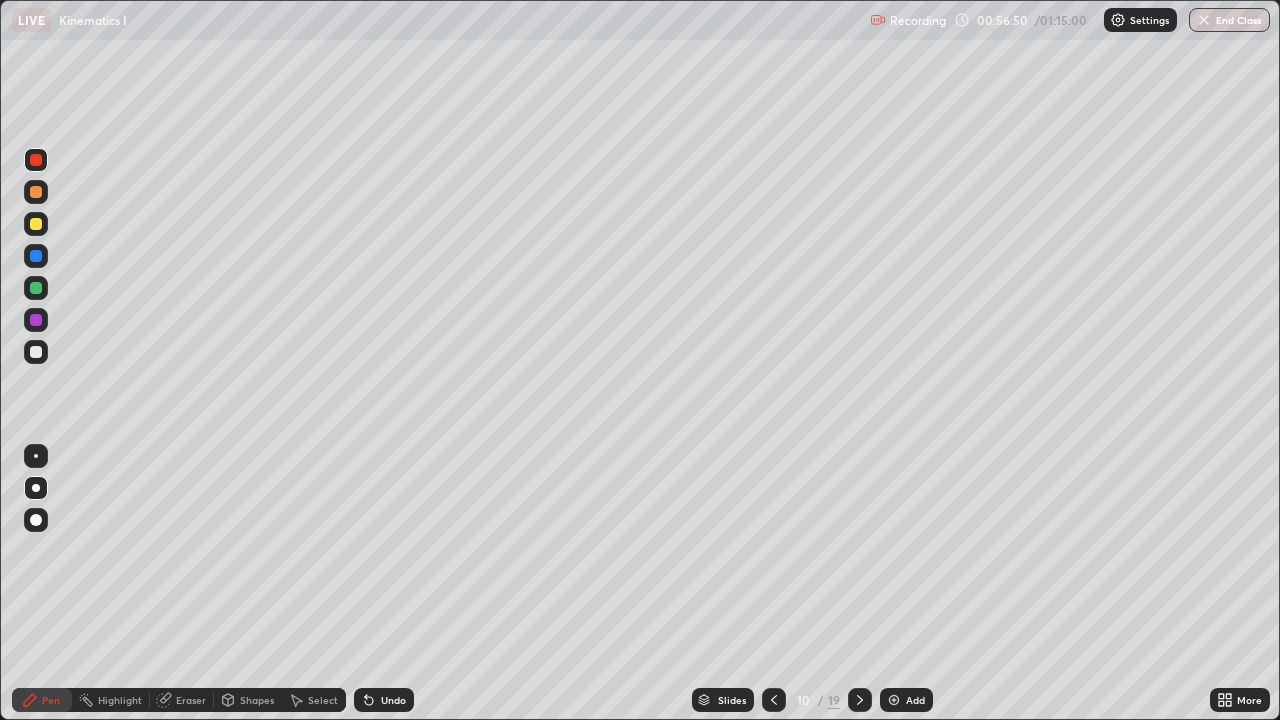 click 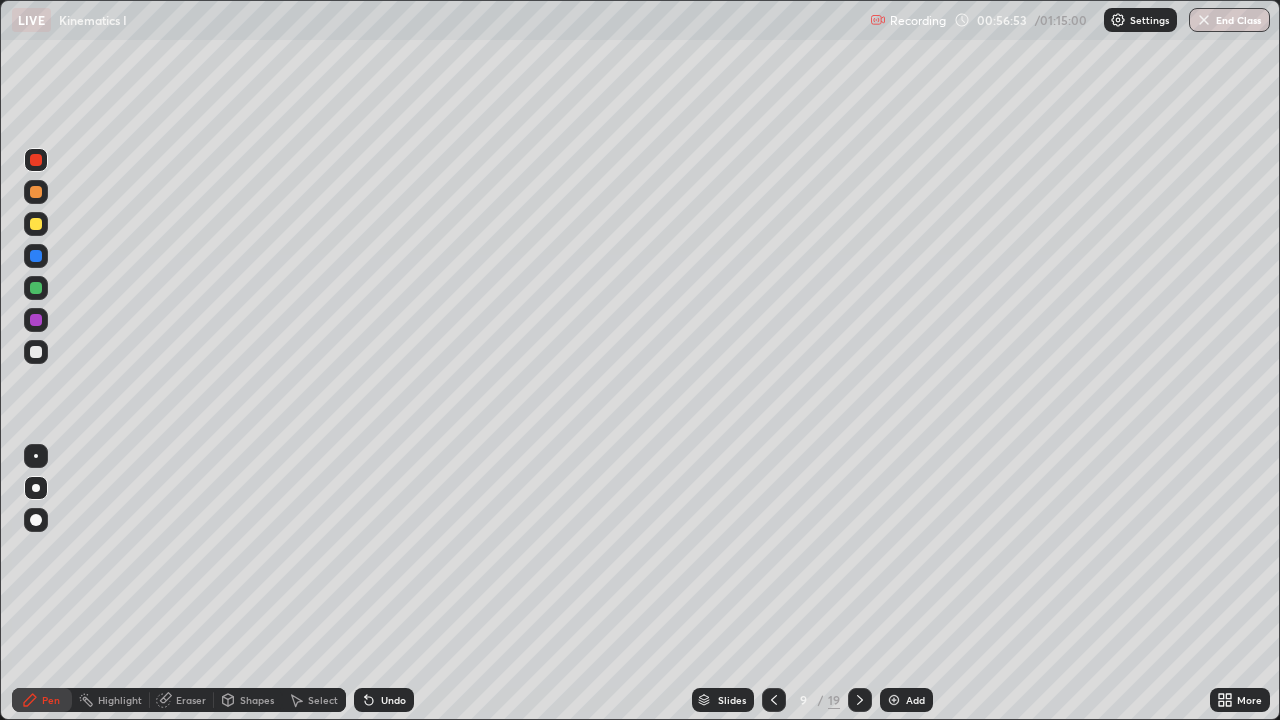 click 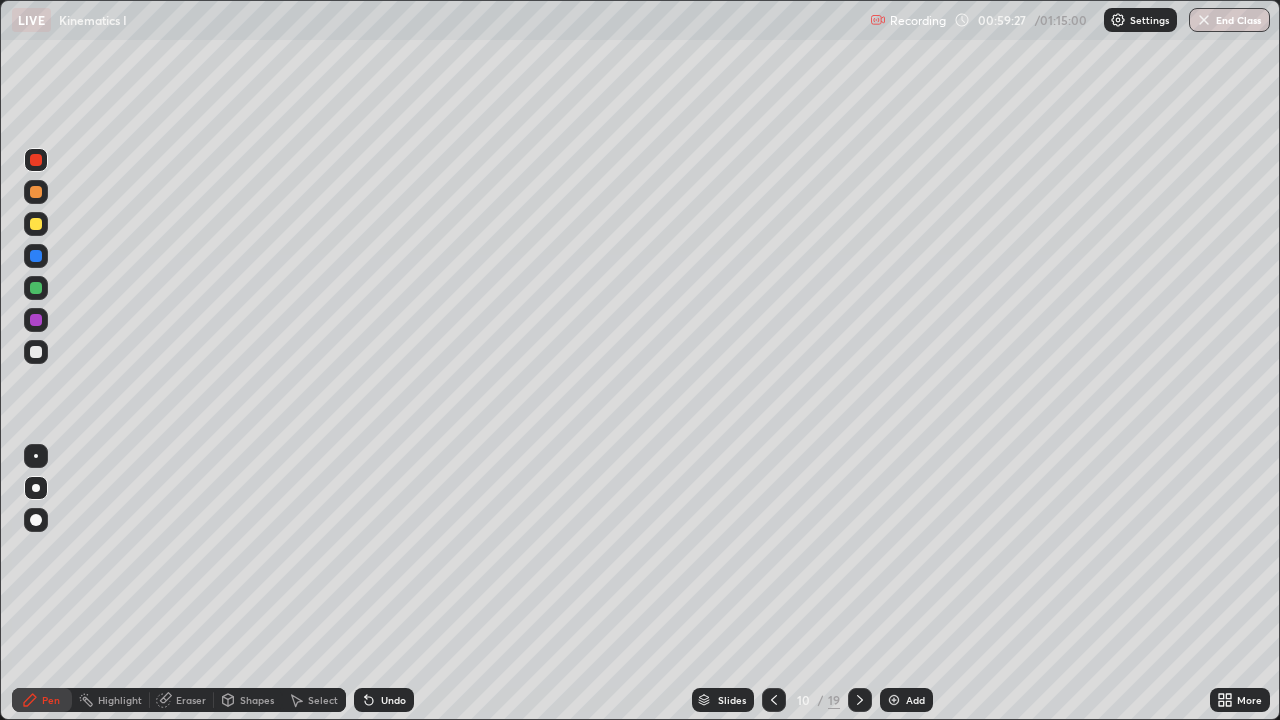click at bounding box center [894, 700] 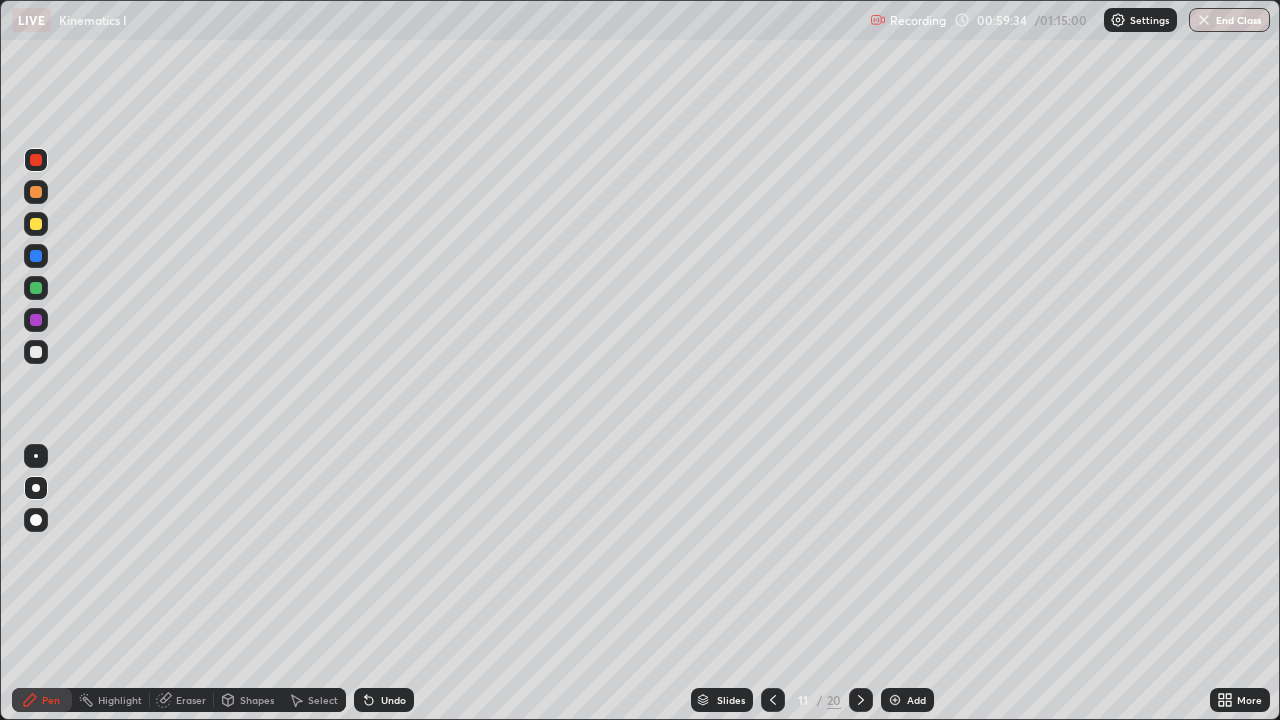 click at bounding box center (36, 352) 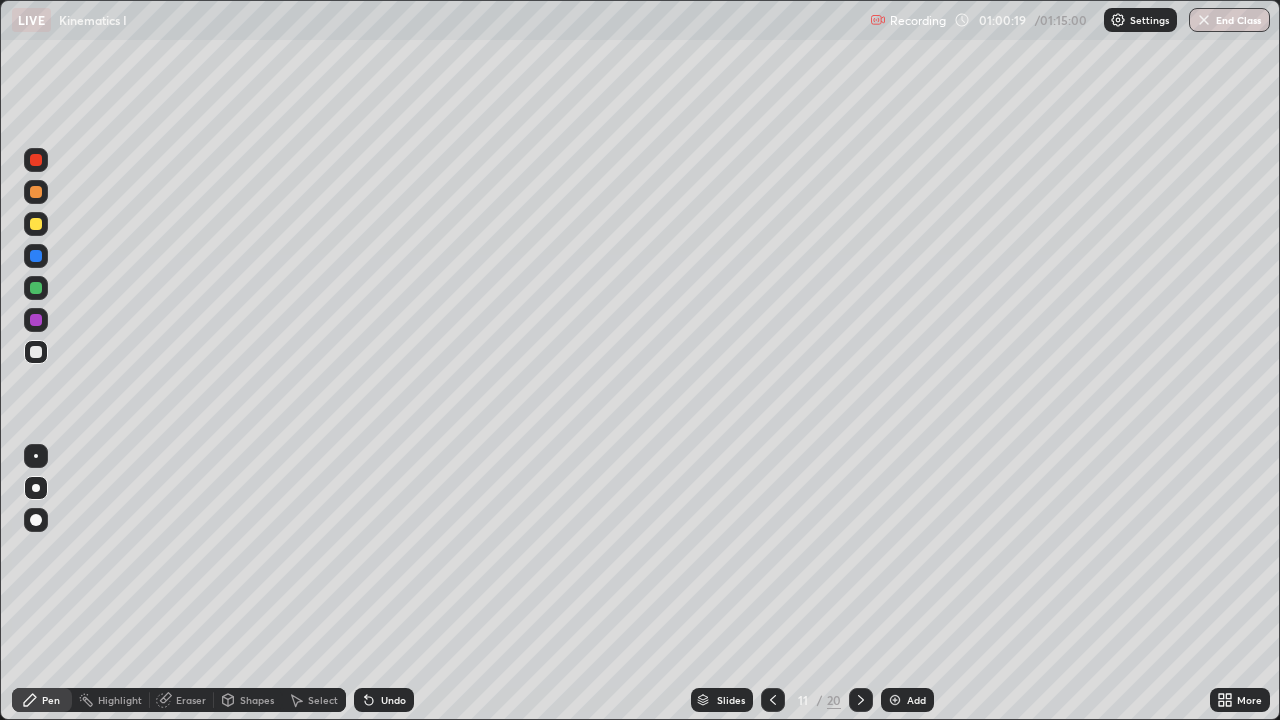click at bounding box center [36, 160] 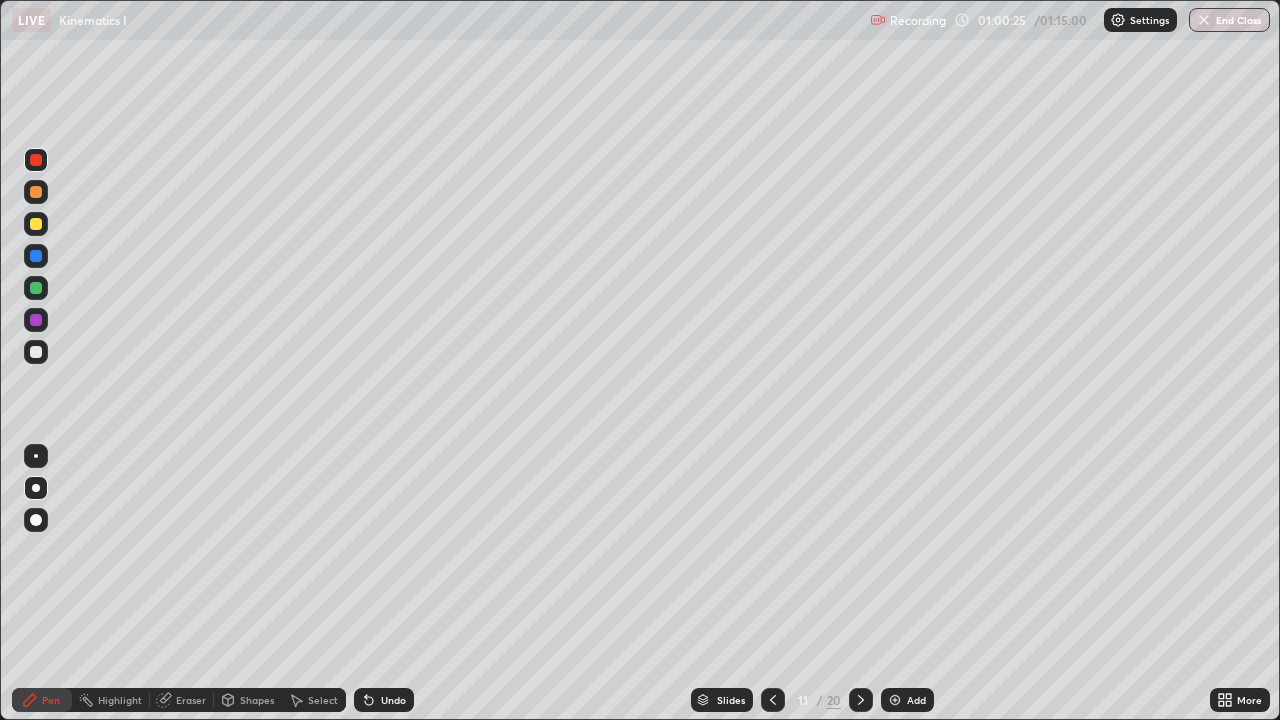 click at bounding box center [36, 352] 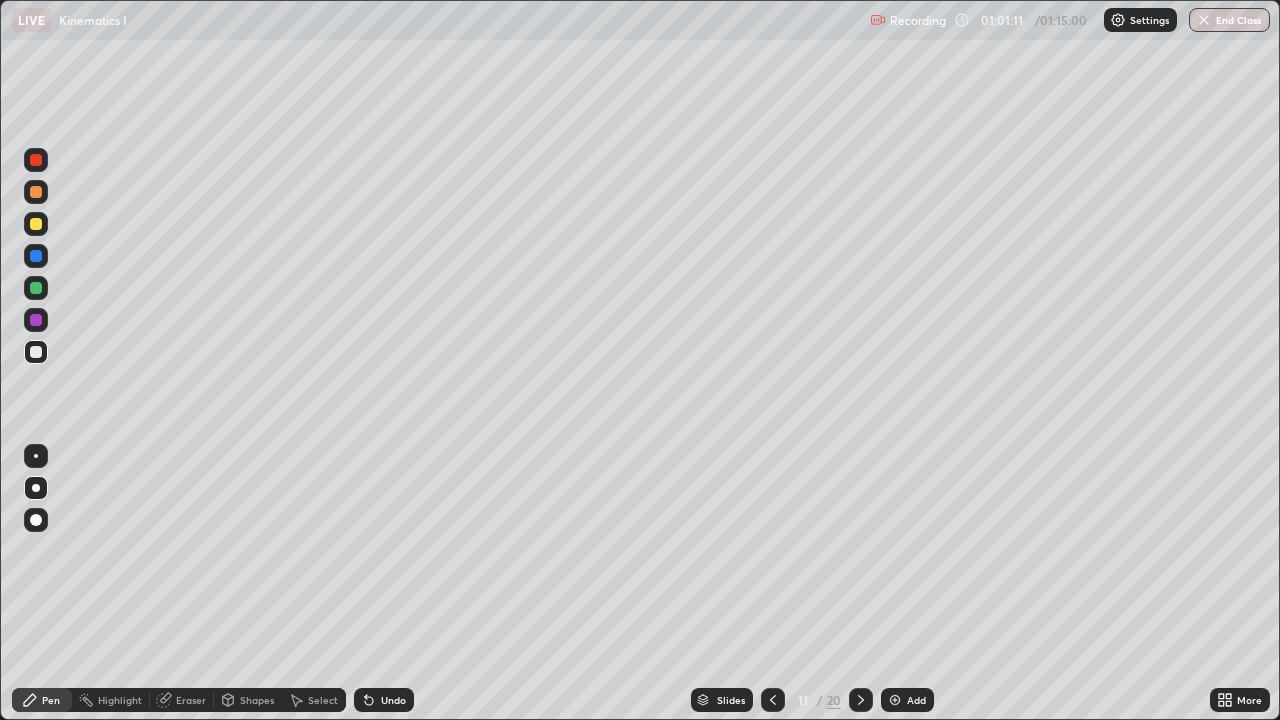 click at bounding box center (36, 160) 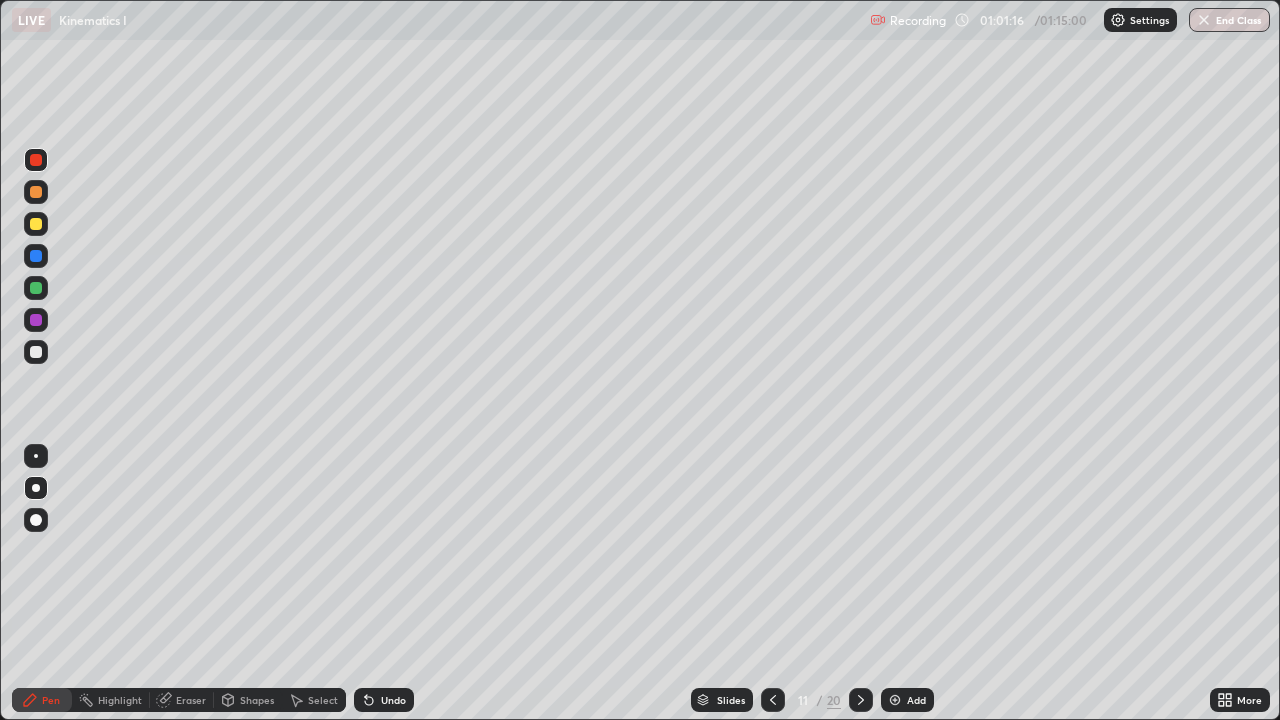 click at bounding box center [36, 352] 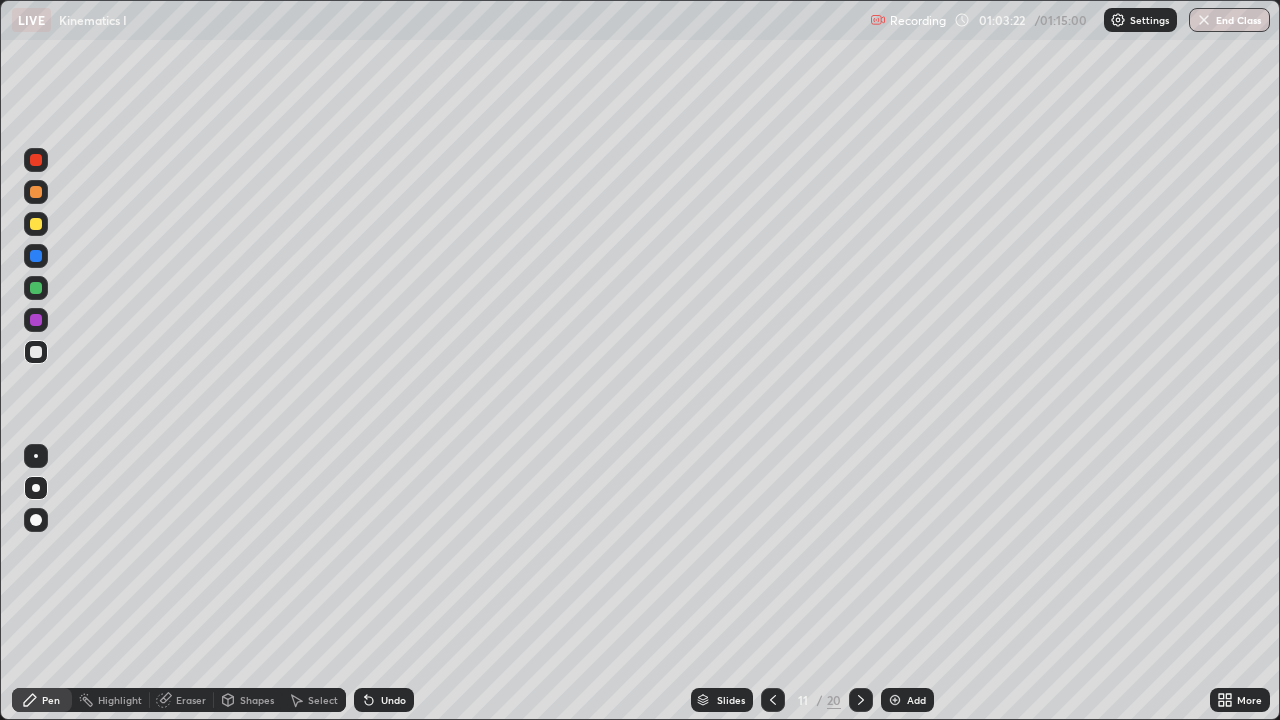 click at bounding box center [895, 700] 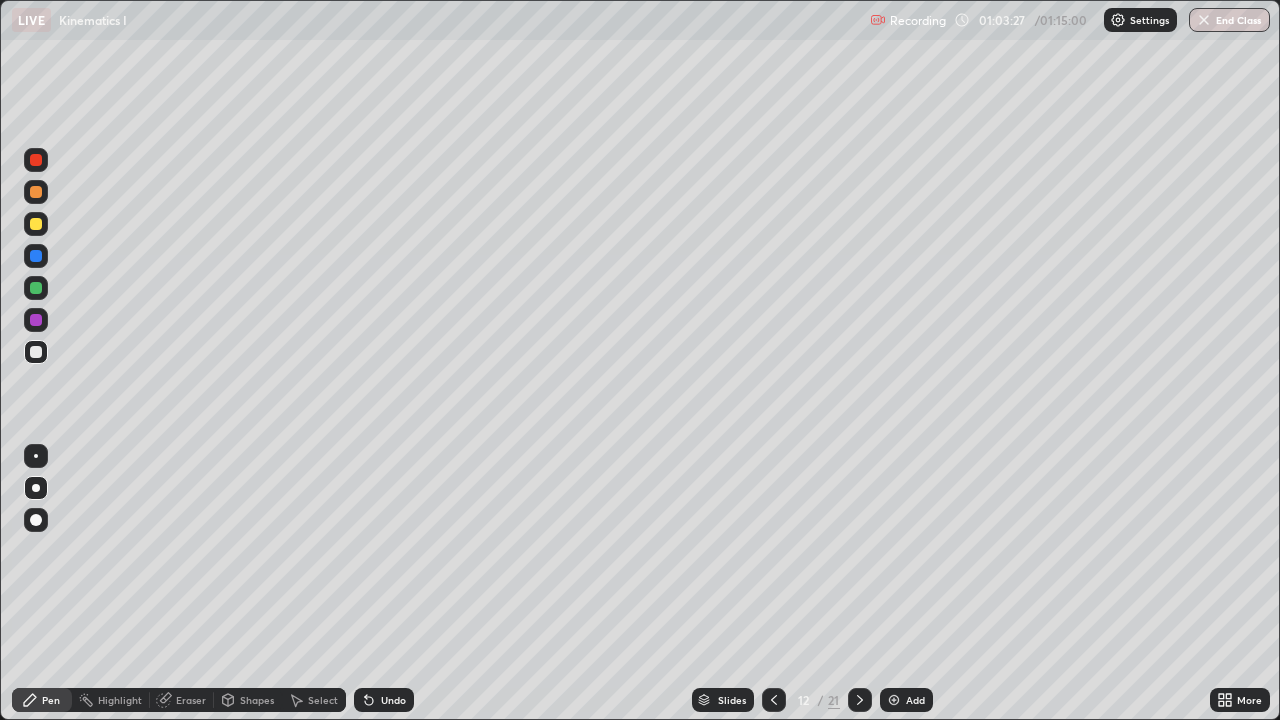 click at bounding box center (36, 160) 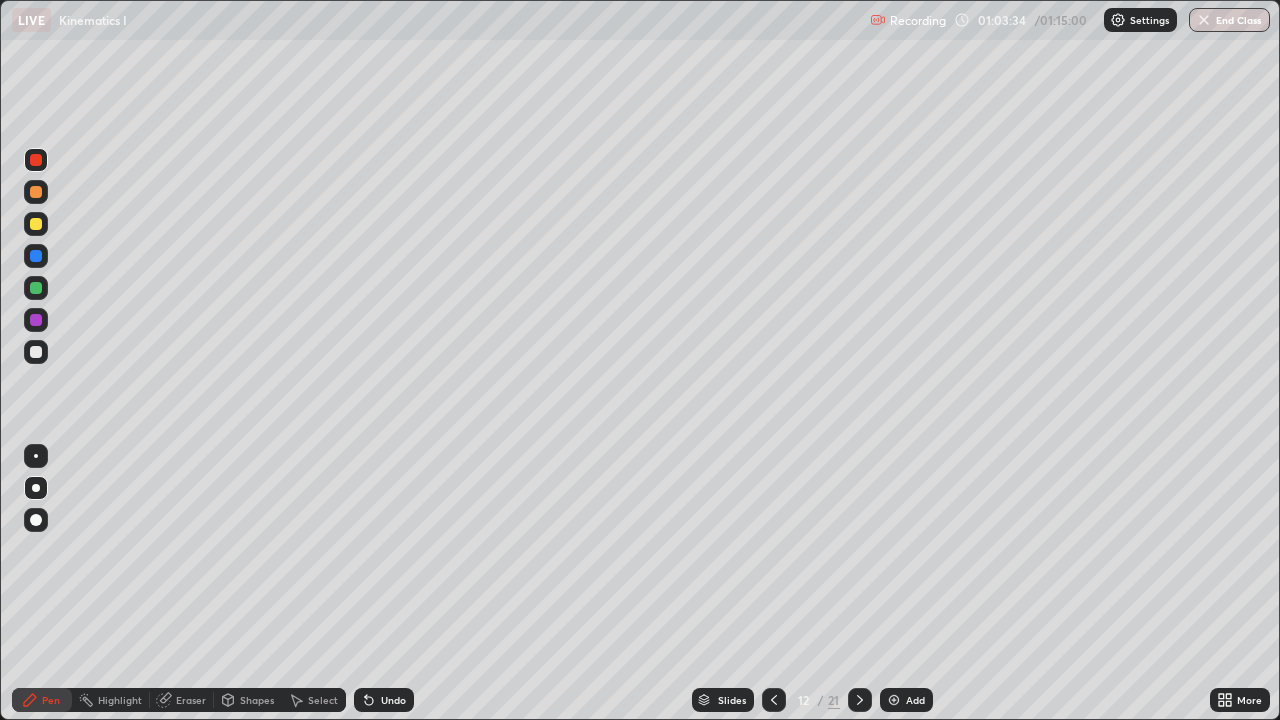 click at bounding box center [36, 160] 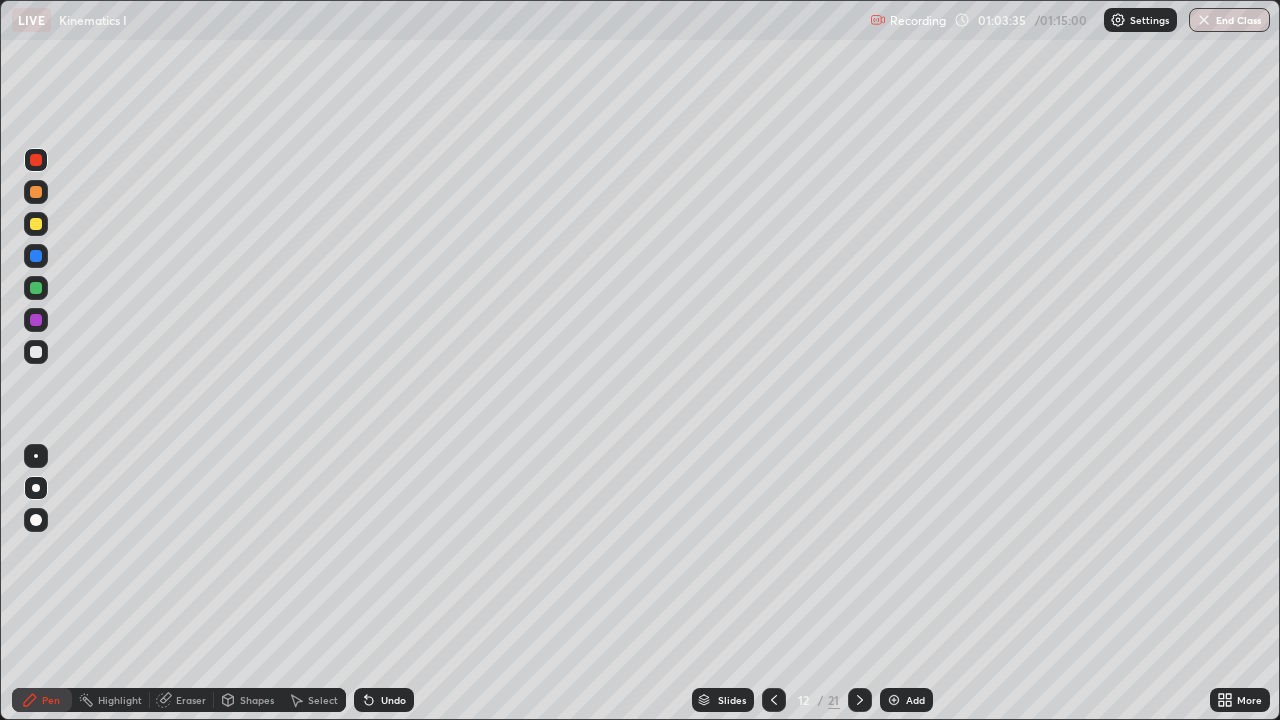 click at bounding box center (36, 352) 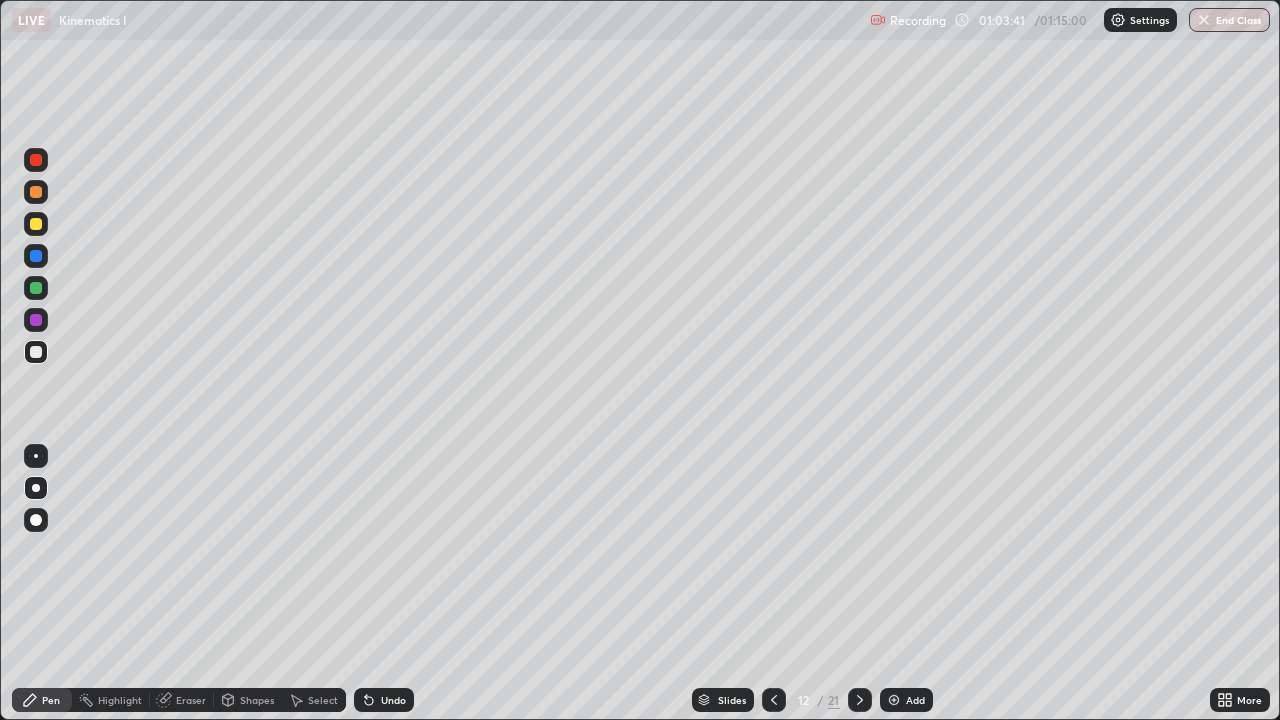 click at bounding box center [36, 224] 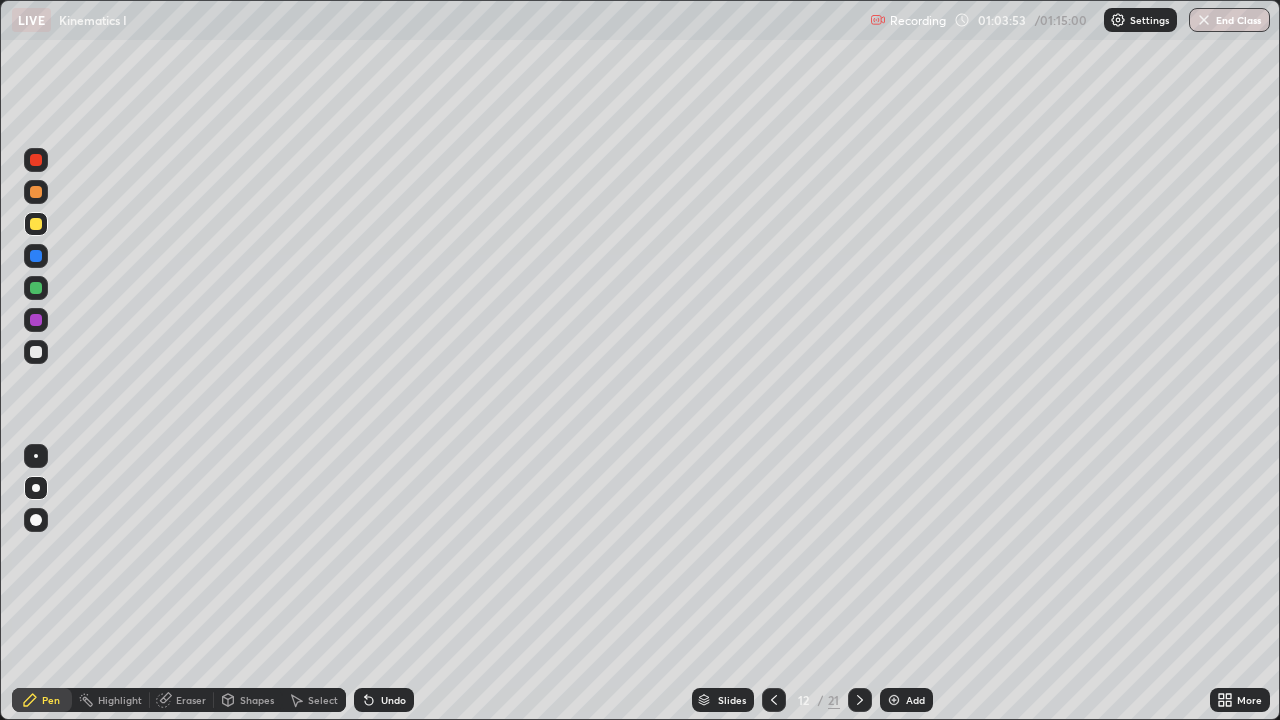 click at bounding box center (36, 352) 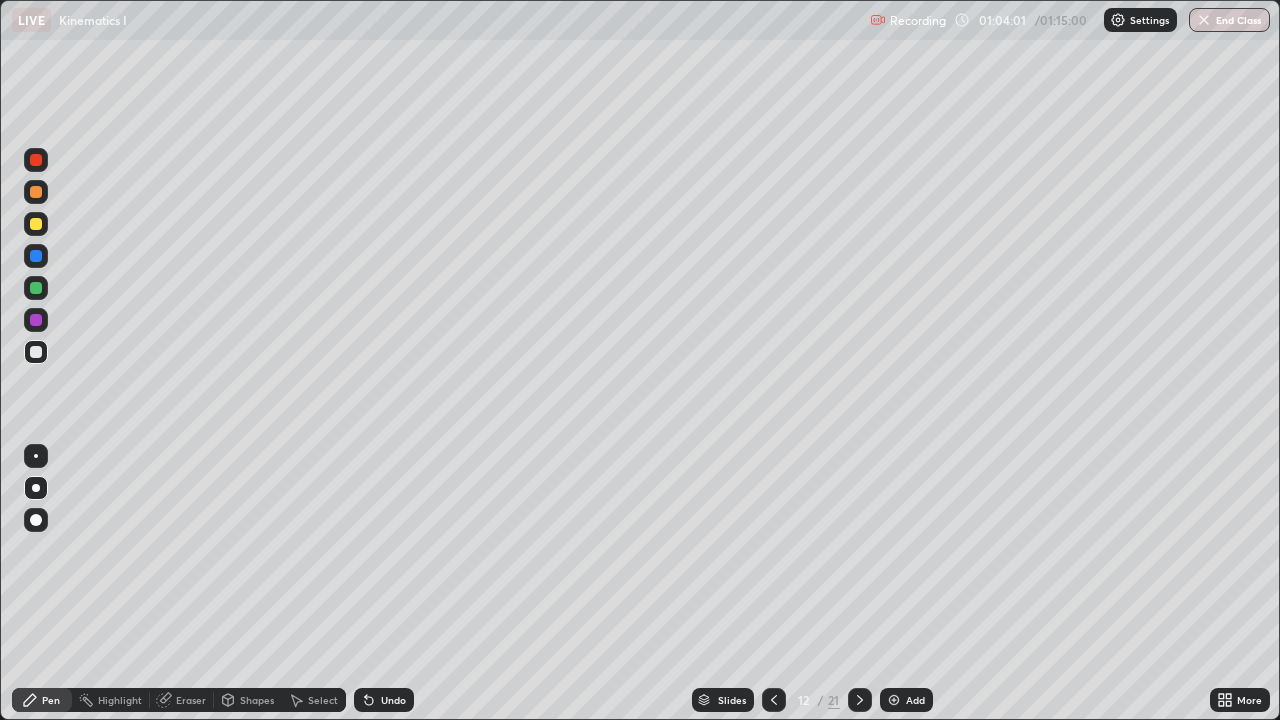 click at bounding box center (36, 224) 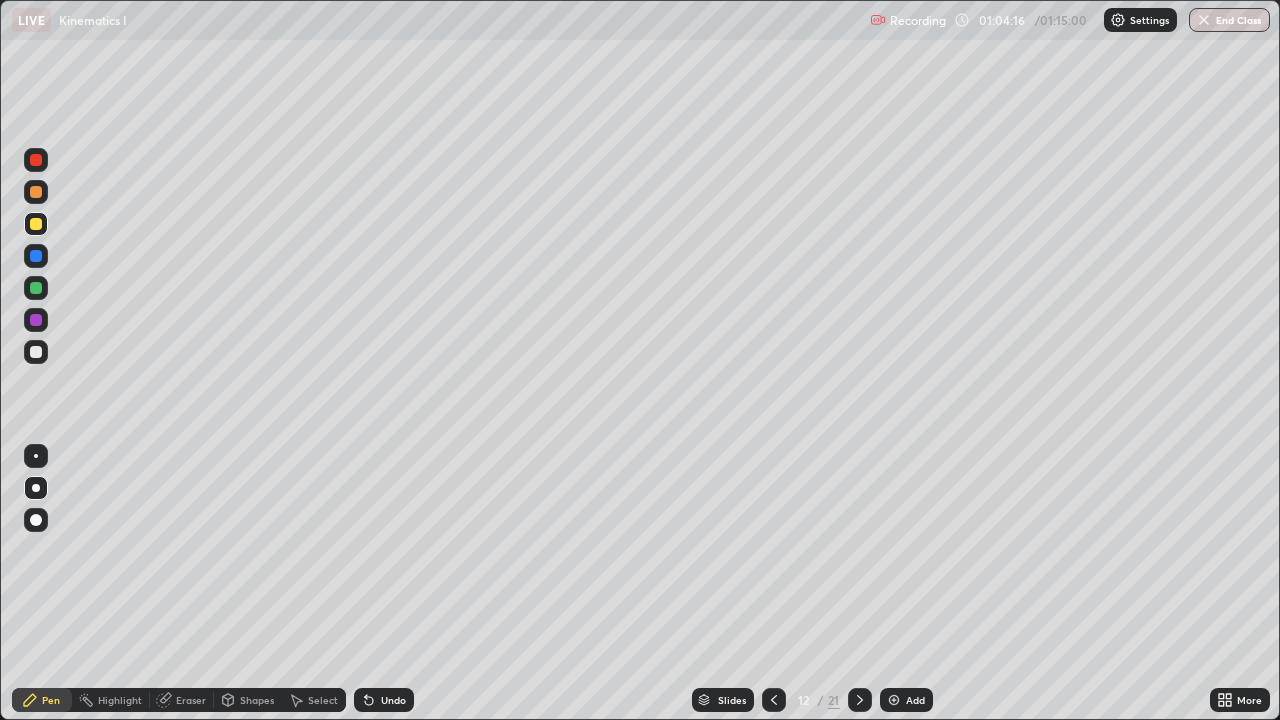 click at bounding box center (36, 320) 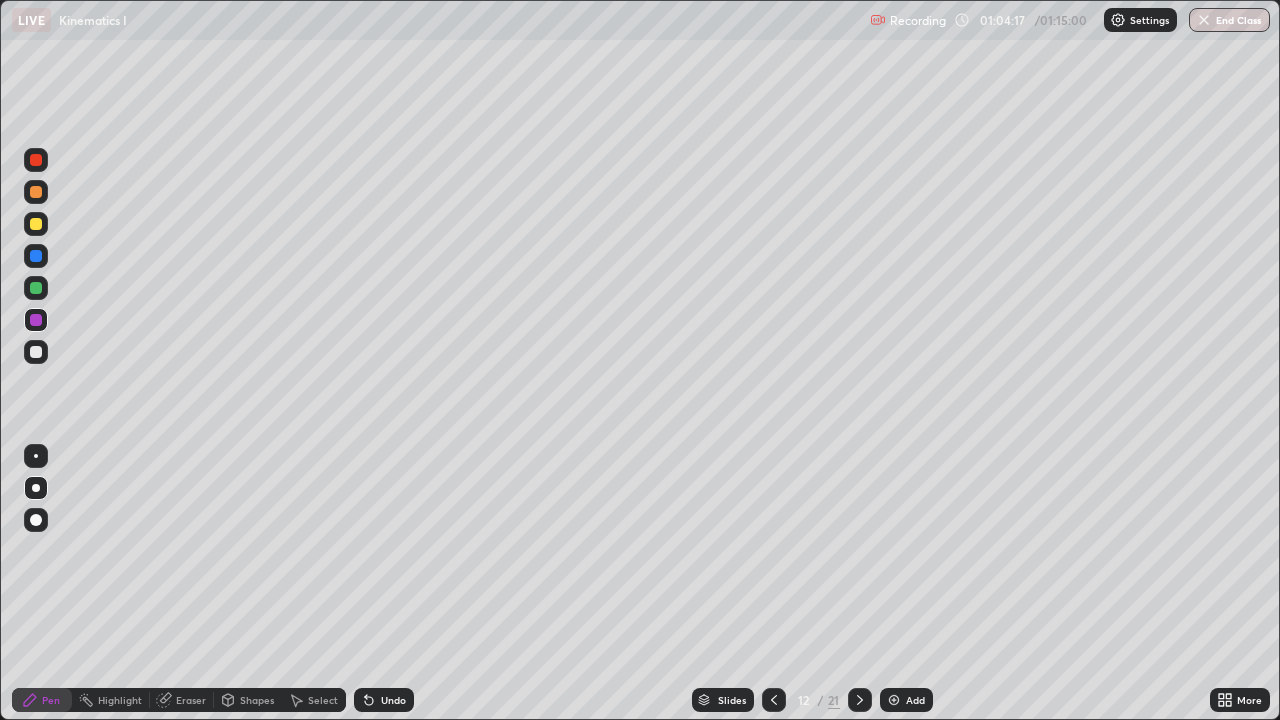 click at bounding box center [36, 352] 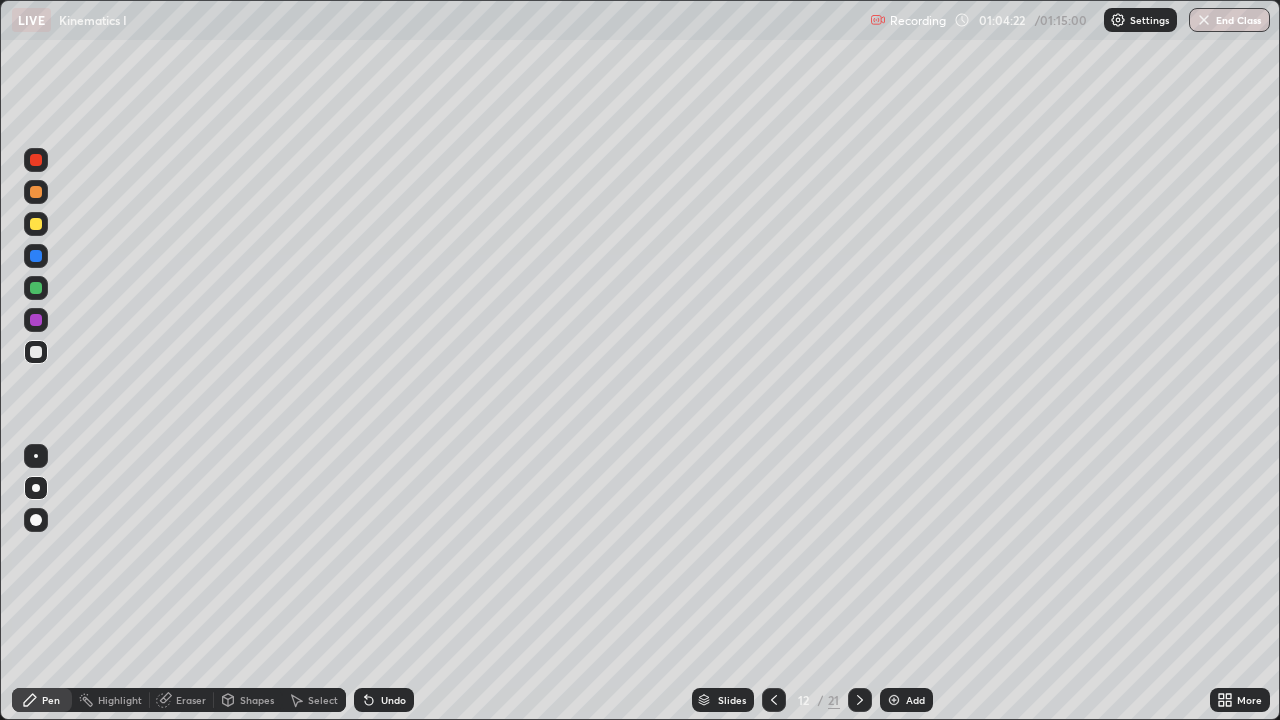 click at bounding box center (36, 224) 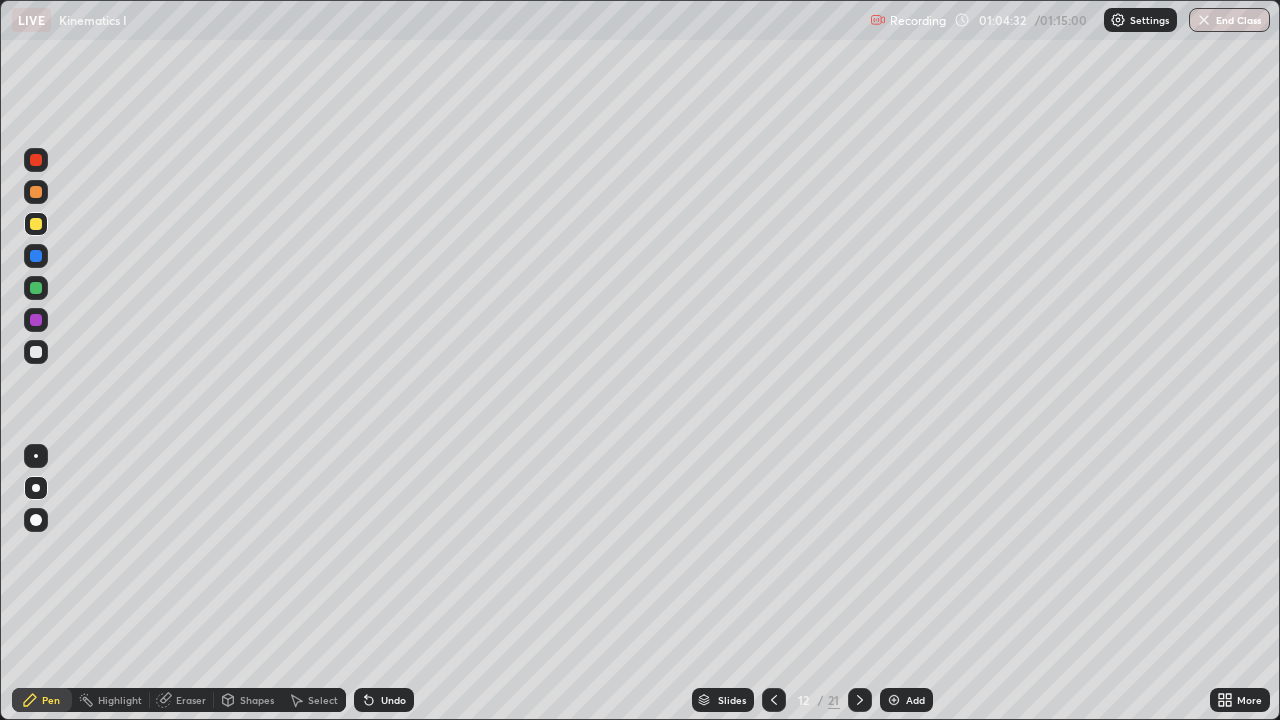 click at bounding box center (36, 352) 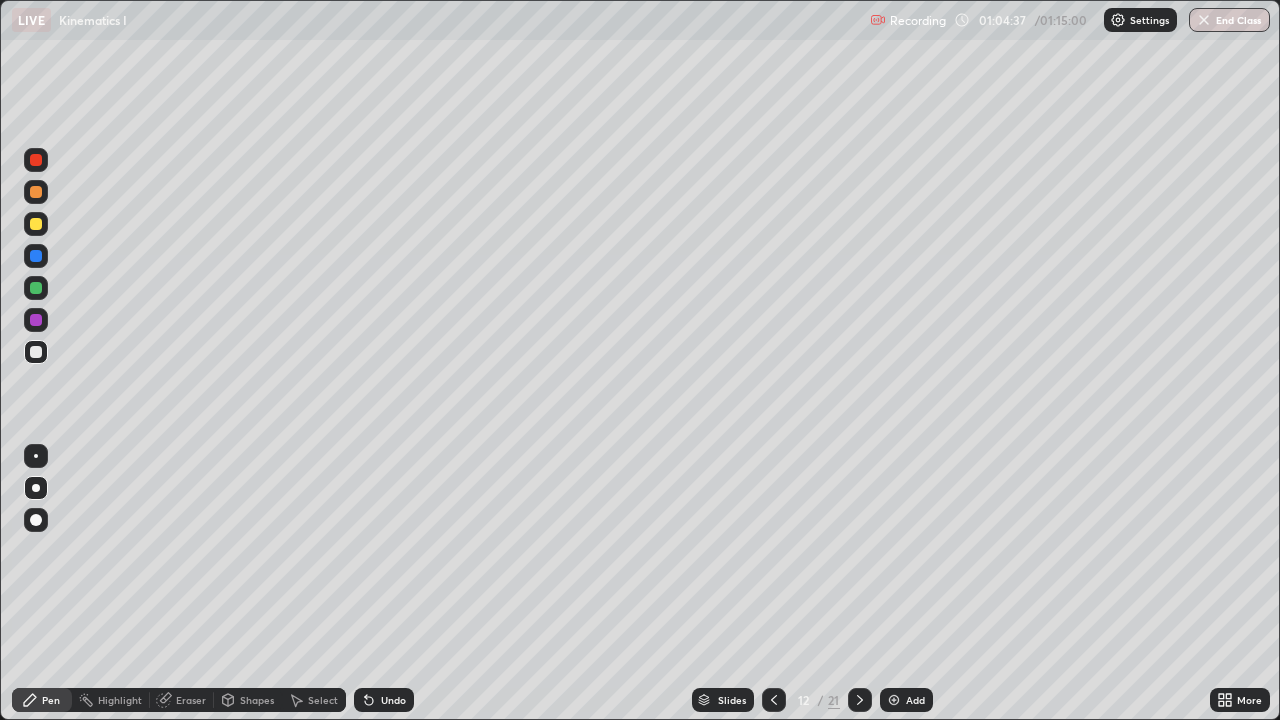 click at bounding box center [36, 224] 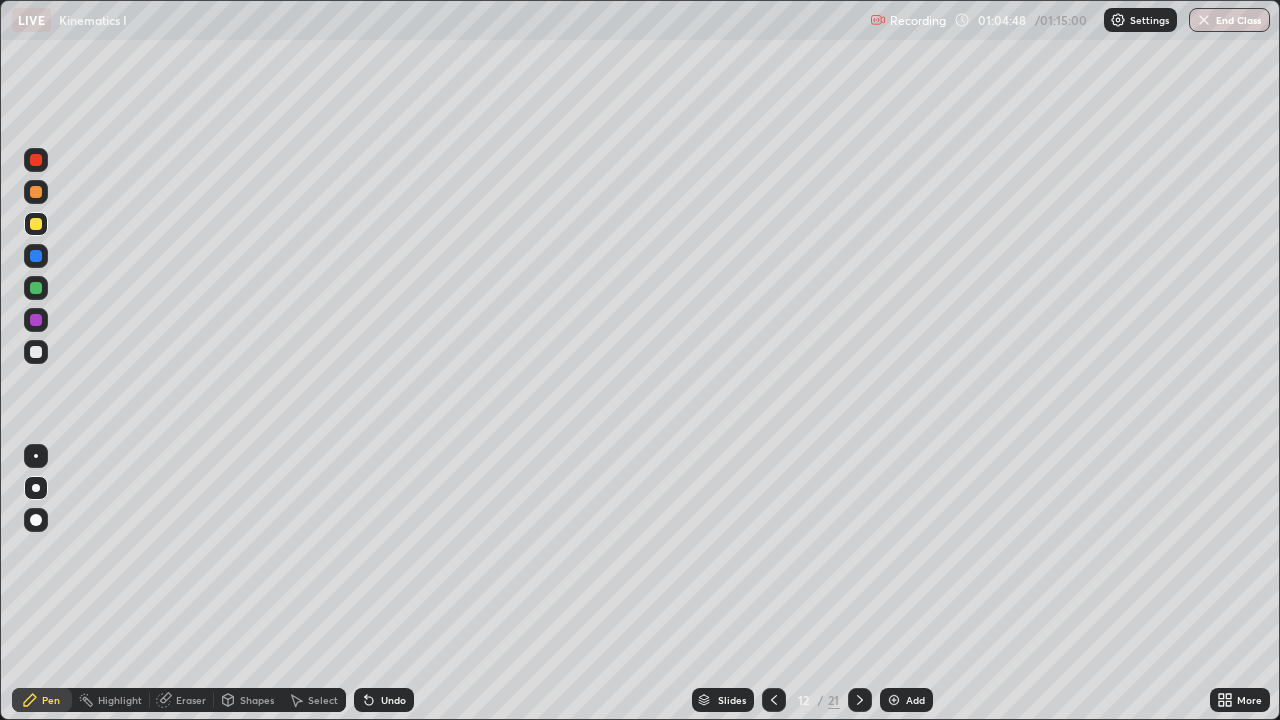 click at bounding box center (36, 352) 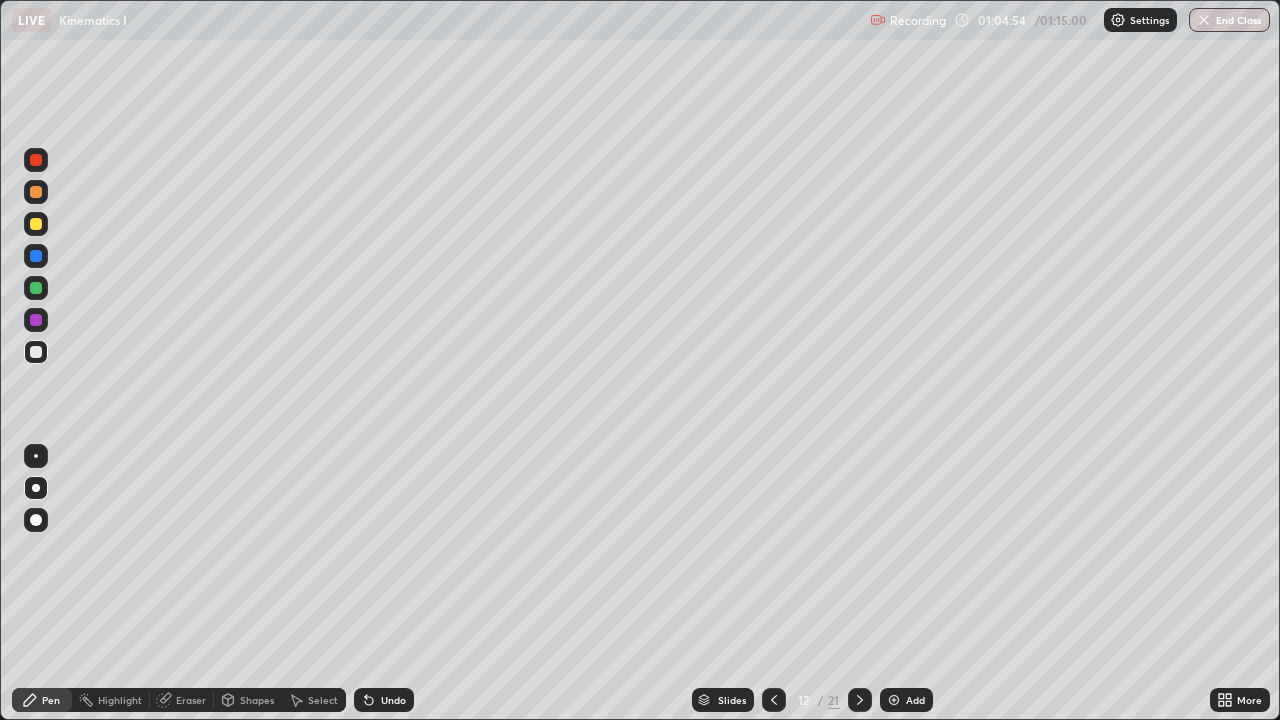 click at bounding box center (36, 224) 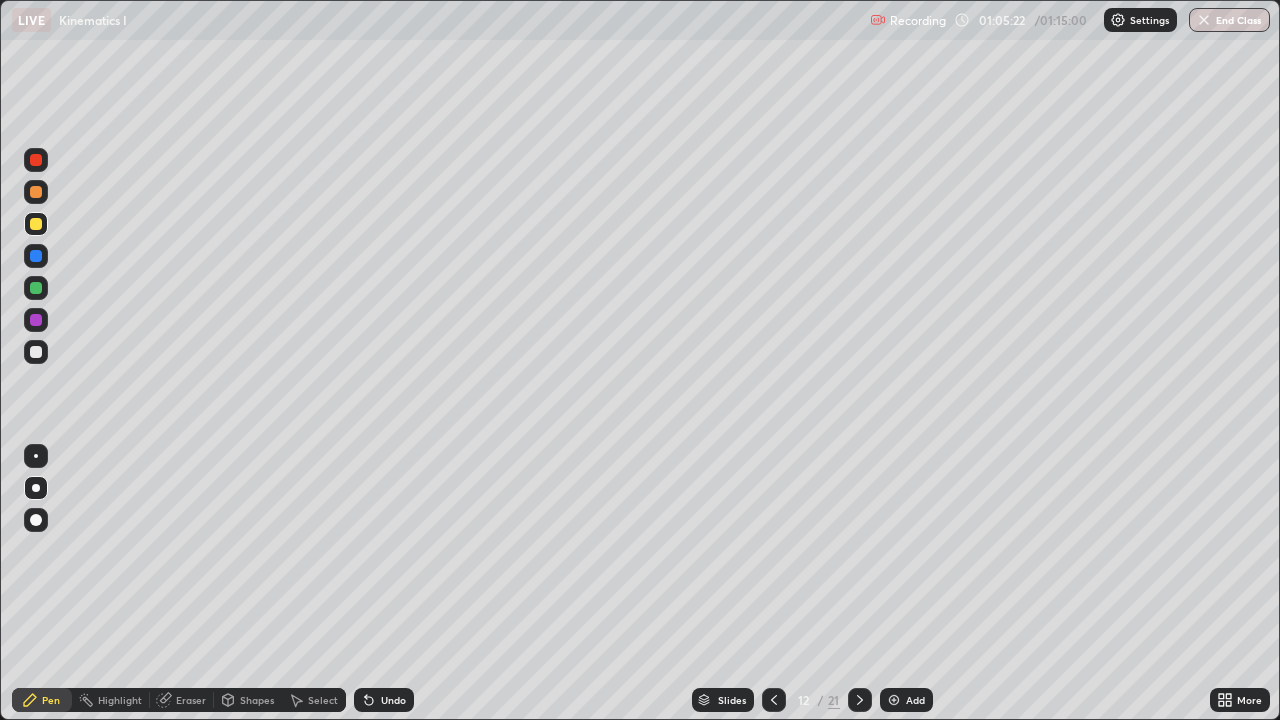 click at bounding box center (36, 256) 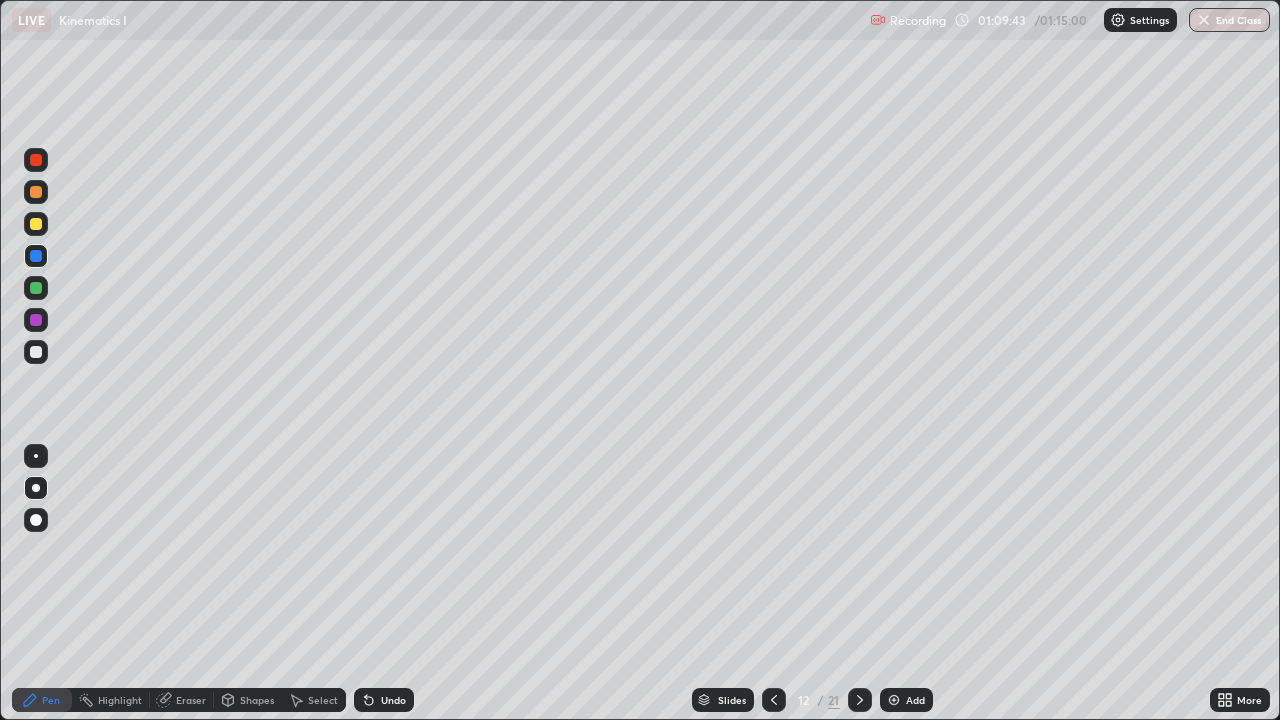 click on "End Class" at bounding box center (1229, 20) 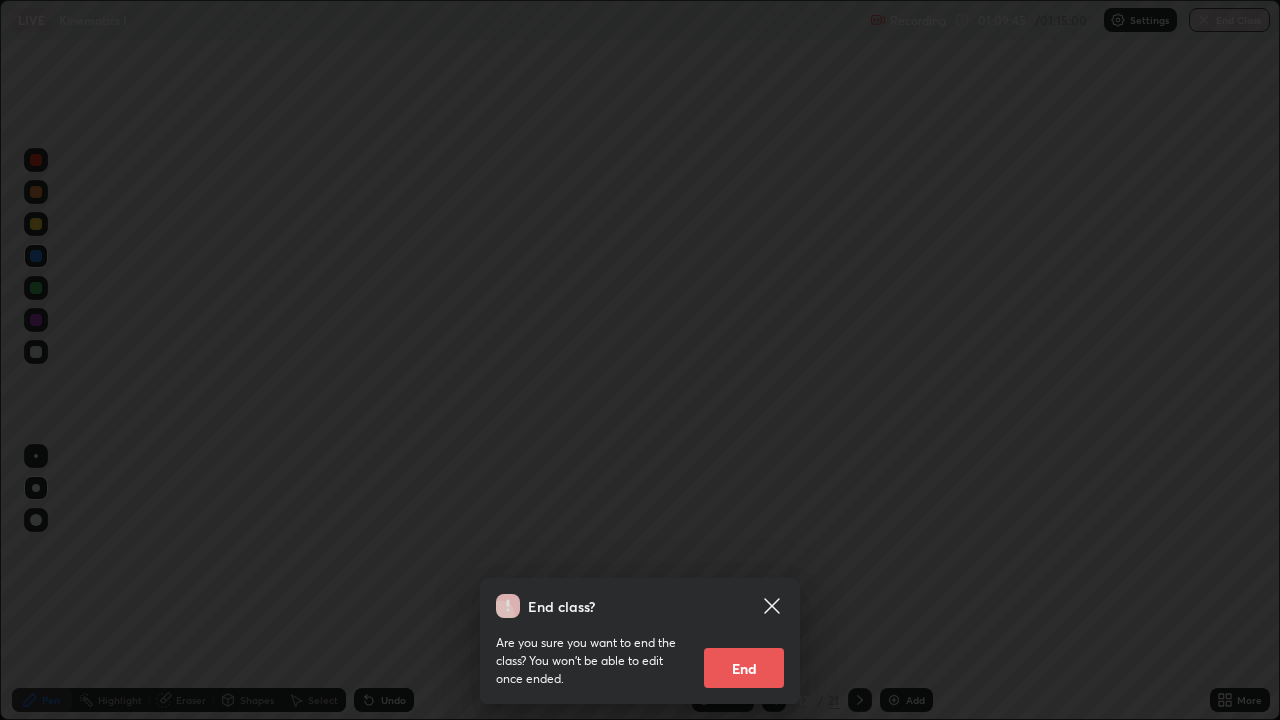 click on "End" at bounding box center (744, 668) 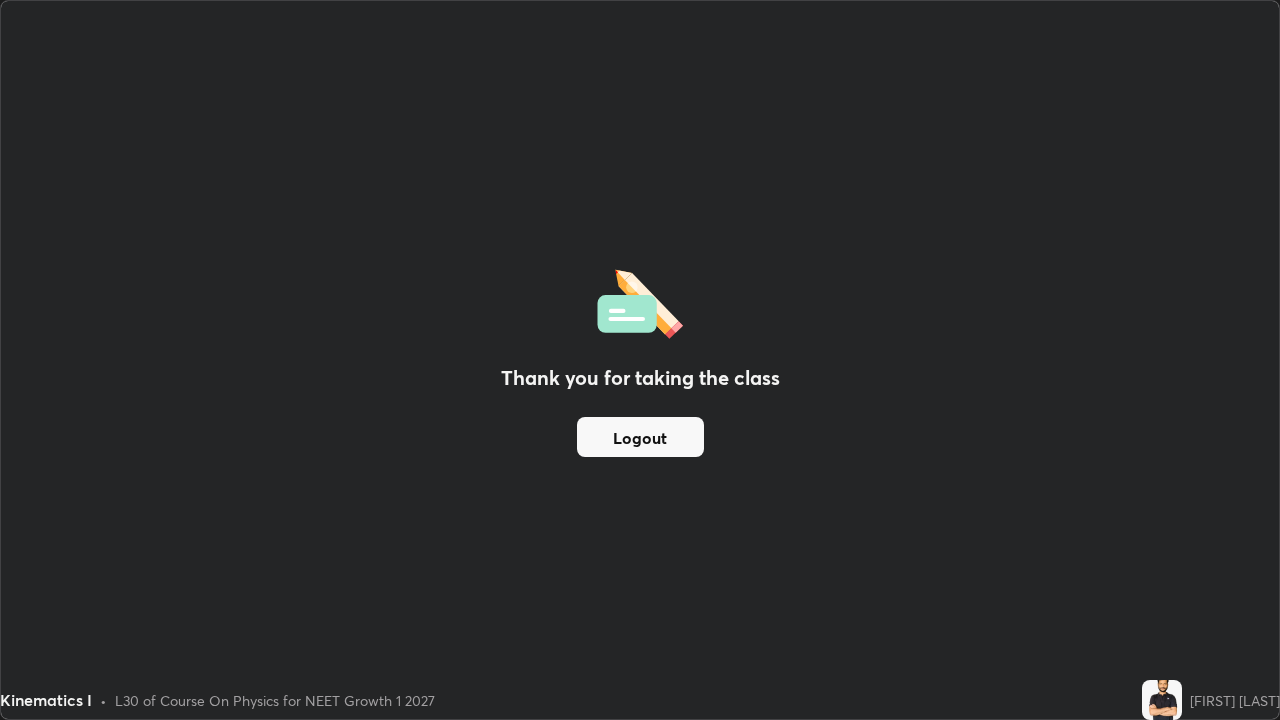 click on "Logout" at bounding box center [640, 437] 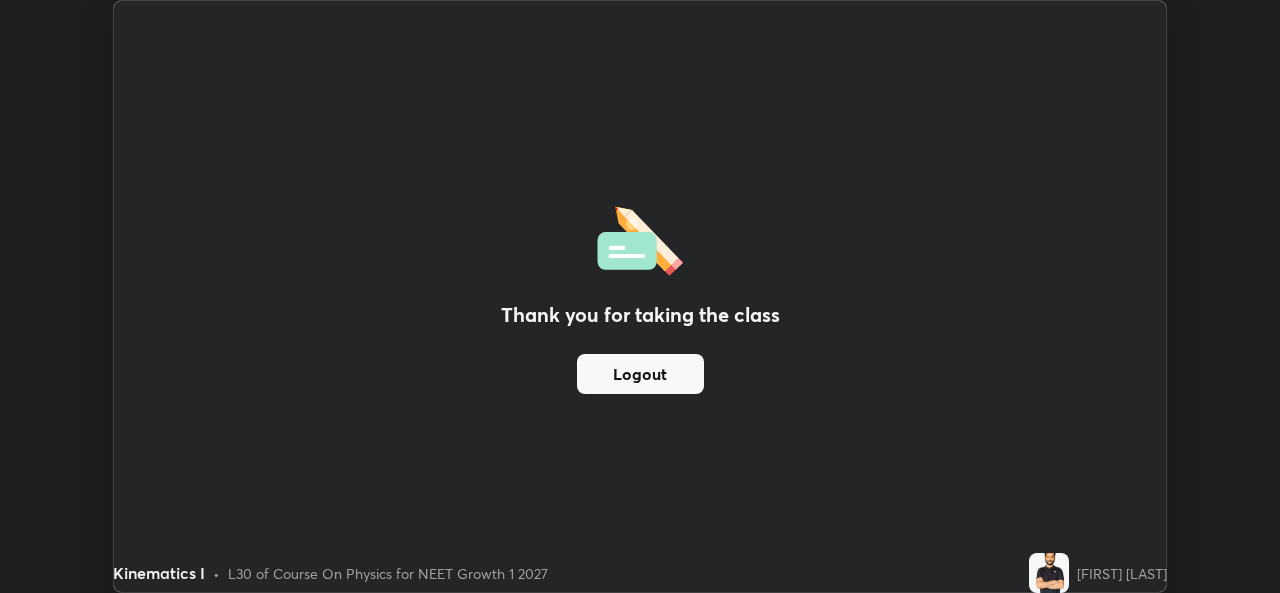scroll, scrollTop: 593, scrollLeft: 1280, axis: both 